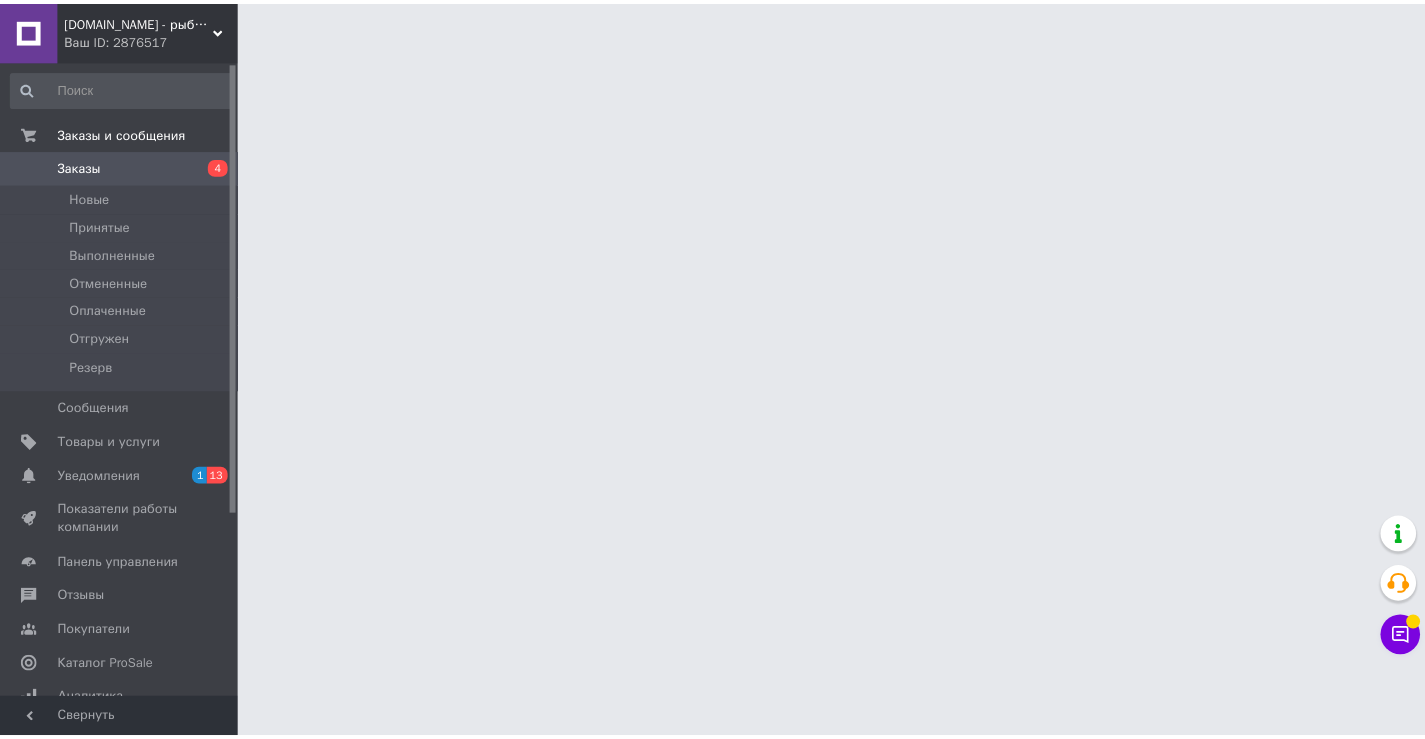 scroll, scrollTop: 0, scrollLeft: 0, axis: both 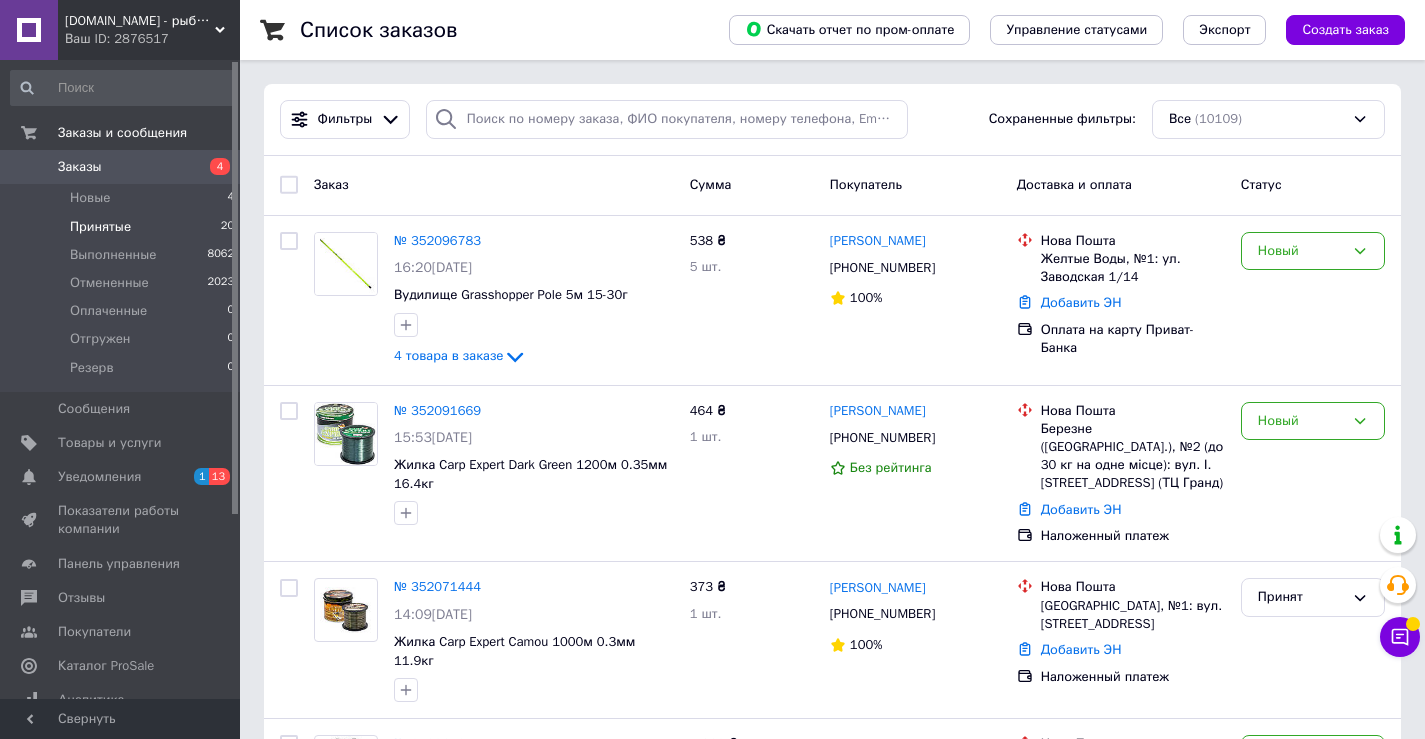 click on "Принятые" at bounding box center [100, 227] 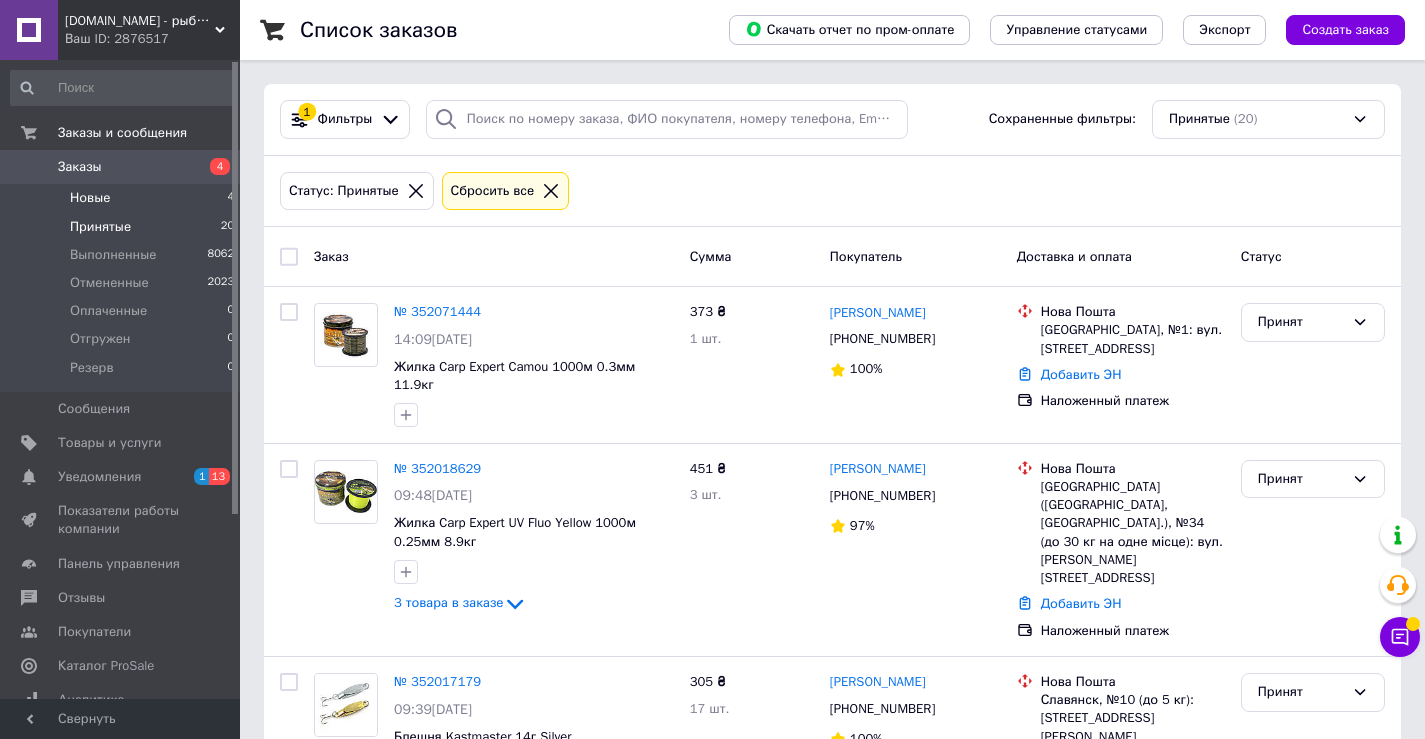 click on "Новые" at bounding box center (90, 198) 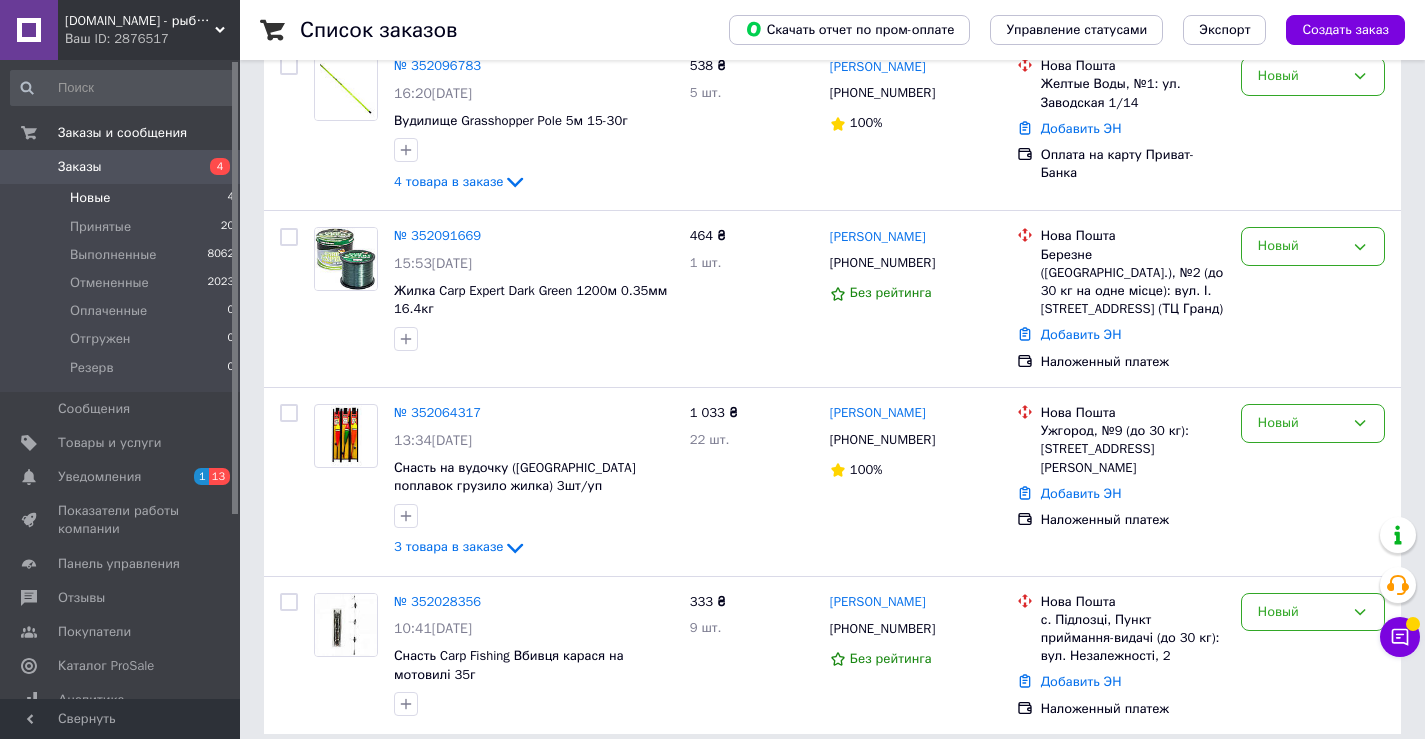 scroll, scrollTop: 247, scrollLeft: 0, axis: vertical 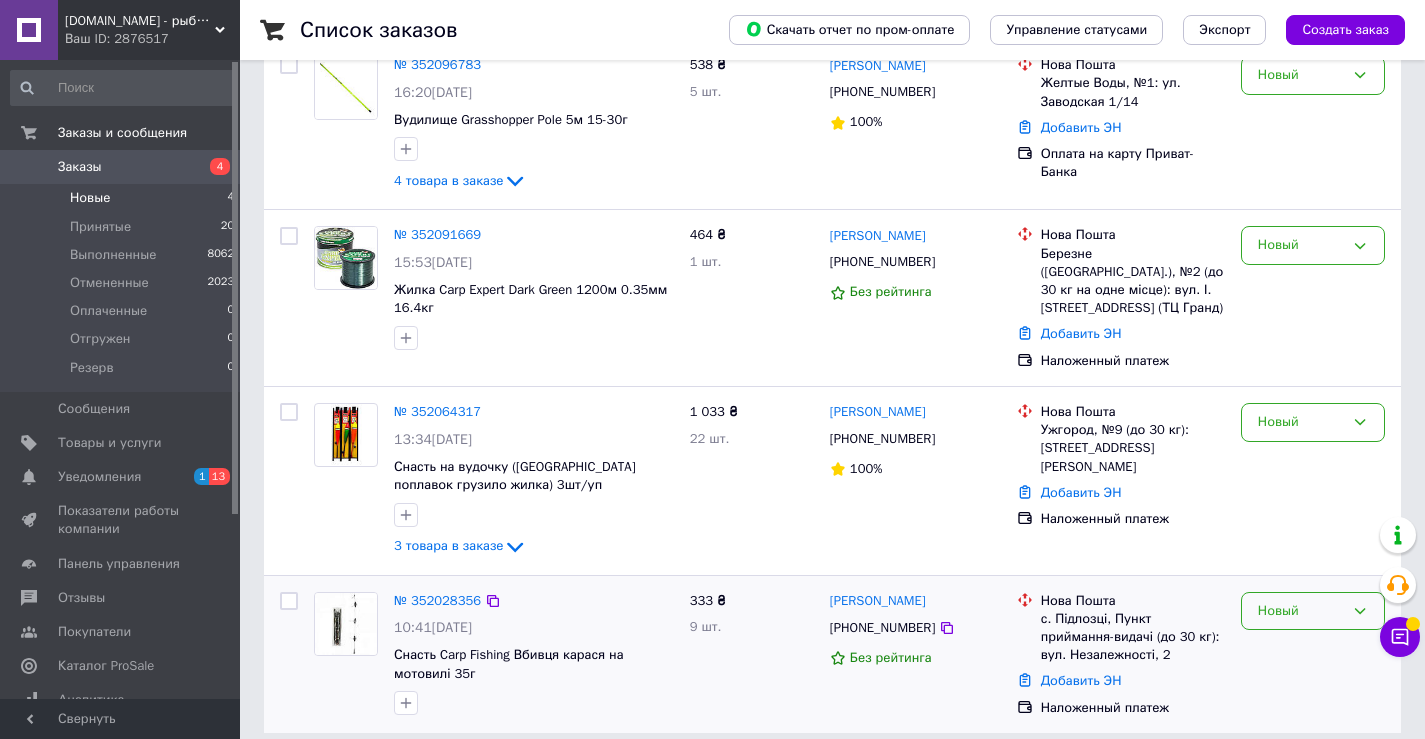 click on "Новый" at bounding box center [1301, 611] 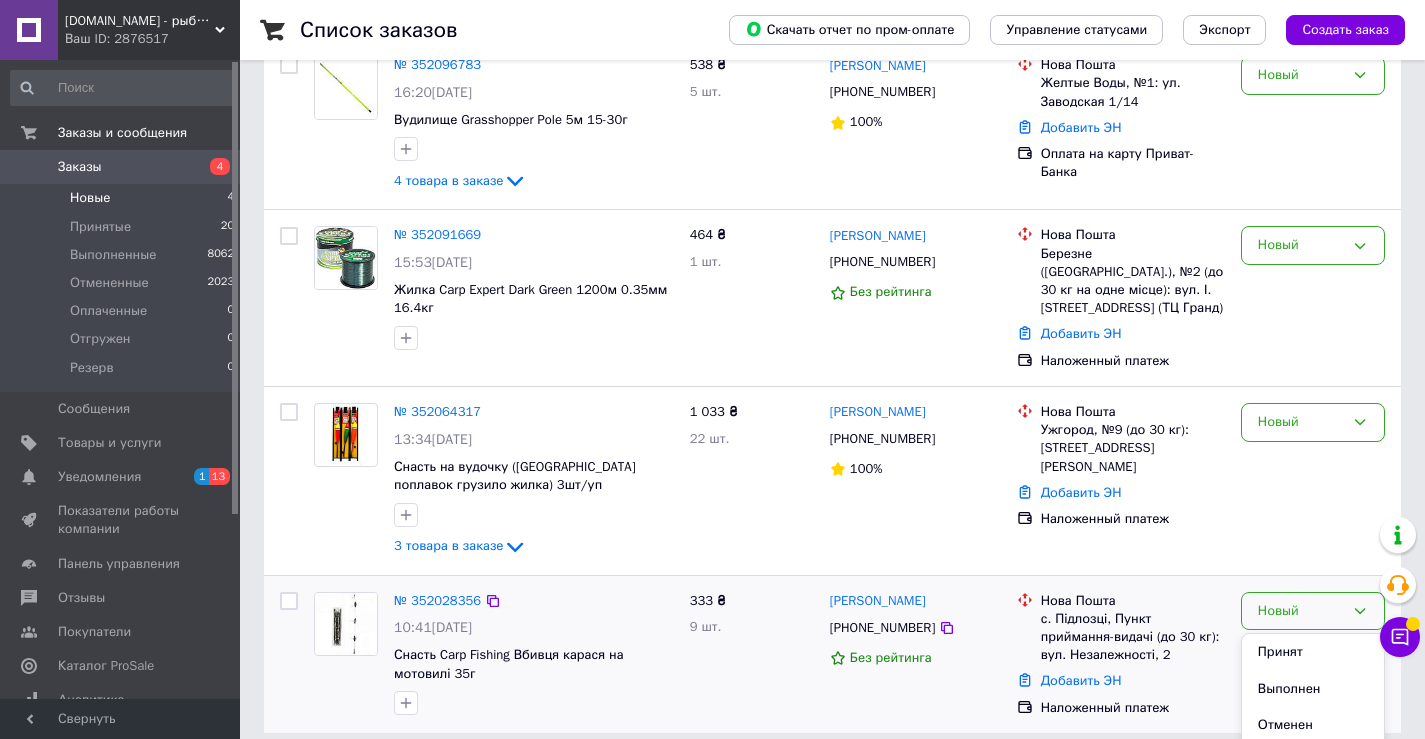 click on "Принят" at bounding box center (1313, 652) 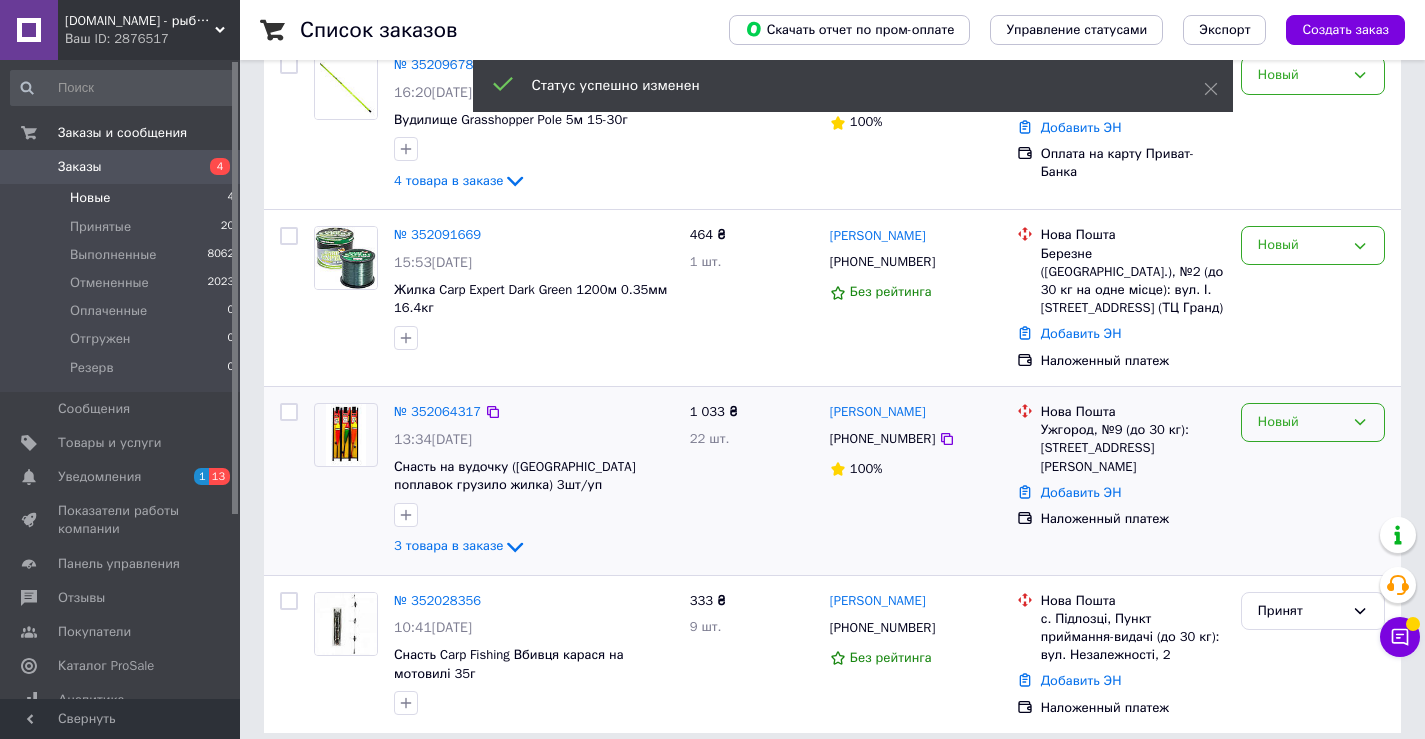 click on "Новый" at bounding box center (1301, 422) 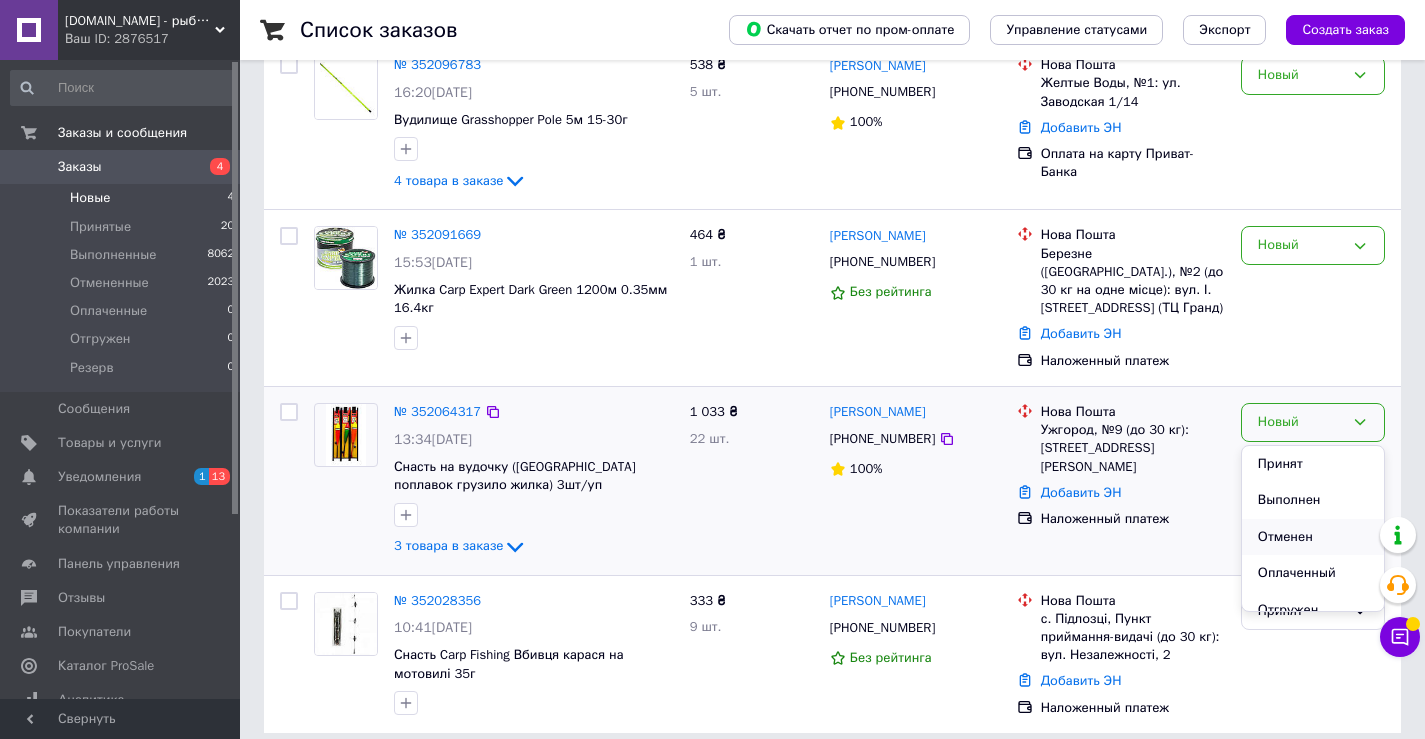 click on "Отменен" at bounding box center (1313, 537) 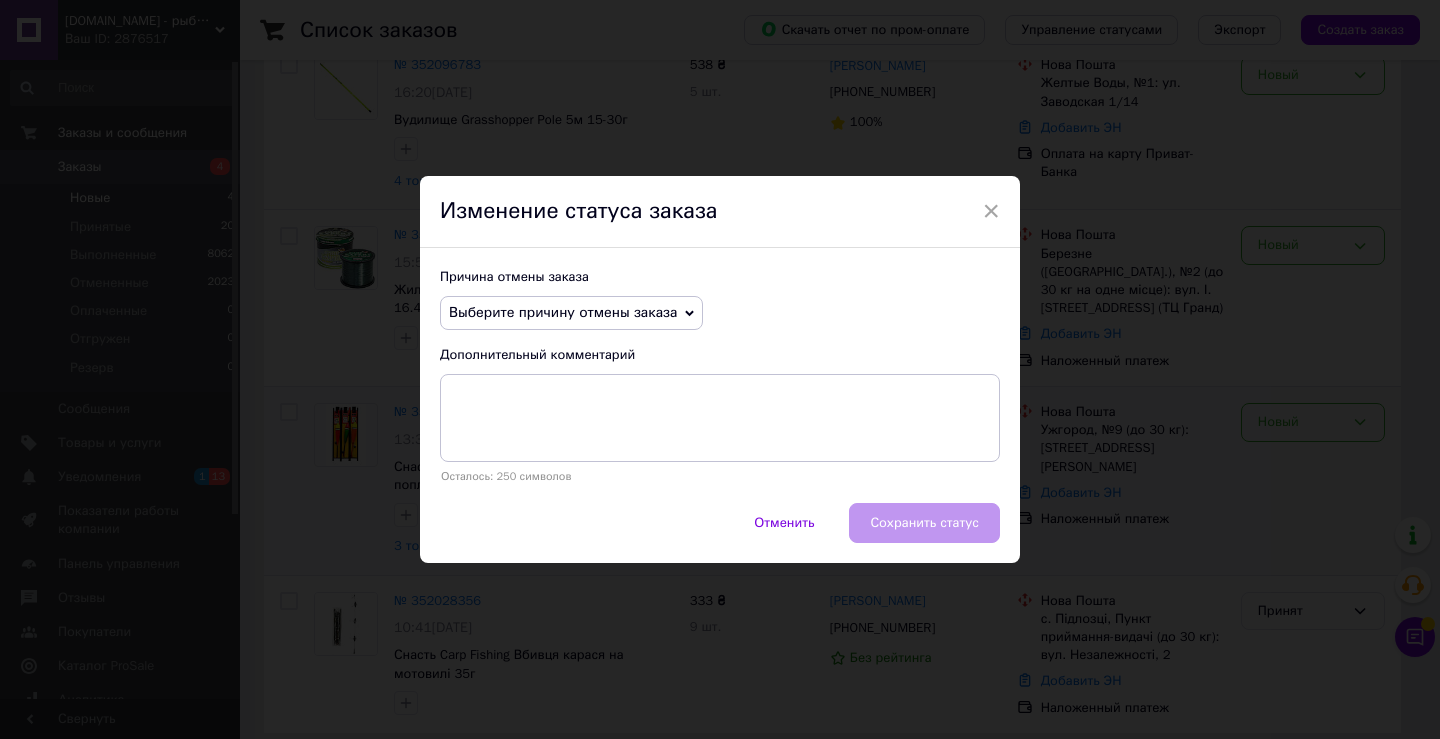 click on "Выберите причину отмены заказа" at bounding box center (563, 312) 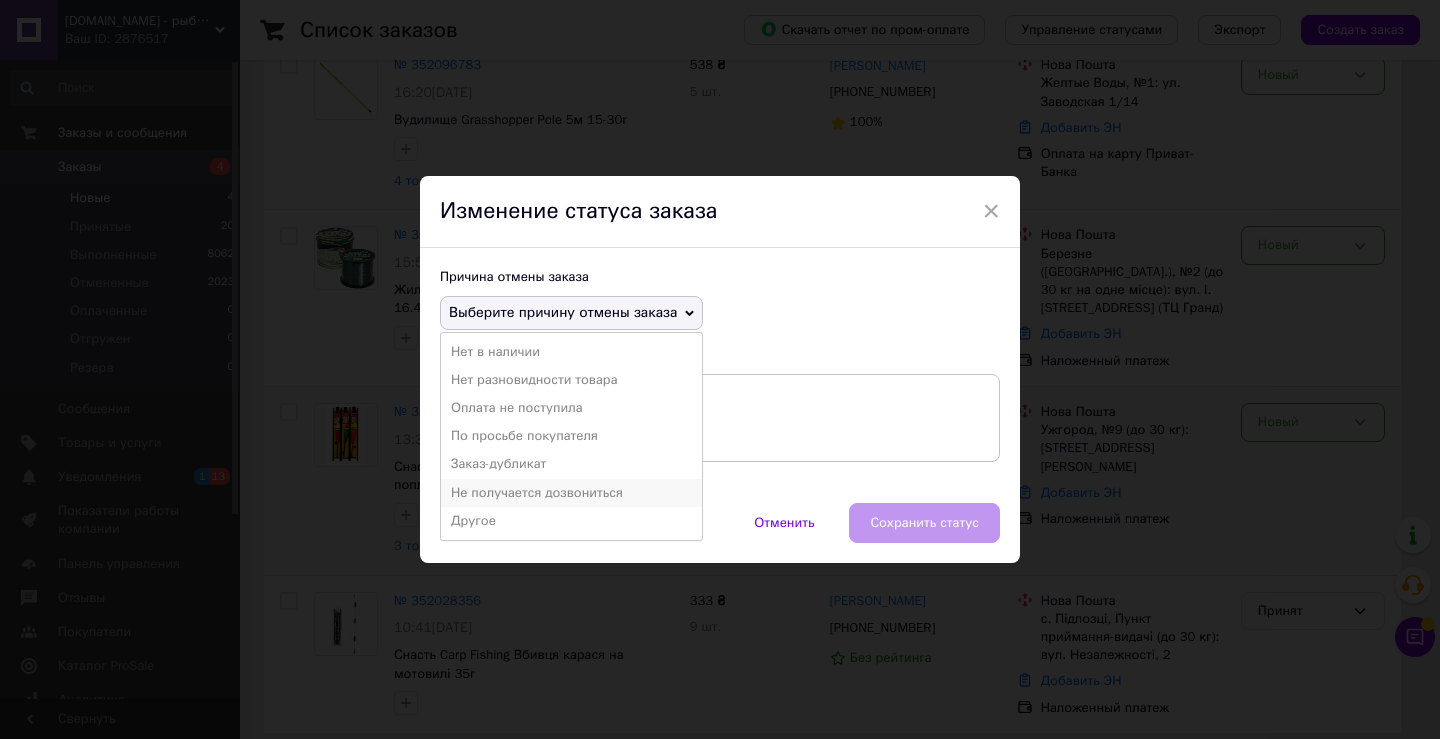click on "Не получается дозвониться" at bounding box center (571, 493) 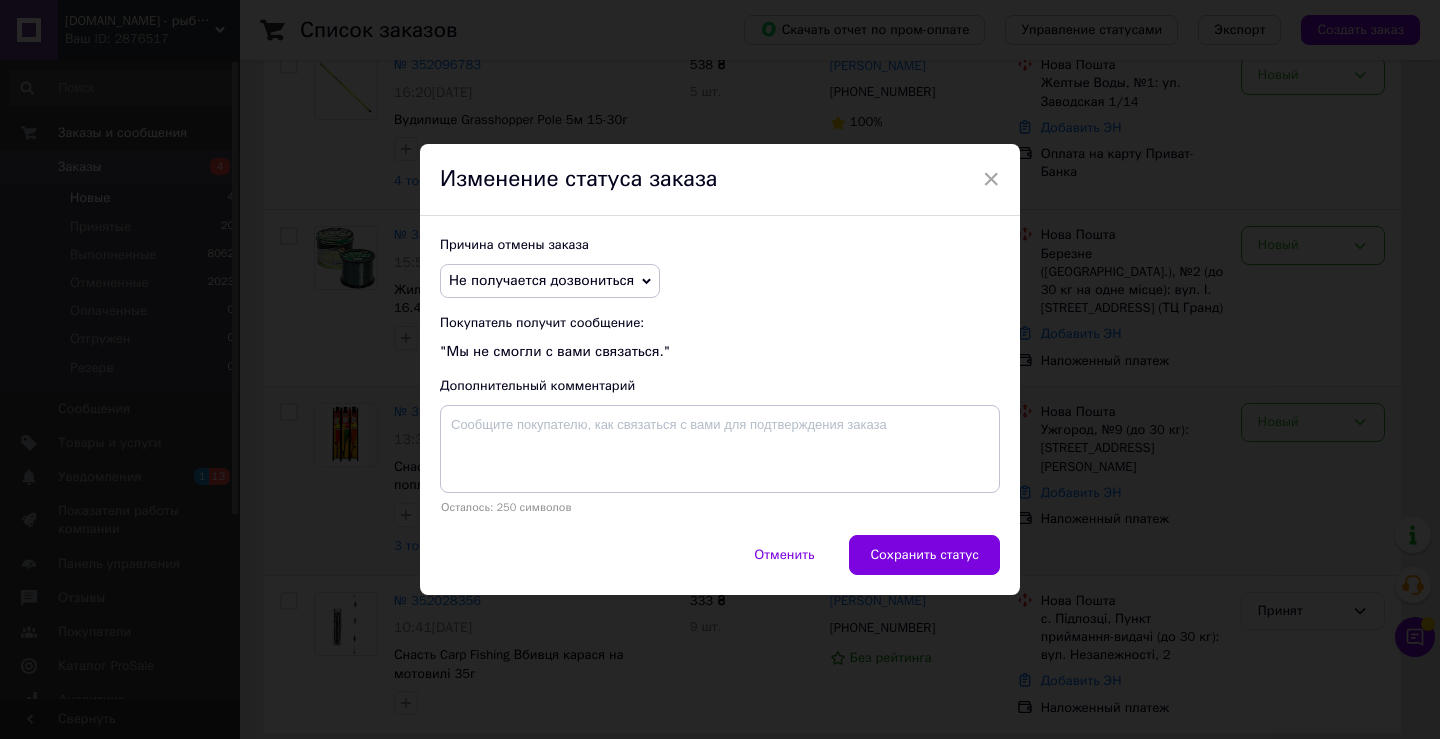 click on "Сохранить статус" at bounding box center (924, 555) 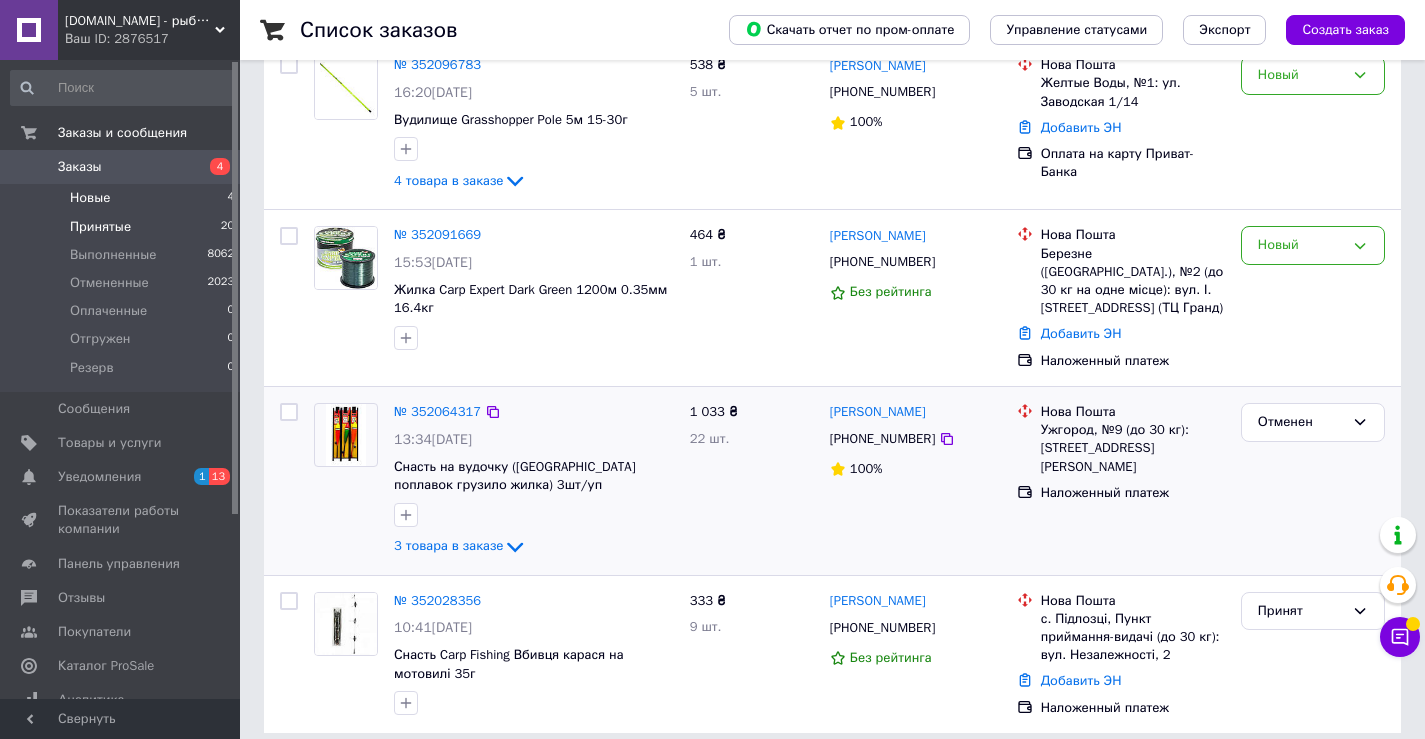 click on "Принятые" at bounding box center [100, 227] 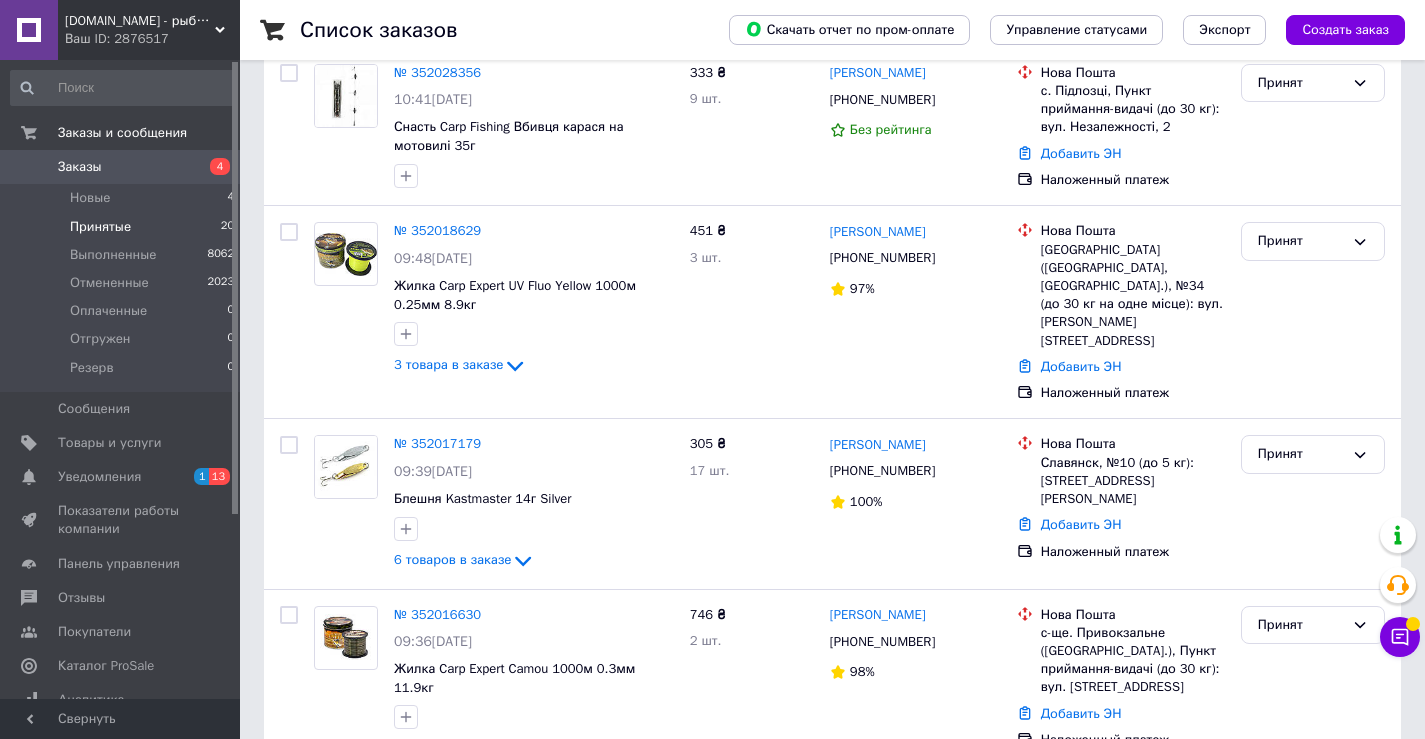 scroll, scrollTop: 400, scrollLeft: 0, axis: vertical 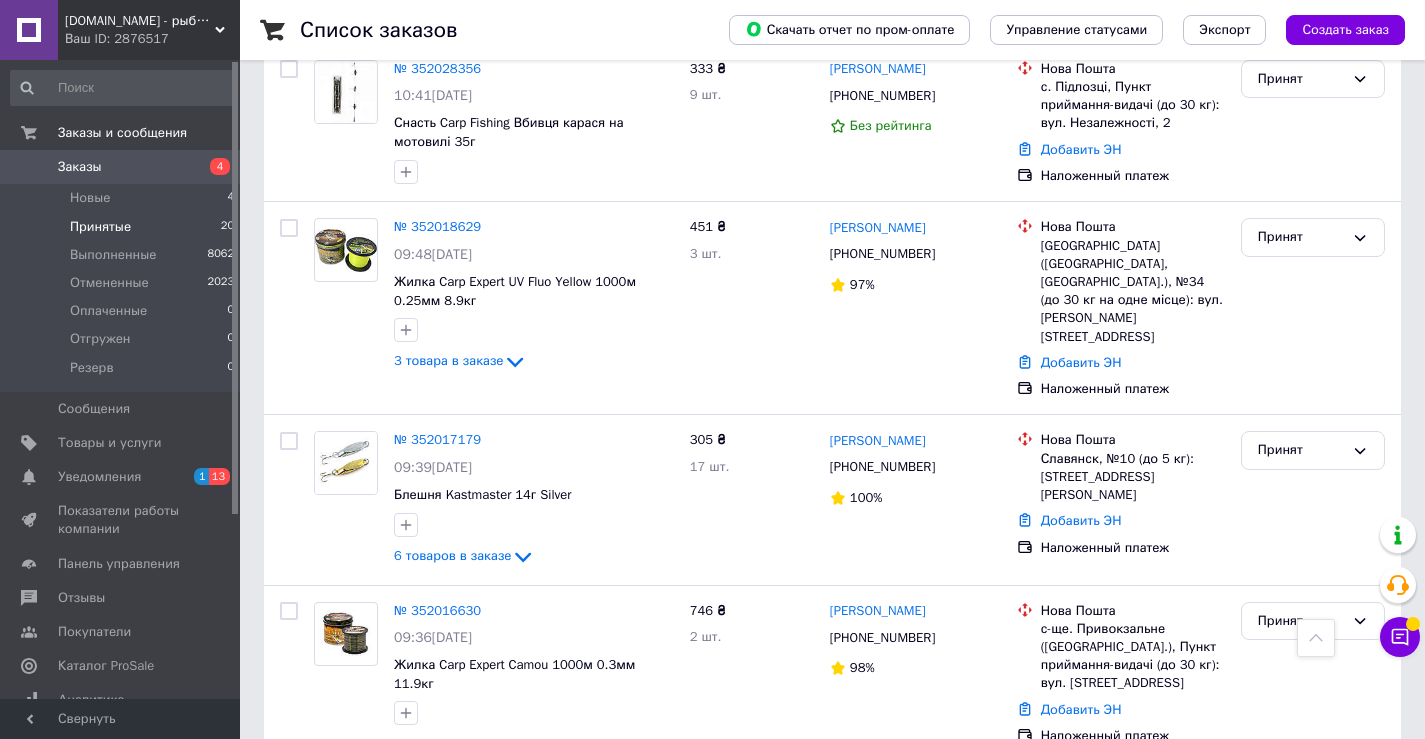 click 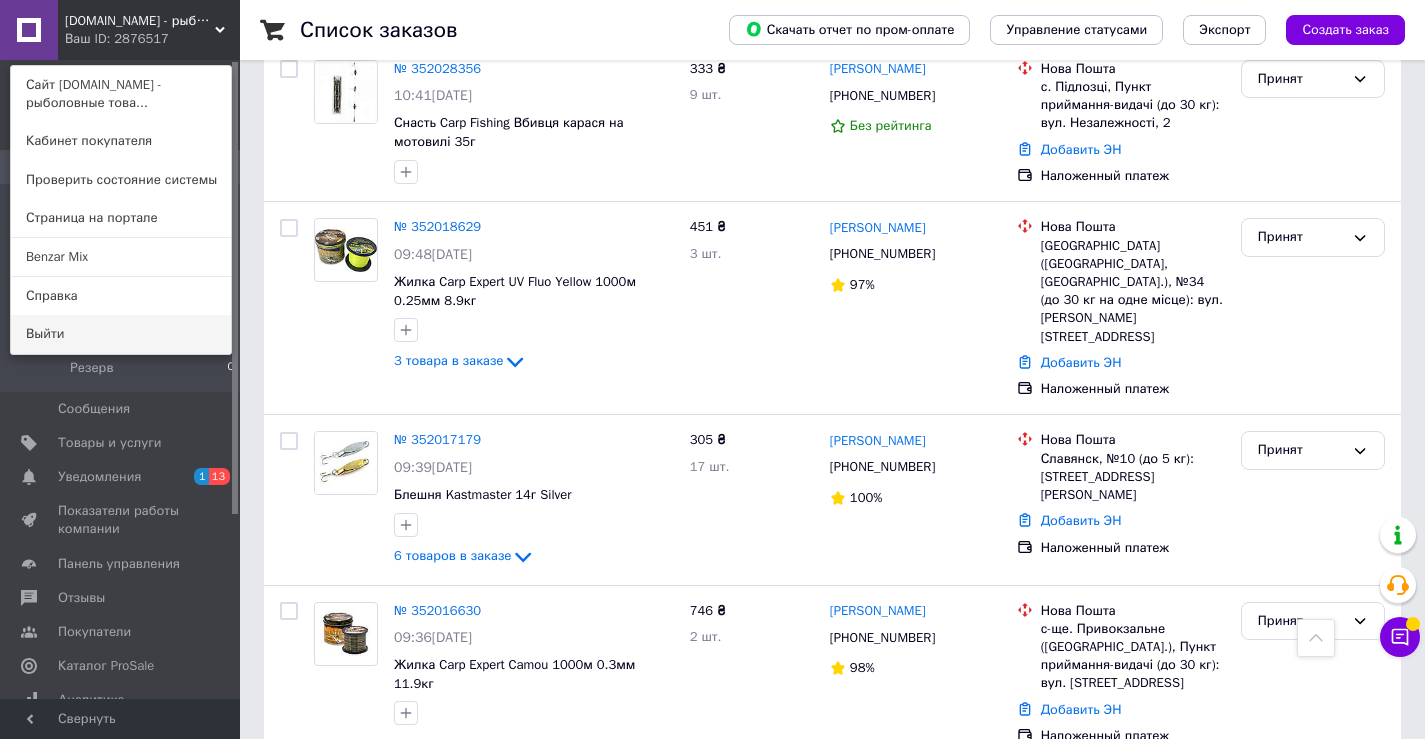 click on "Выйти" at bounding box center [121, 334] 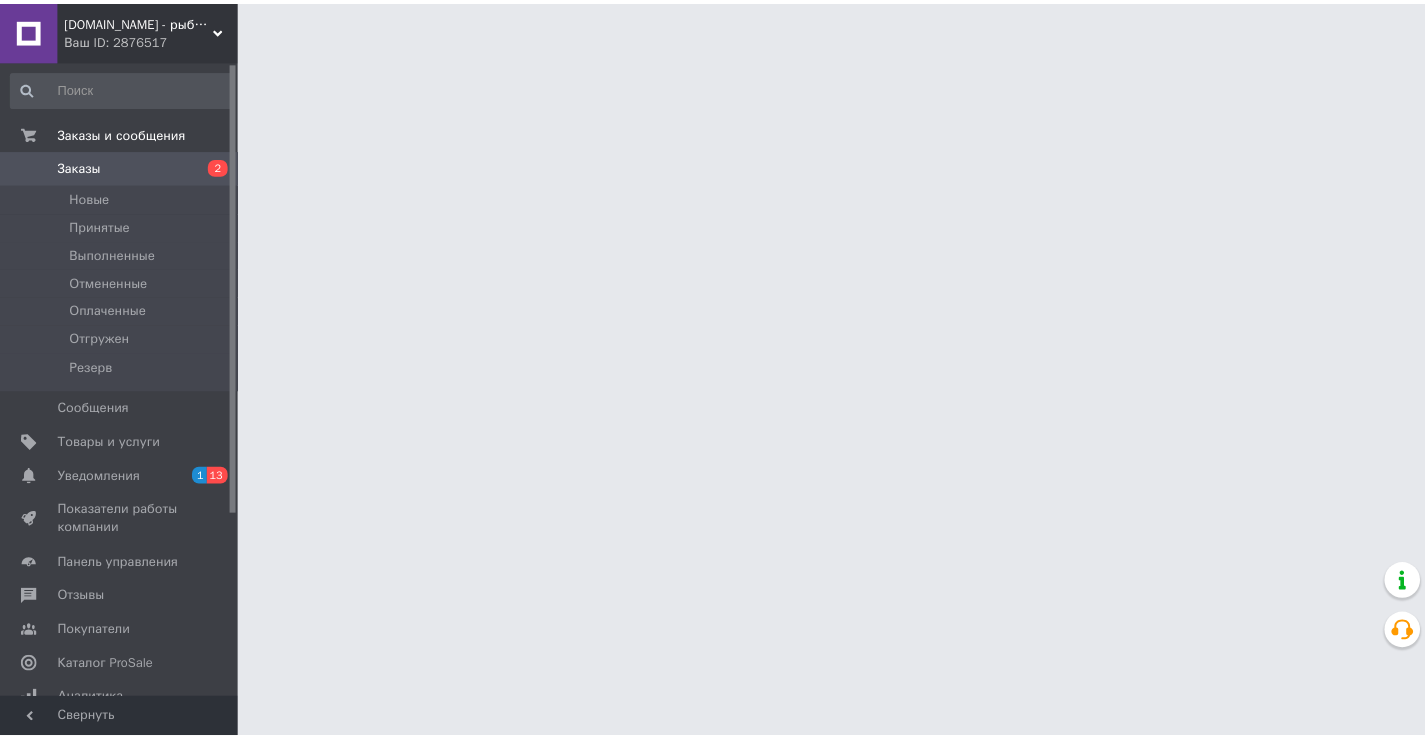 scroll, scrollTop: 0, scrollLeft: 0, axis: both 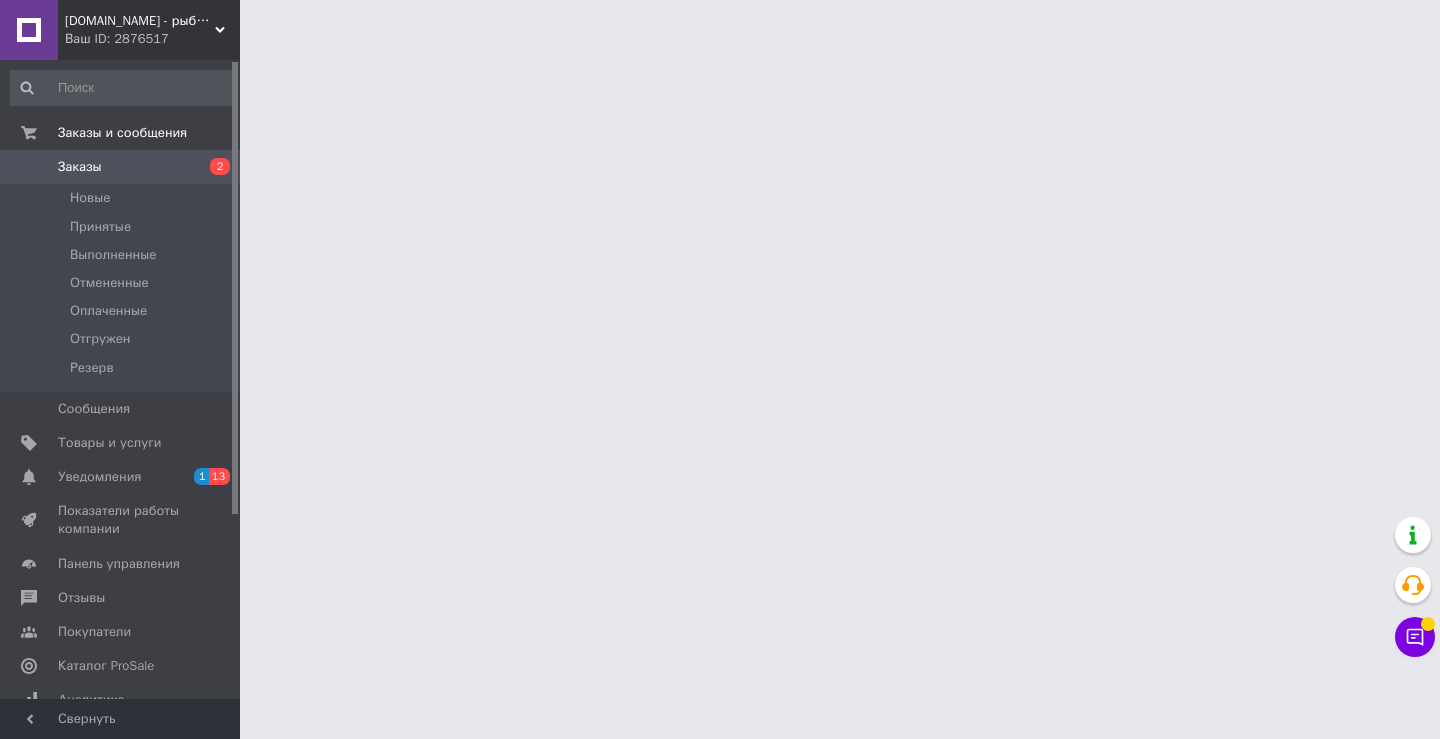 click on "Принятые" at bounding box center (100, 227) 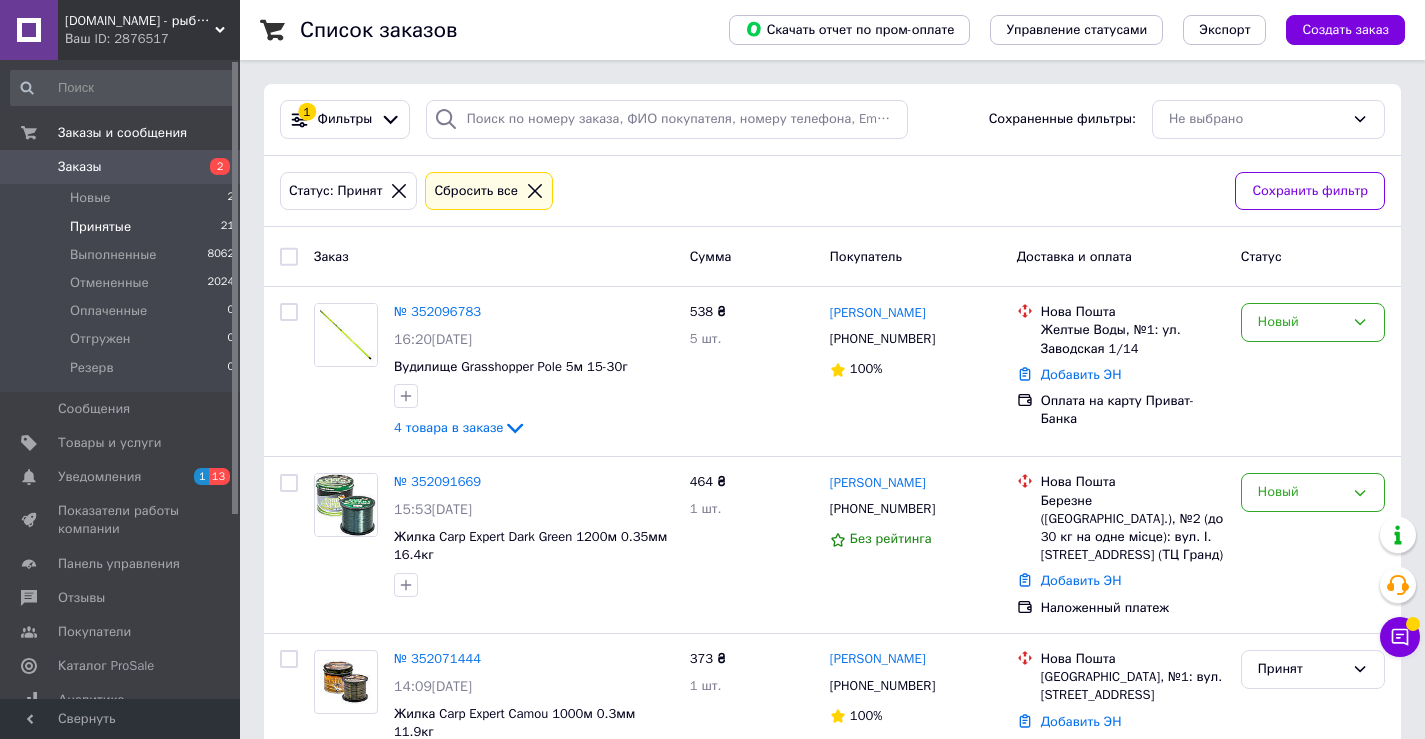 click on "Принятые" at bounding box center (100, 227) 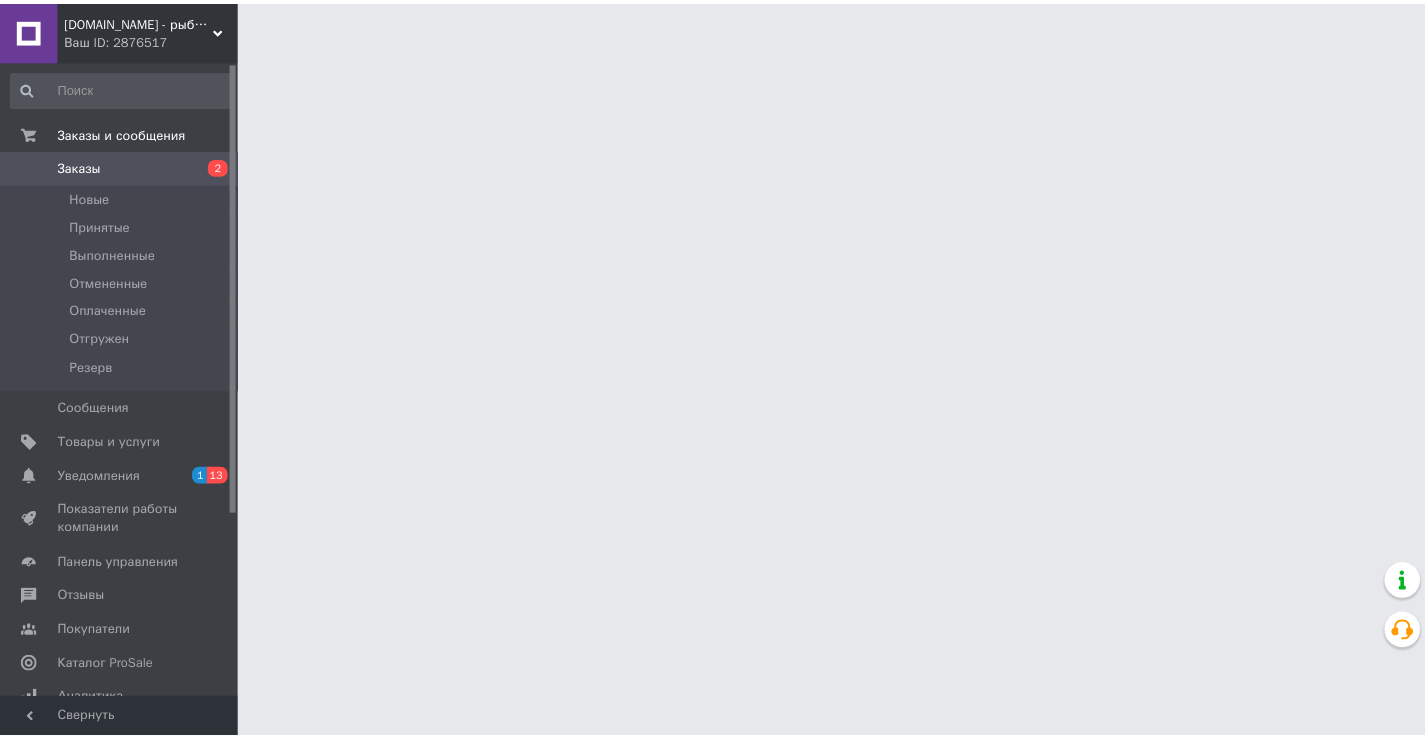 scroll, scrollTop: 0, scrollLeft: 0, axis: both 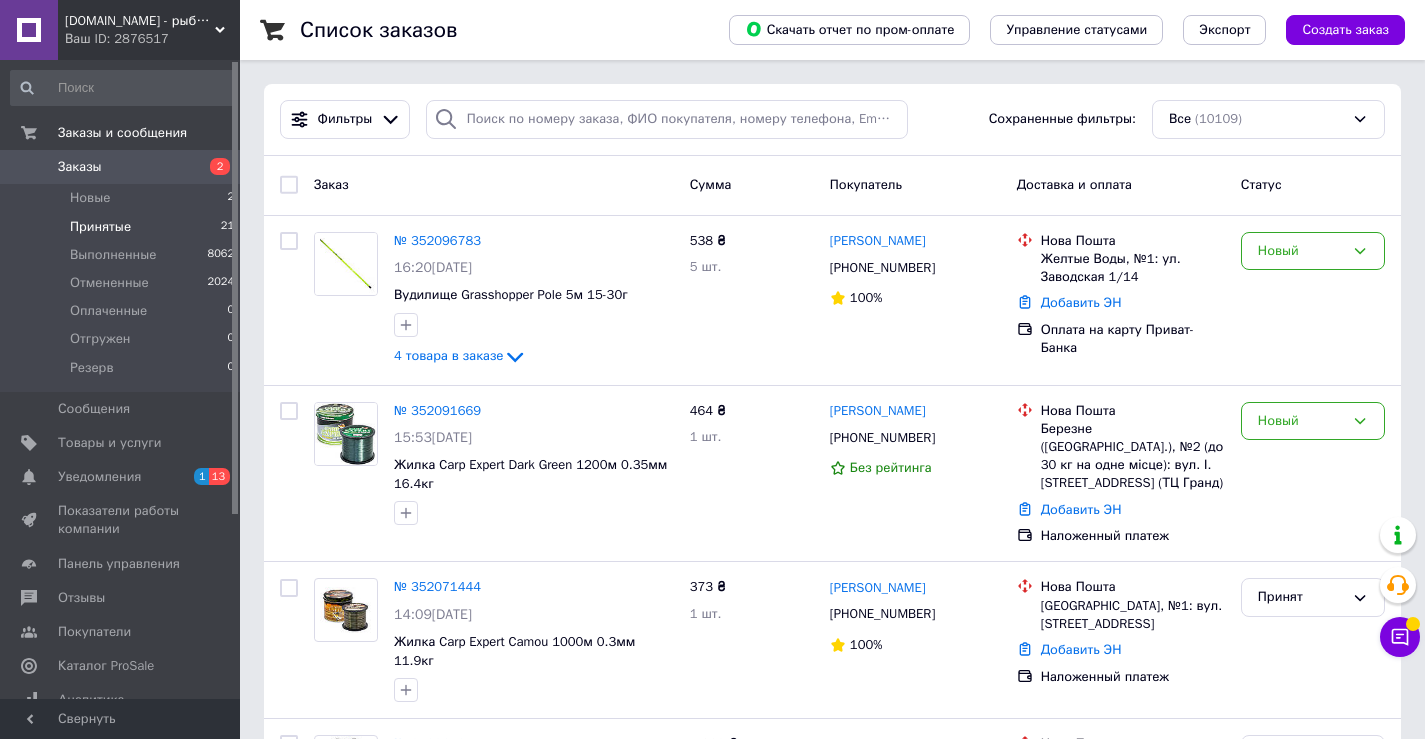 click on "Принятые" at bounding box center (100, 227) 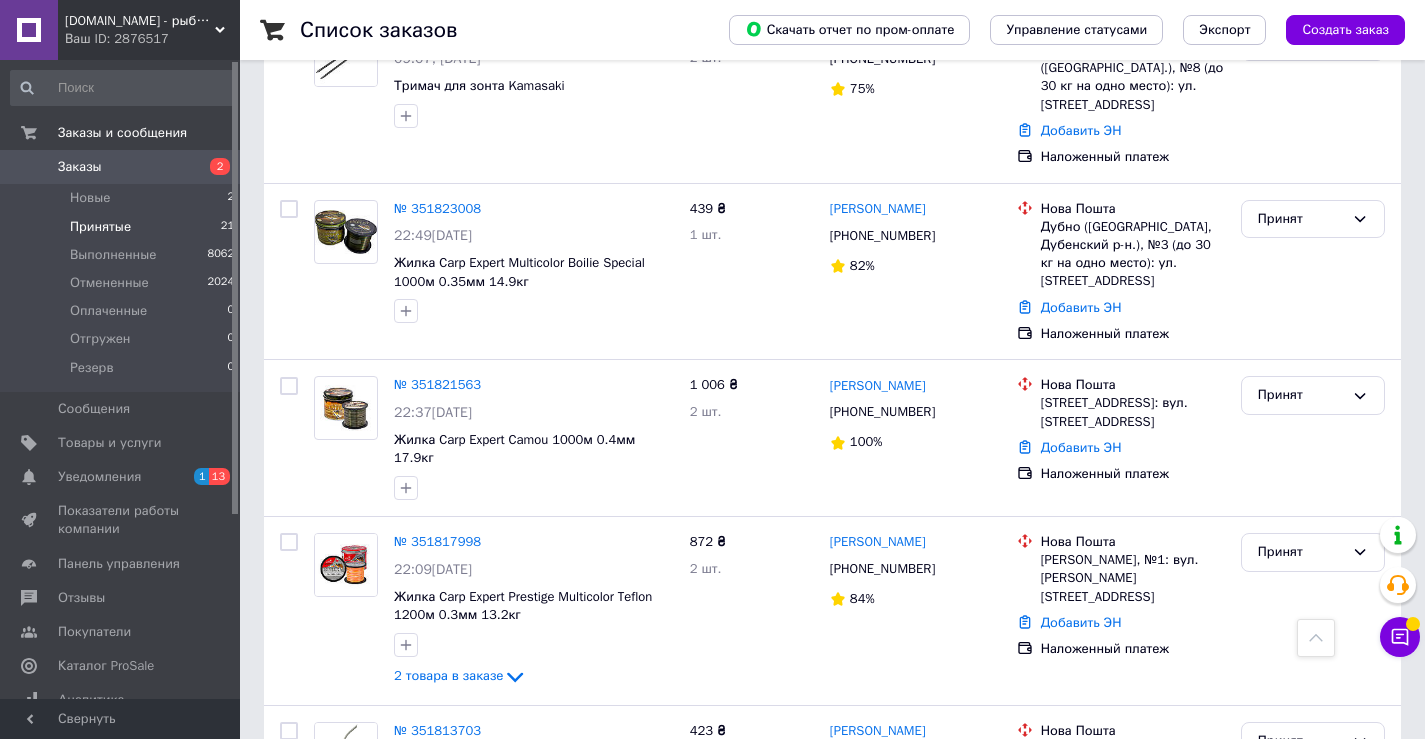scroll, scrollTop: 3225, scrollLeft: 0, axis: vertical 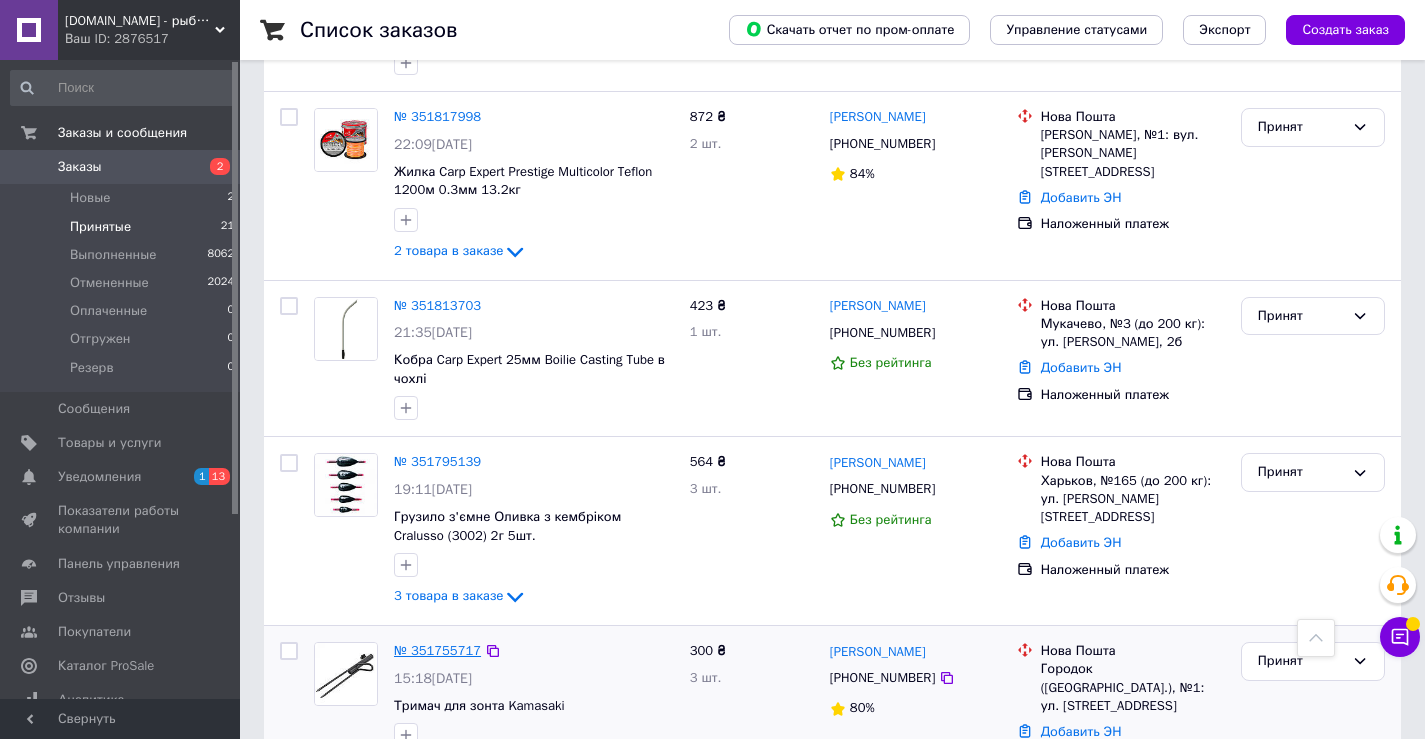 click on "№ 351755717" at bounding box center (437, 650) 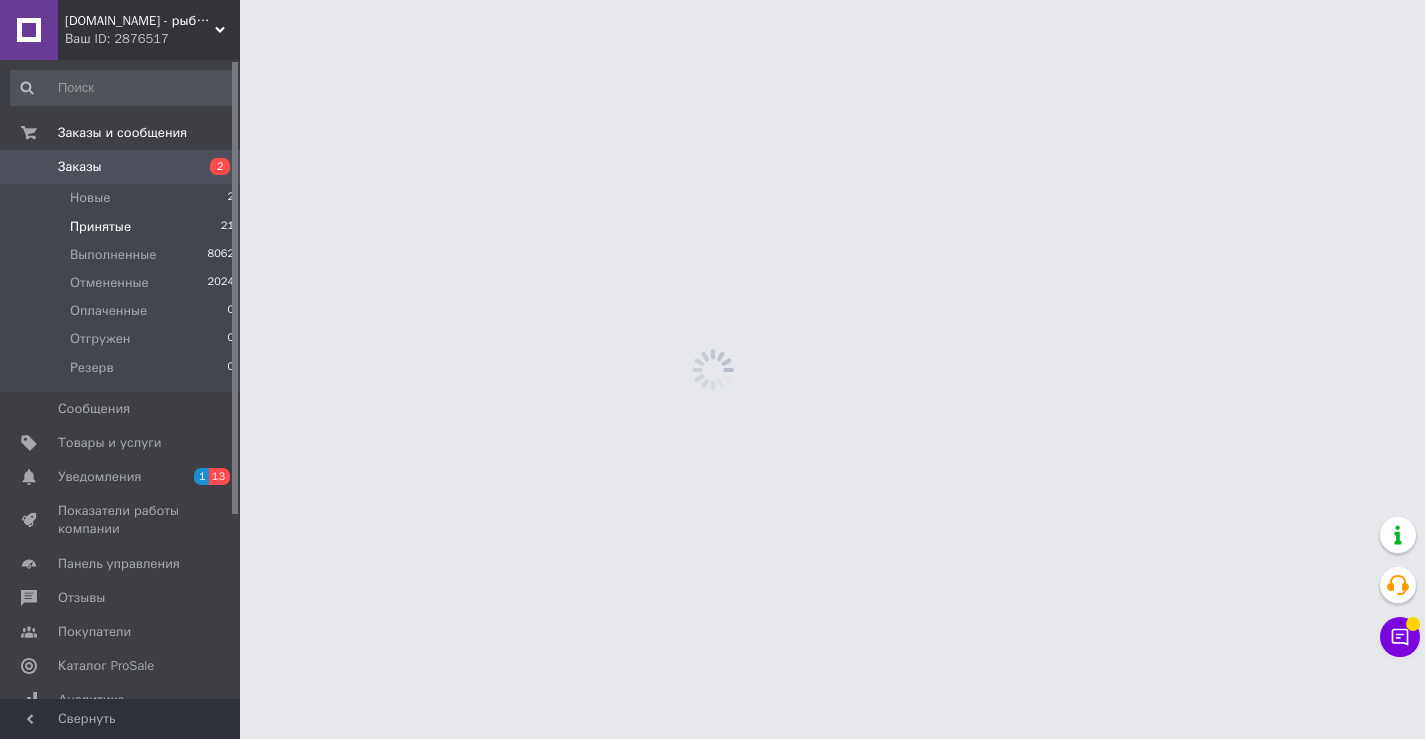 scroll, scrollTop: 0, scrollLeft: 0, axis: both 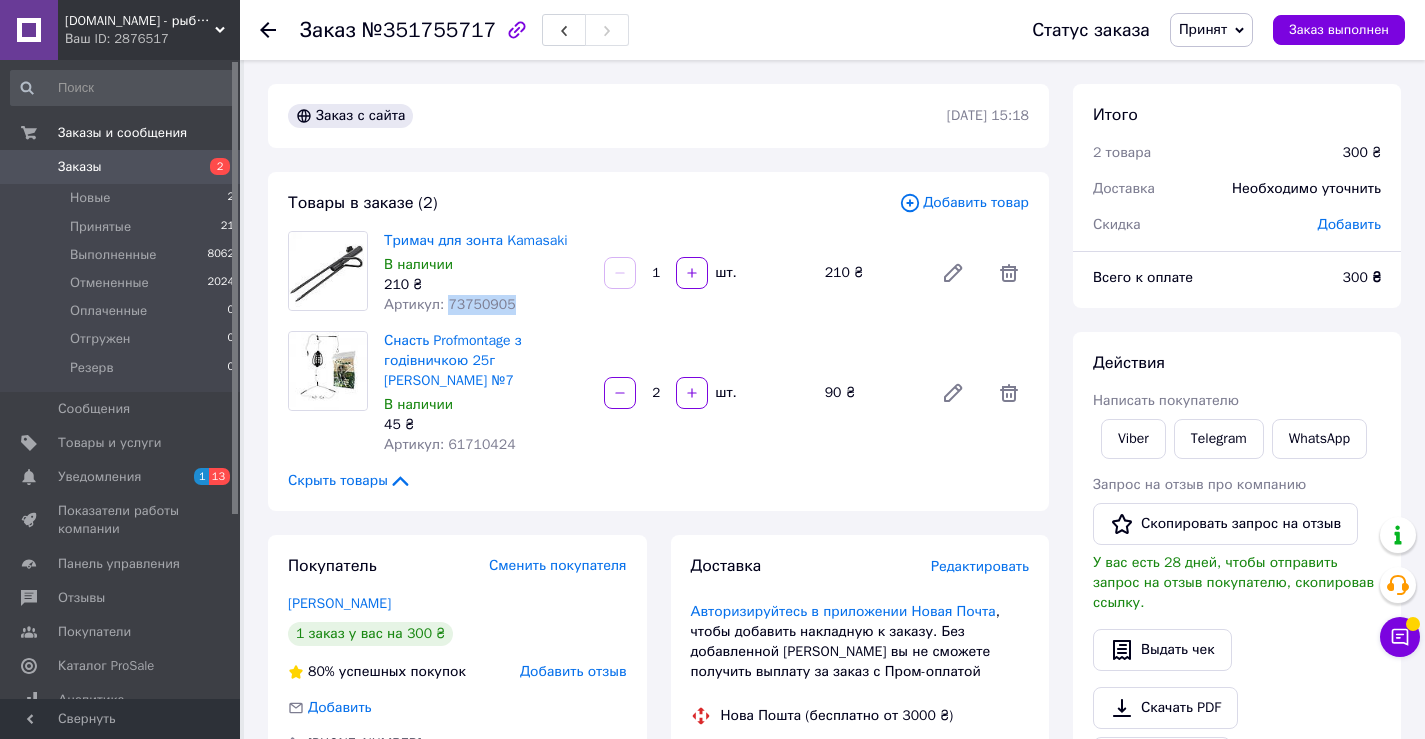 drag, startPoint x: 532, startPoint y: 304, endPoint x: 443, endPoint y: 310, distance: 89.20202 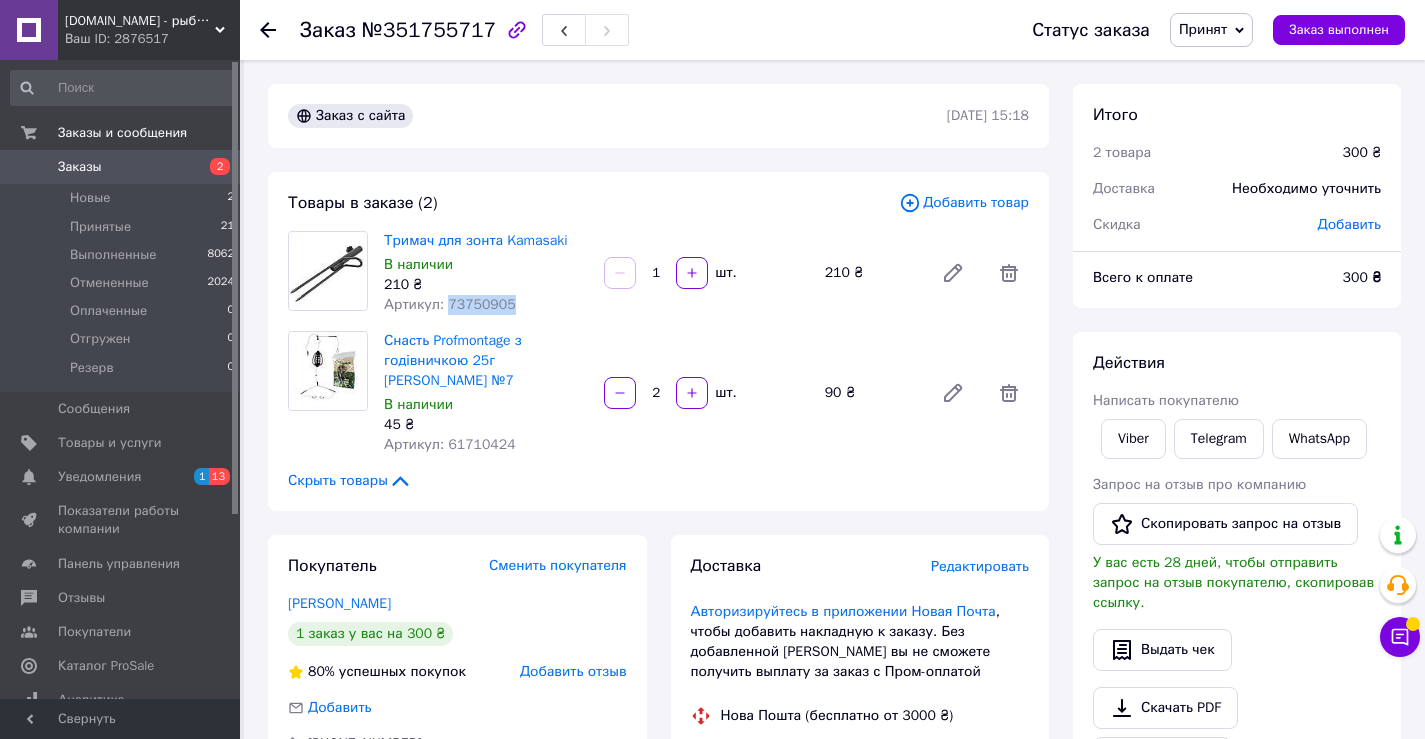click on "Артикул: 73750905" at bounding box center (486, 305) 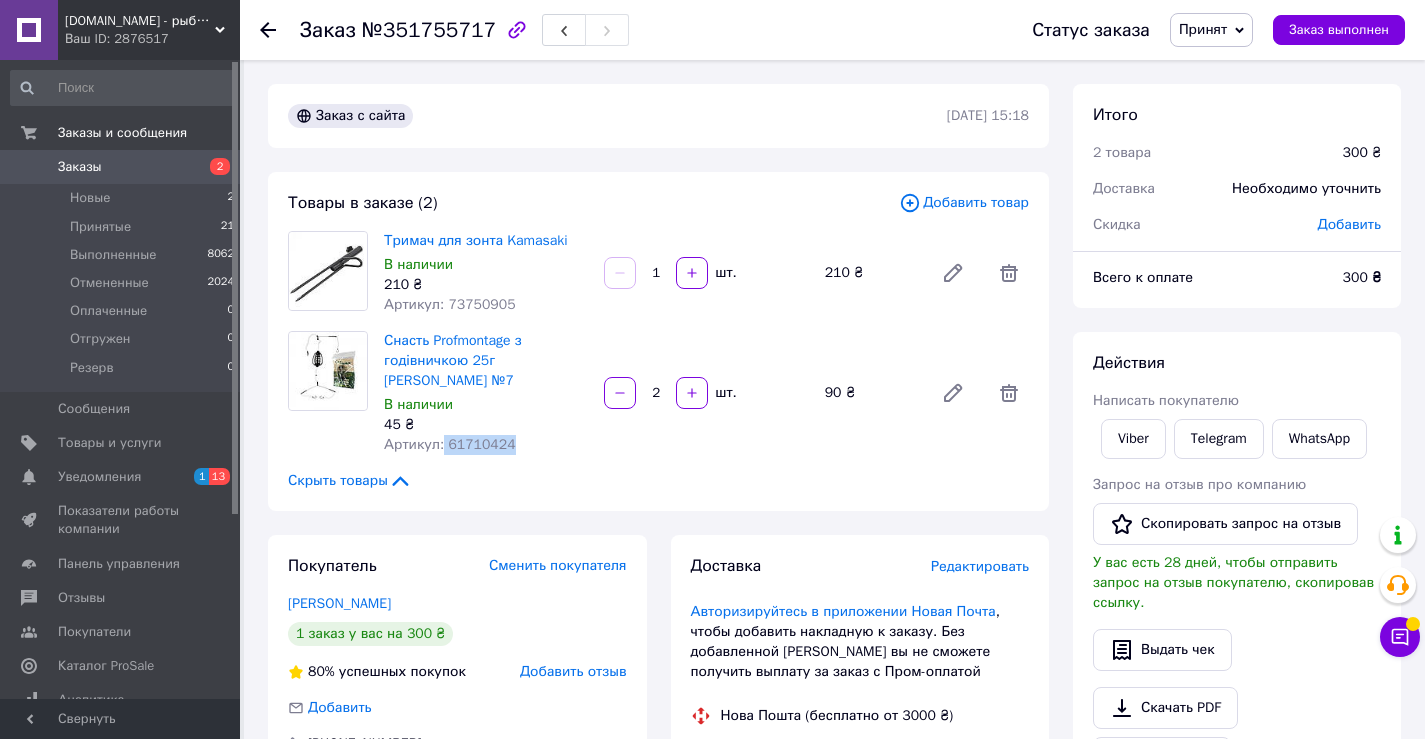 drag, startPoint x: 522, startPoint y: 442, endPoint x: 440, endPoint y: 444, distance: 82.02438 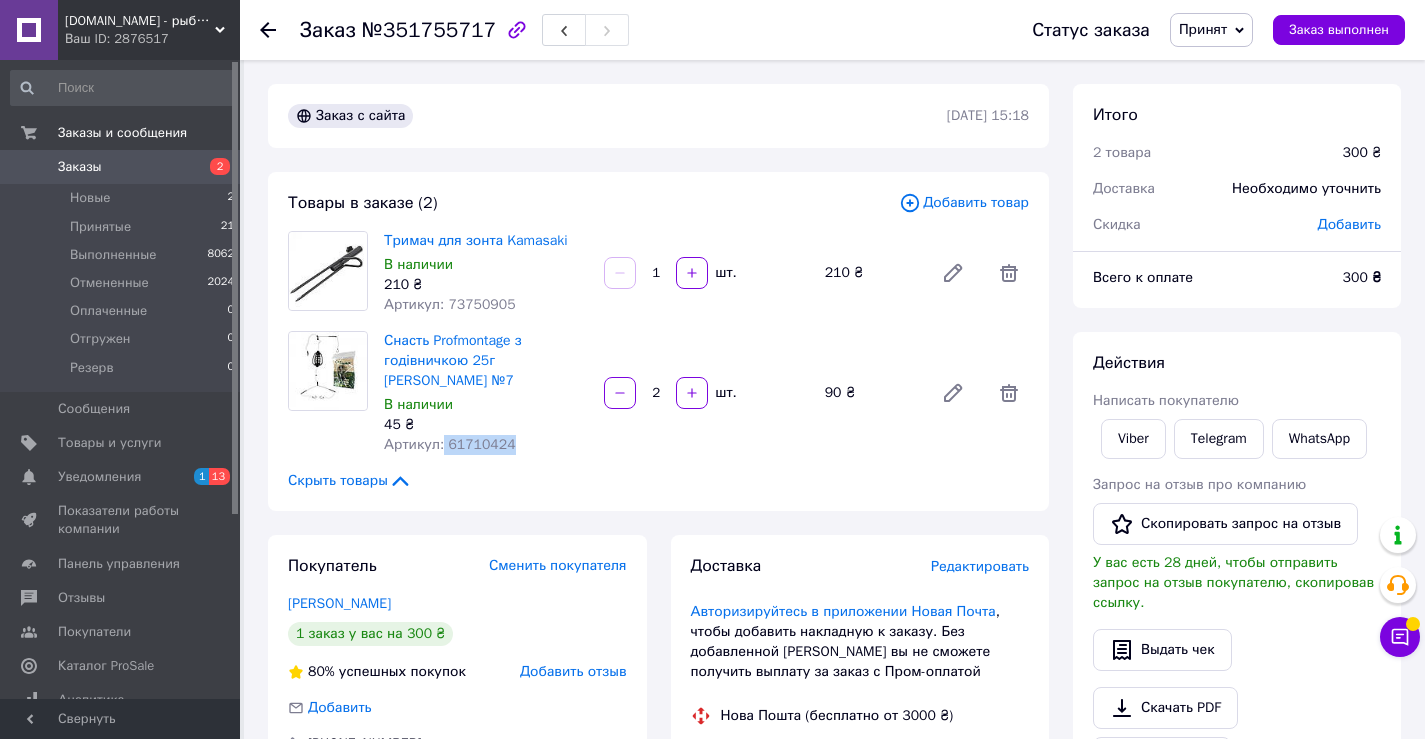 click on "Артикул: 61710424" at bounding box center [486, 445] 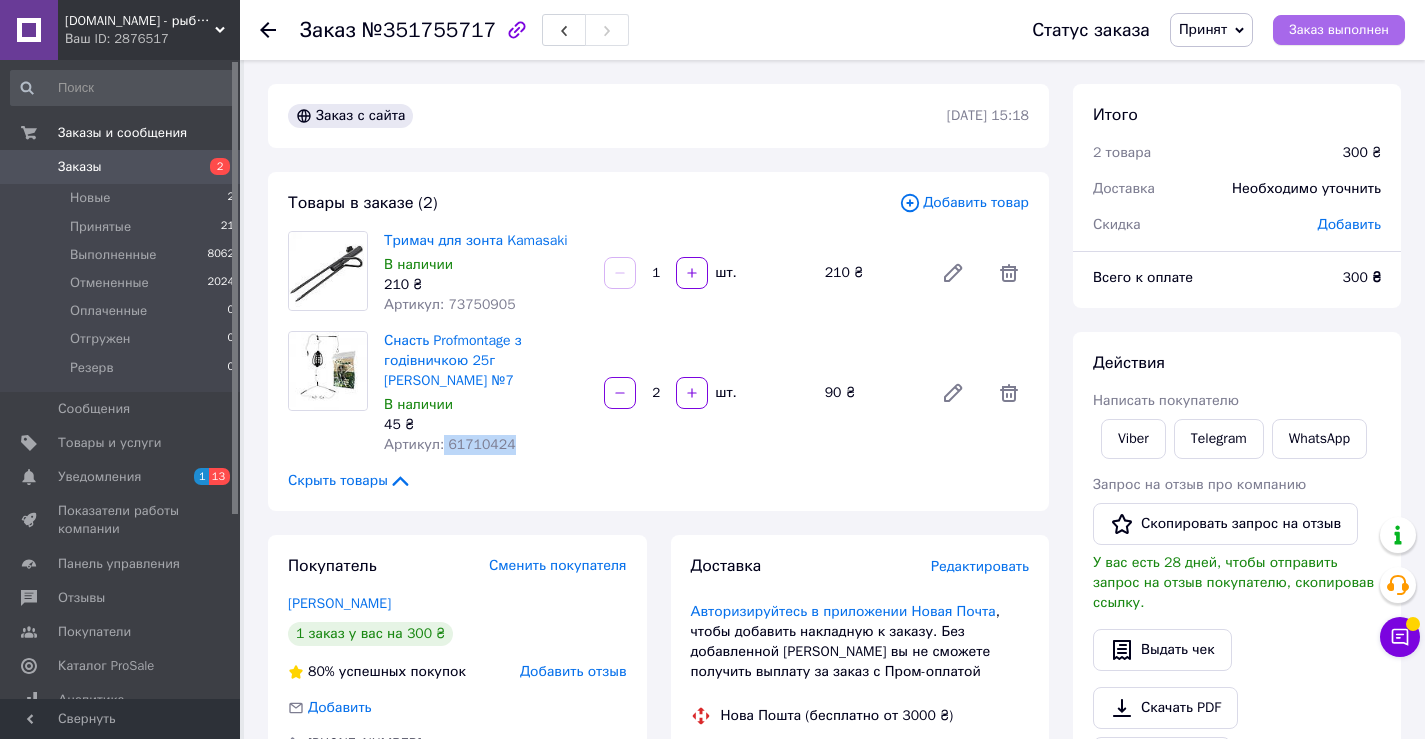 drag, startPoint x: 1341, startPoint y: 30, endPoint x: 1326, endPoint y: 31, distance: 15.033297 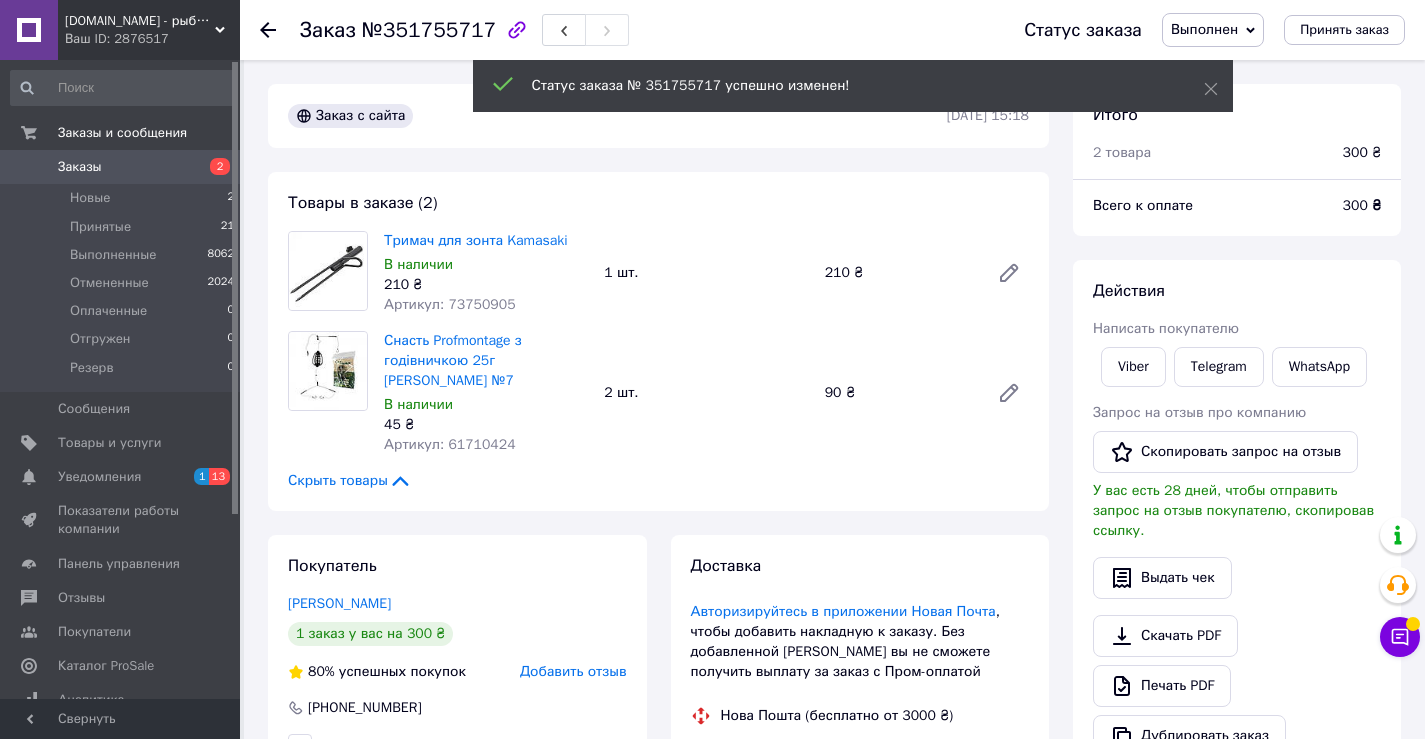 click 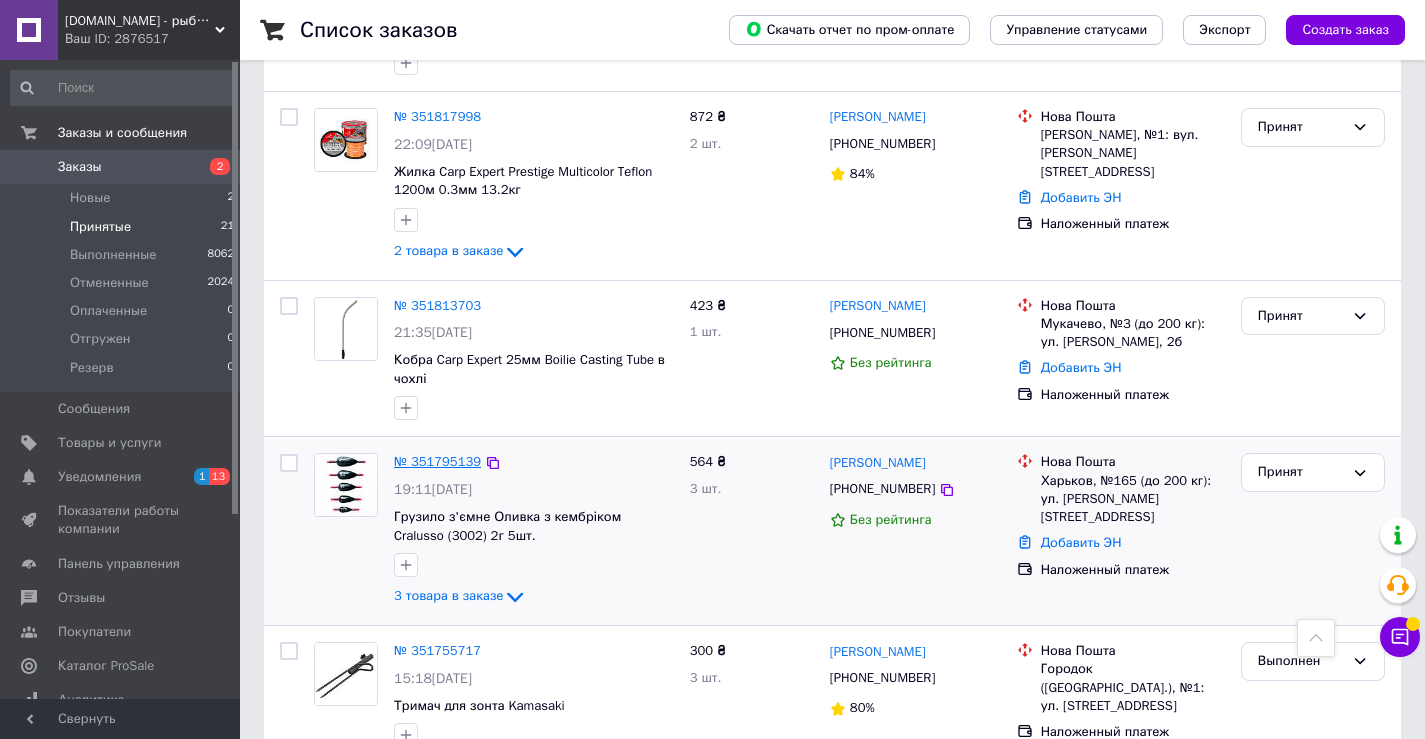 click on "№ 351795139" at bounding box center [437, 461] 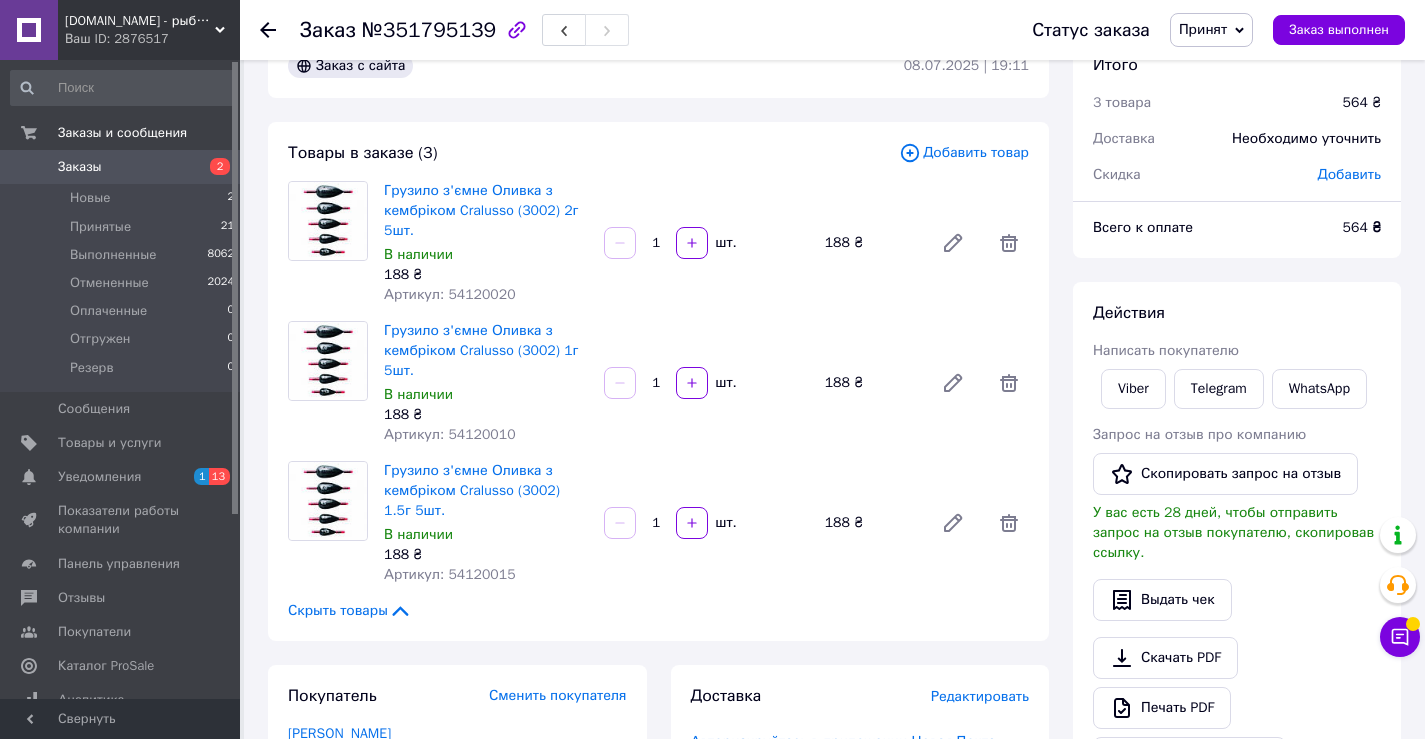scroll, scrollTop: 0, scrollLeft: 0, axis: both 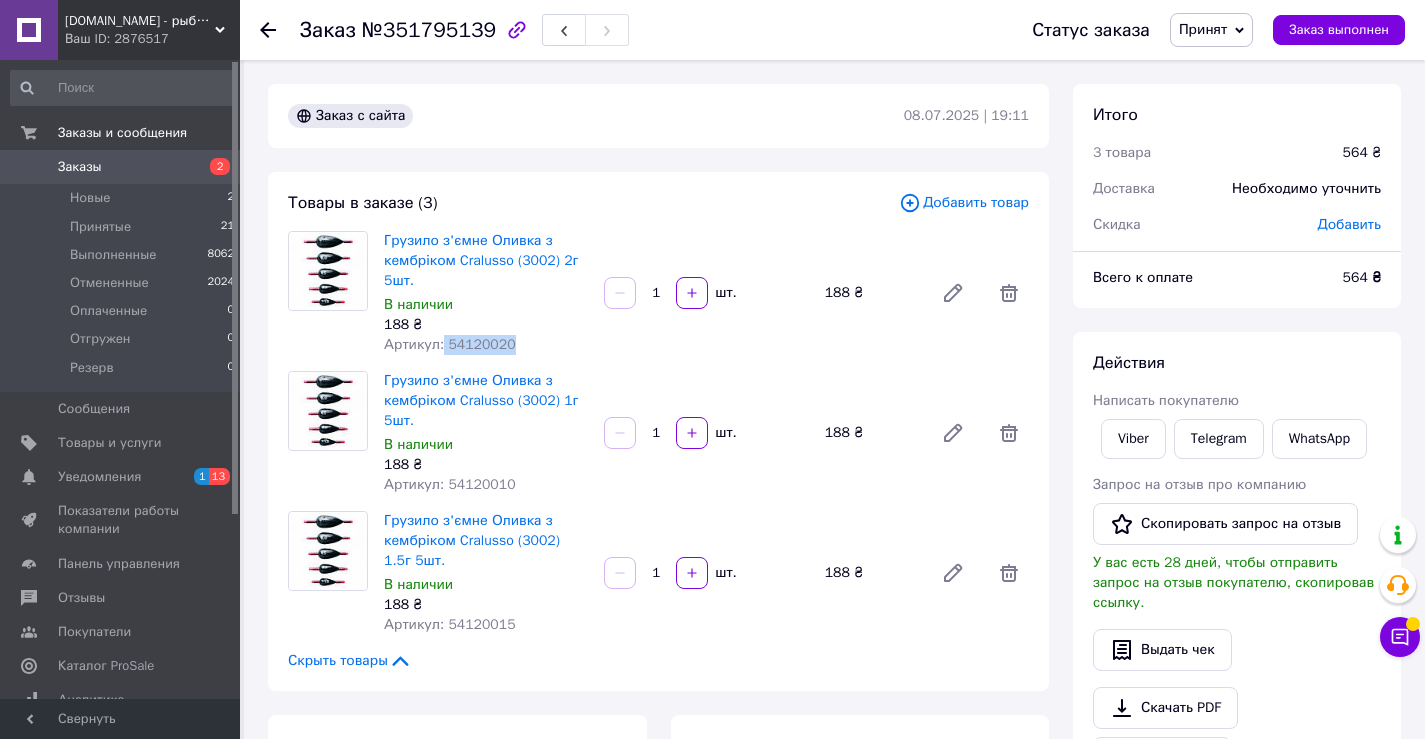 drag, startPoint x: 514, startPoint y: 338, endPoint x: 440, endPoint y: 344, distance: 74.24284 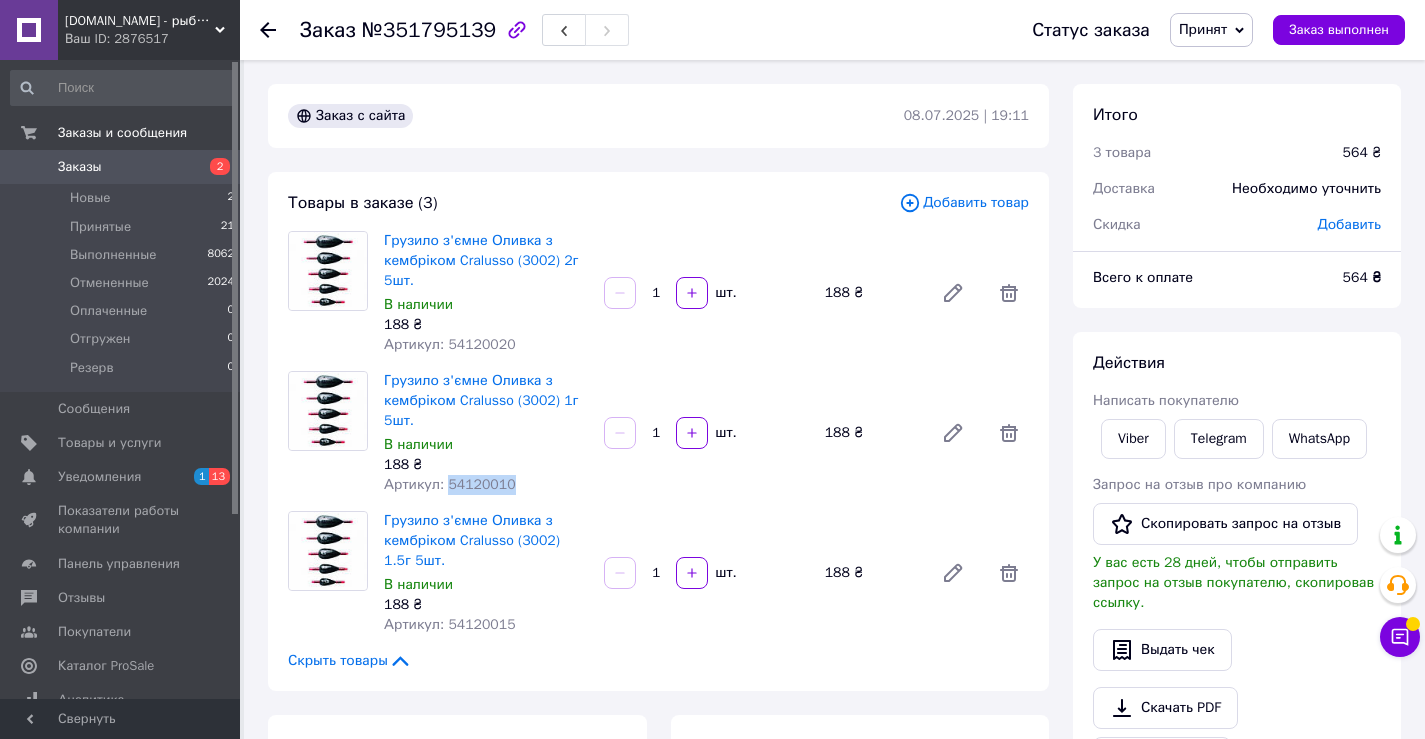 drag, startPoint x: 515, startPoint y: 490, endPoint x: 443, endPoint y: 483, distance: 72.33948 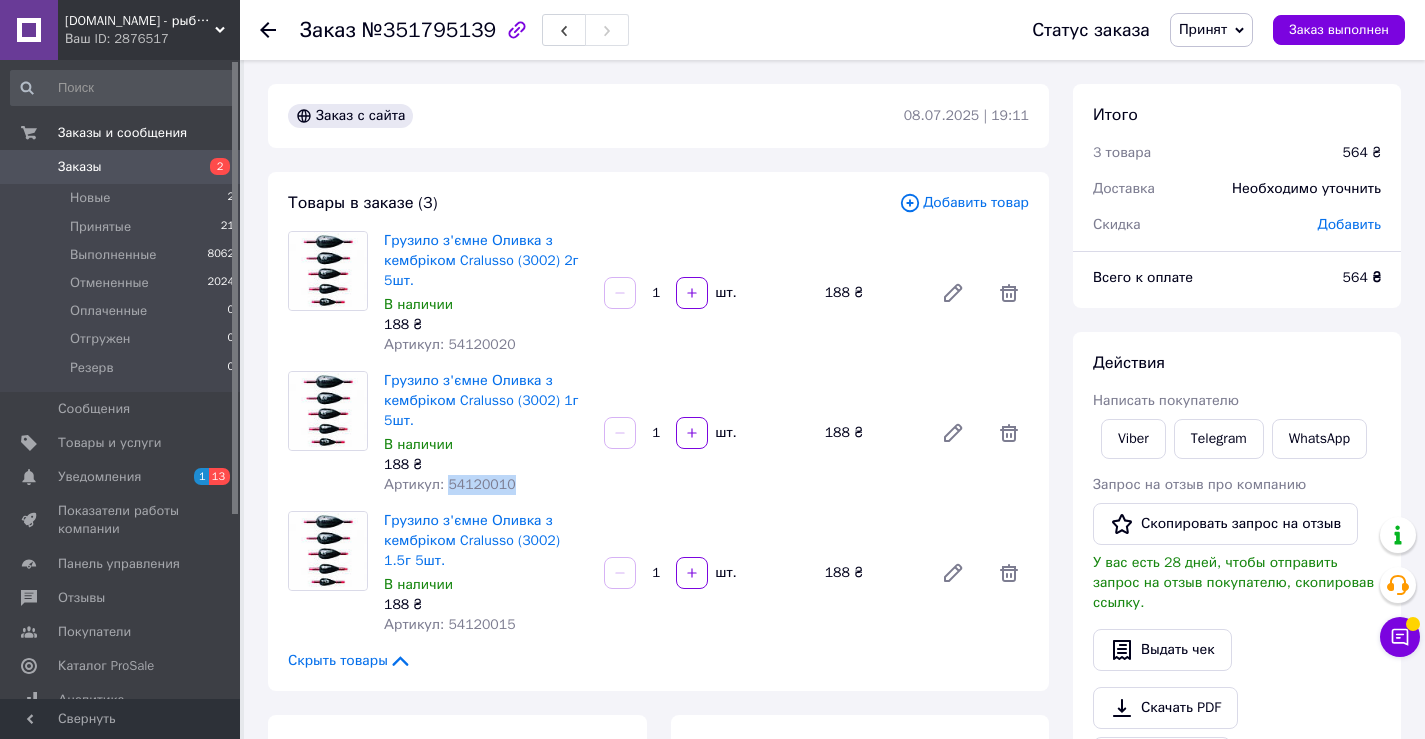 click on "Артикул: 54120010" at bounding box center (486, 485) 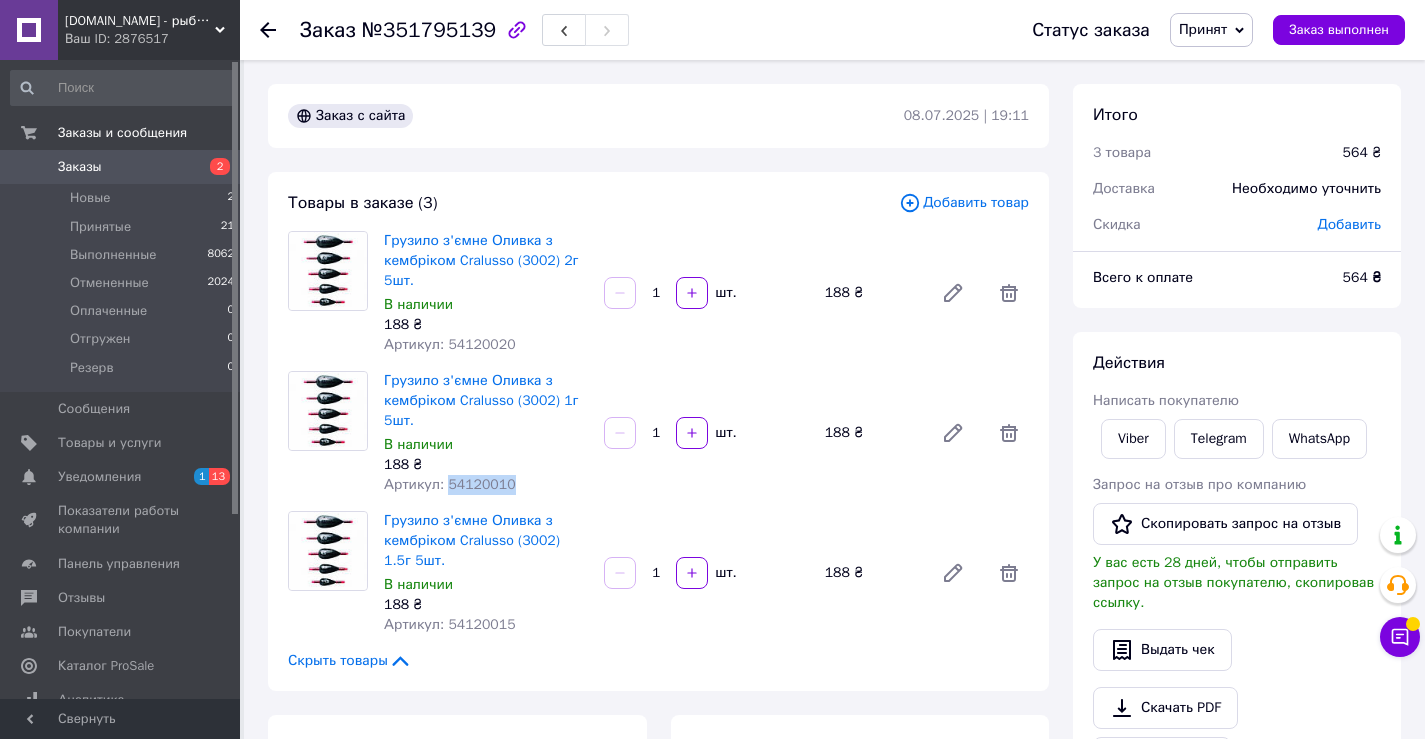 copy on "54120010" 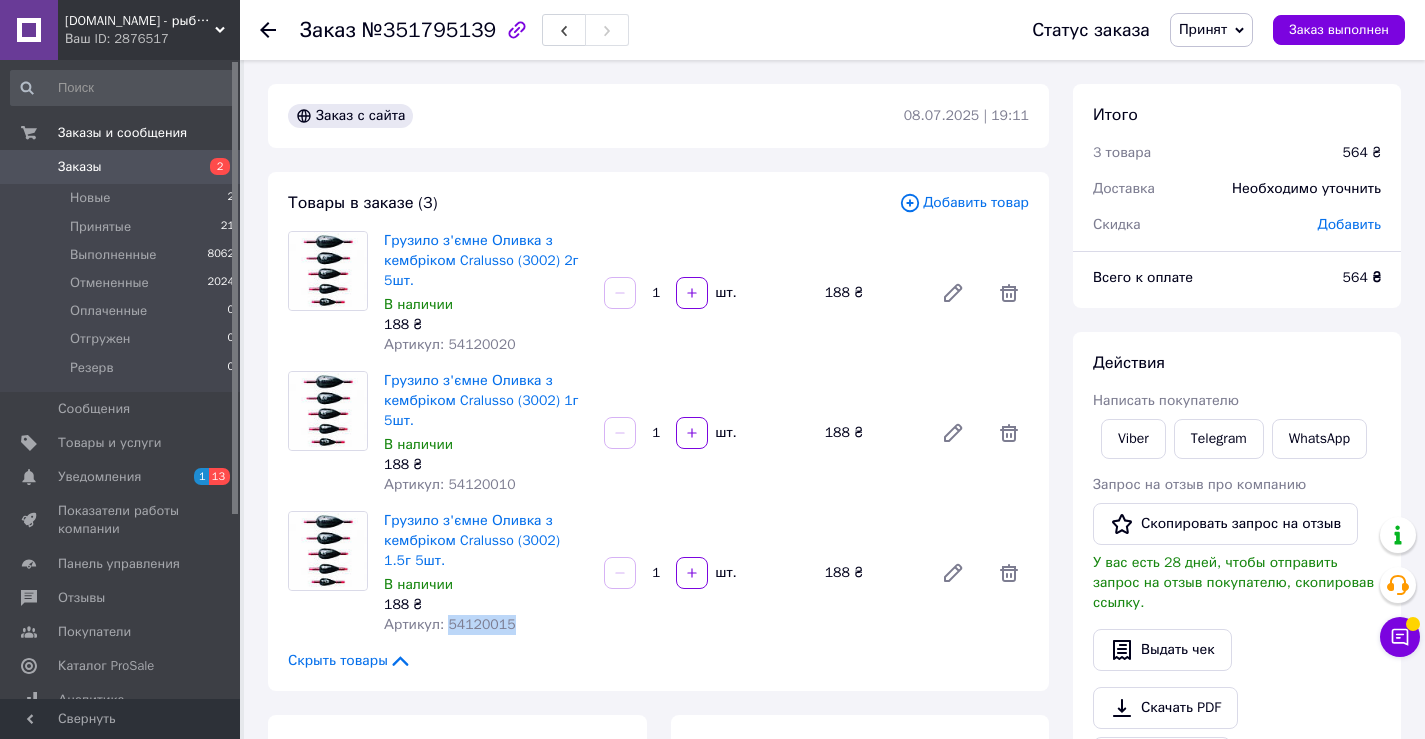 drag, startPoint x: 516, startPoint y: 631, endPoint x: 442, endPoint y: 622, distance: 74.54529 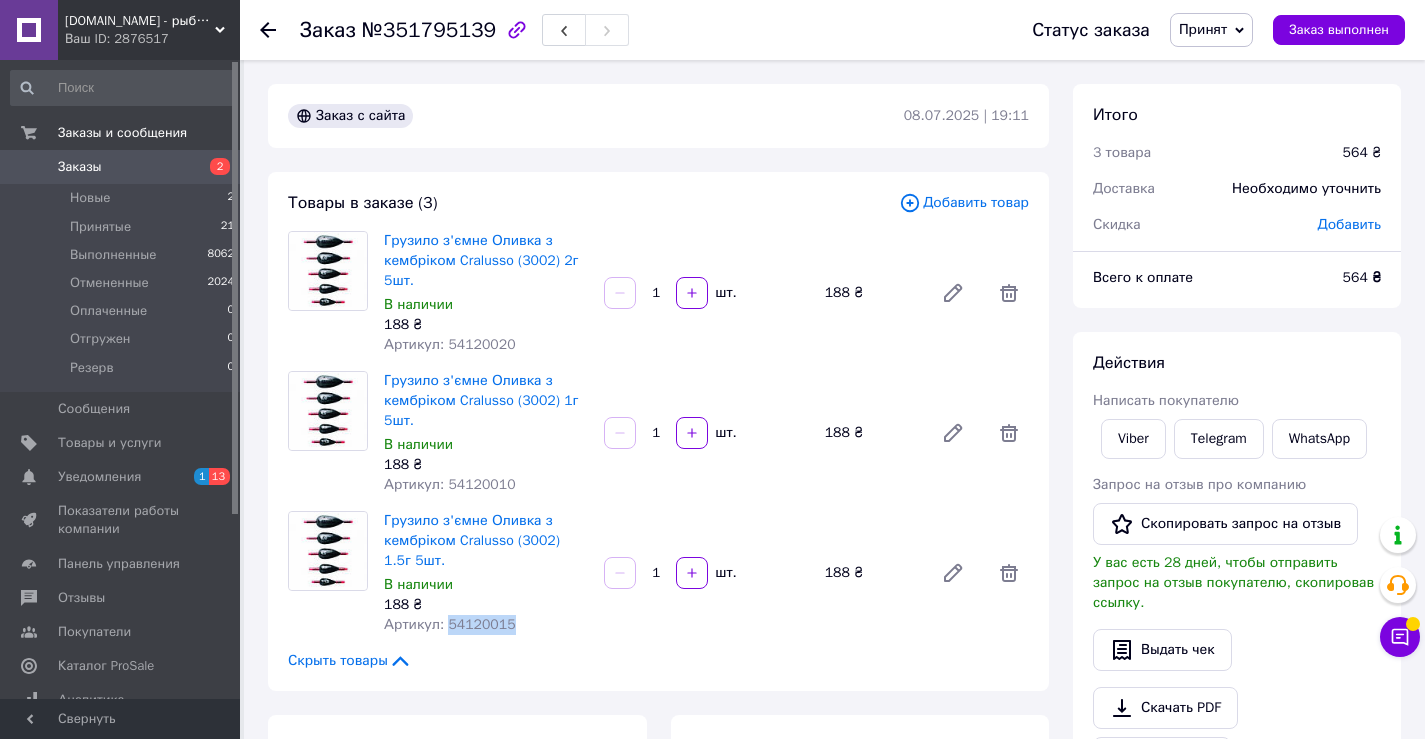click on "Артикул: 54120015" at bounding box center [486, 625] 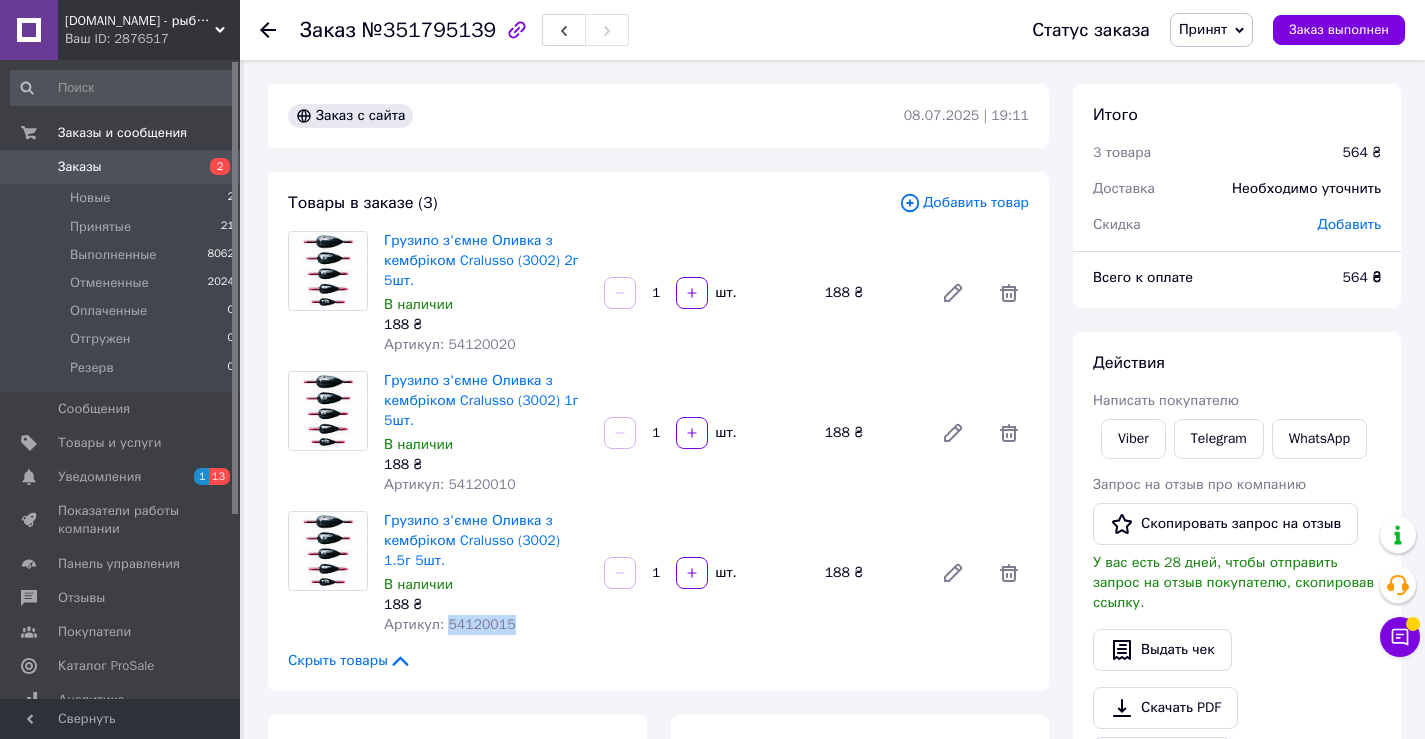 copy on "54120015" 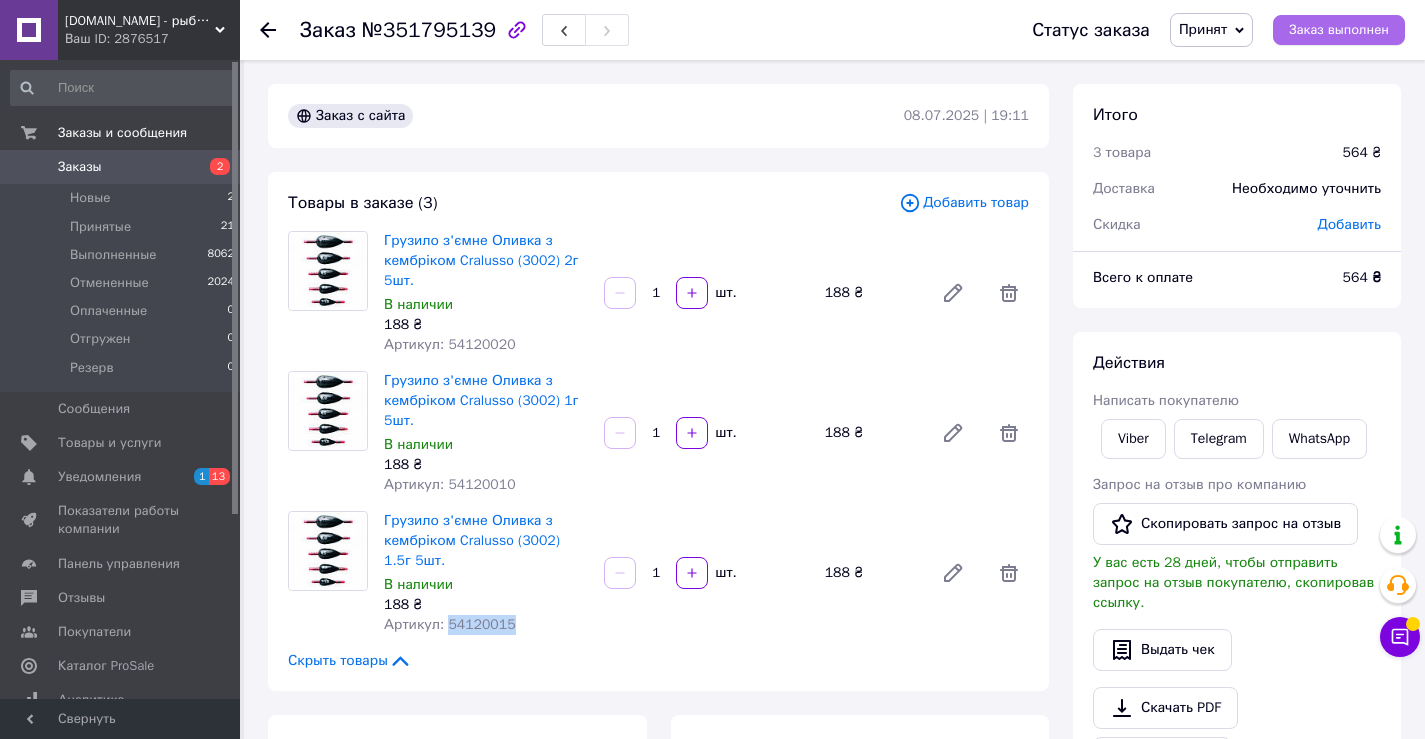 click on "Заказ выполнен" at bounding box center [1339, 30] 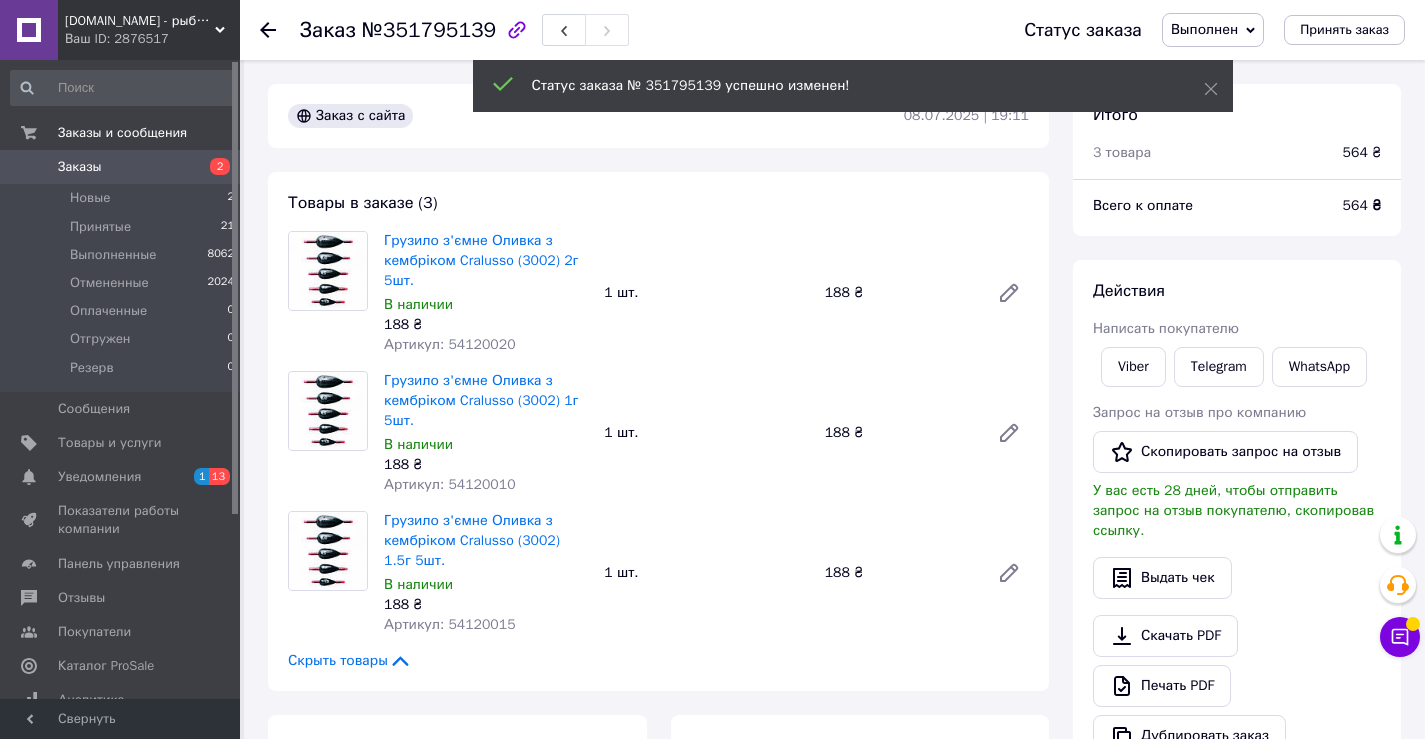 click 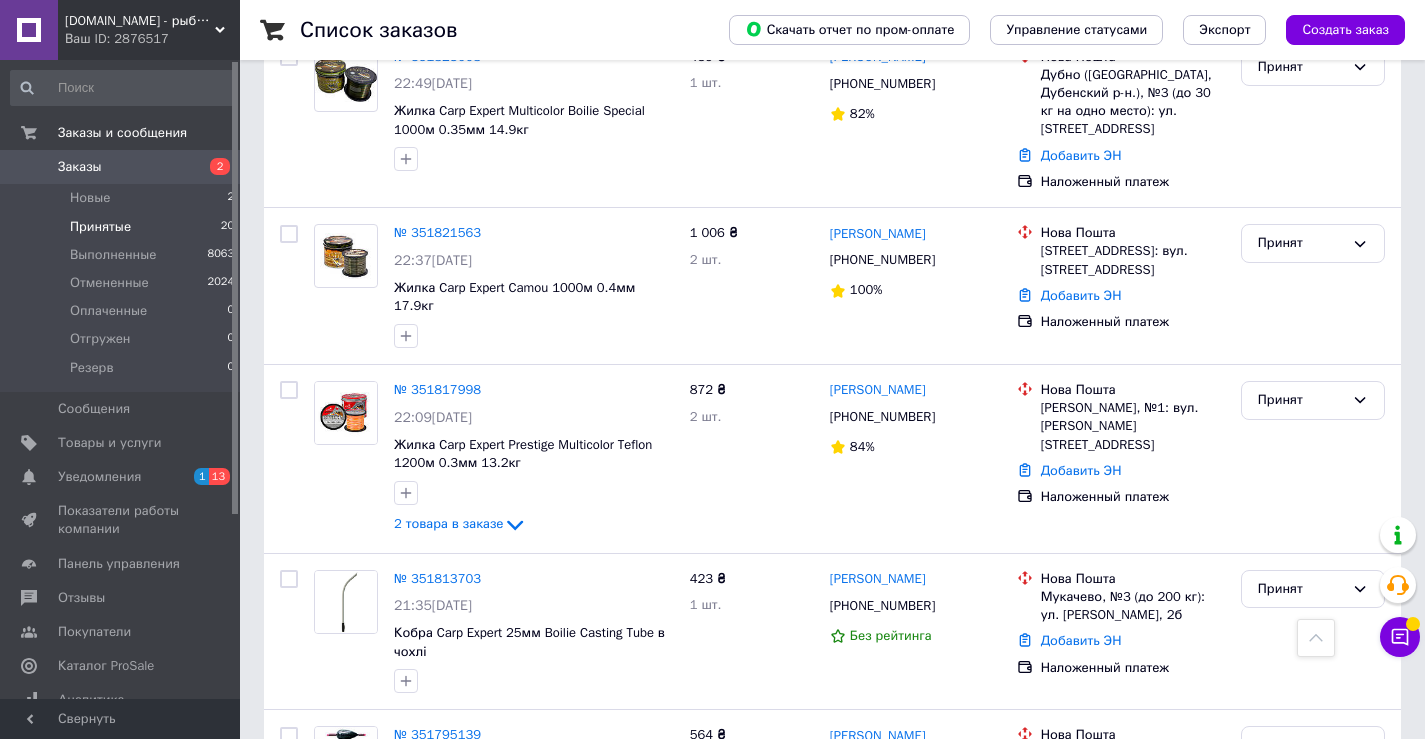 scroll, scrollTop: 2994, scrollLeft: 0, axis: vertical 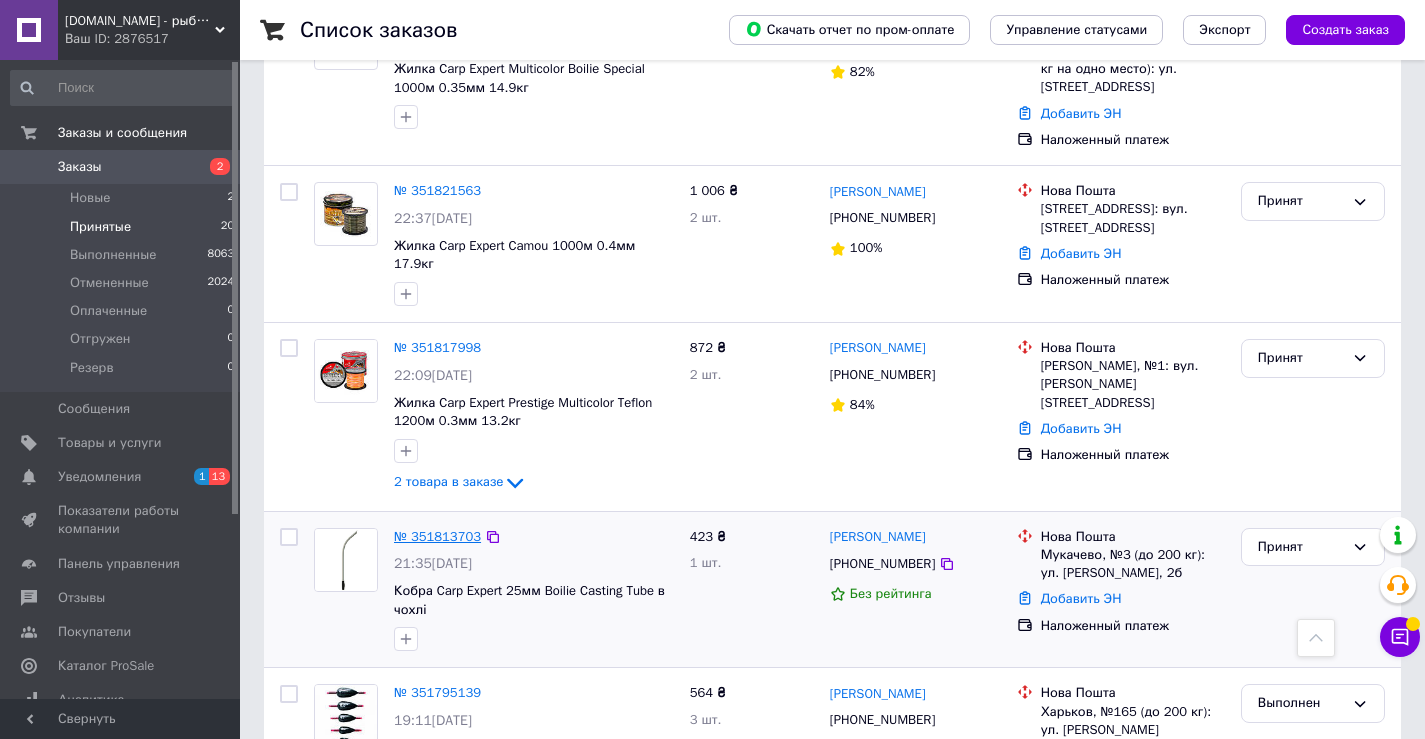 click on "№ 351813703" at bounding box center (437, 536) 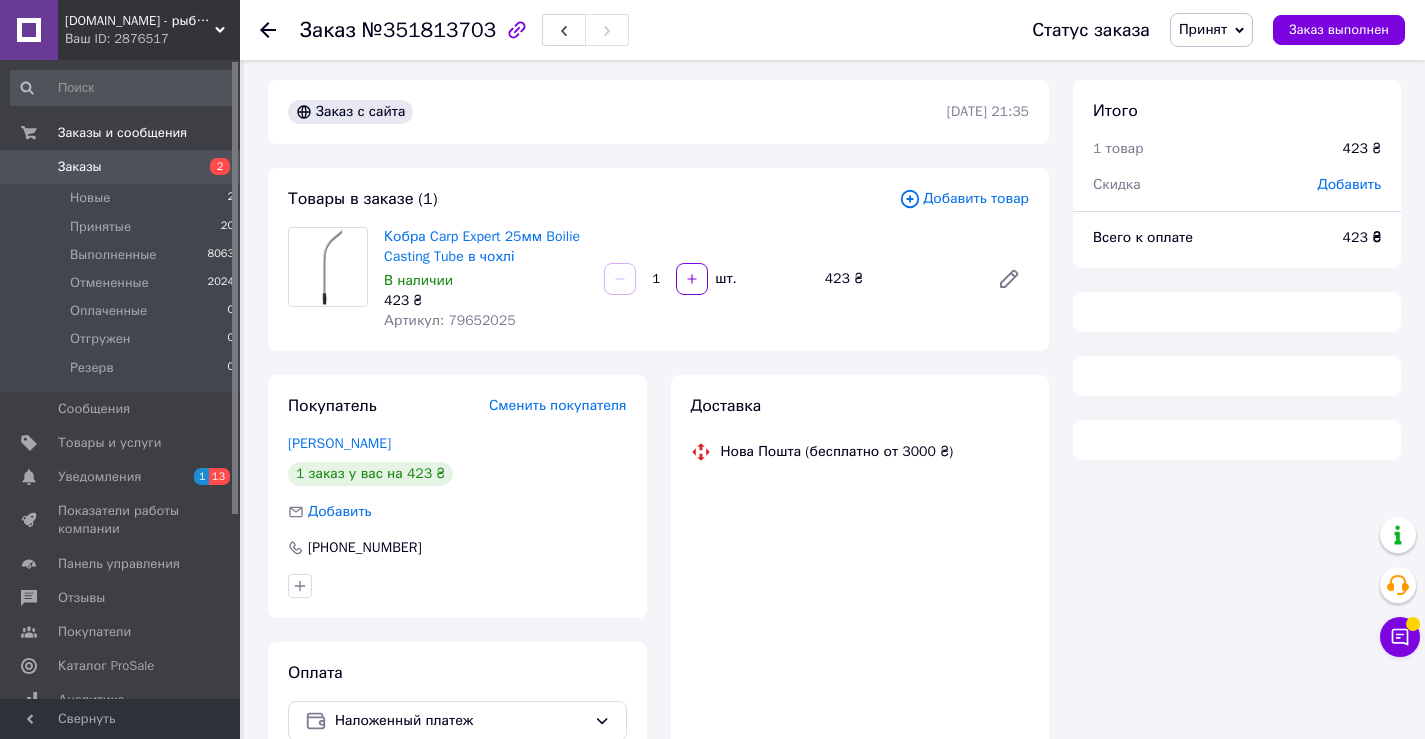 scroll, scrollTop: 0, scrollLeft: 0, axis: both 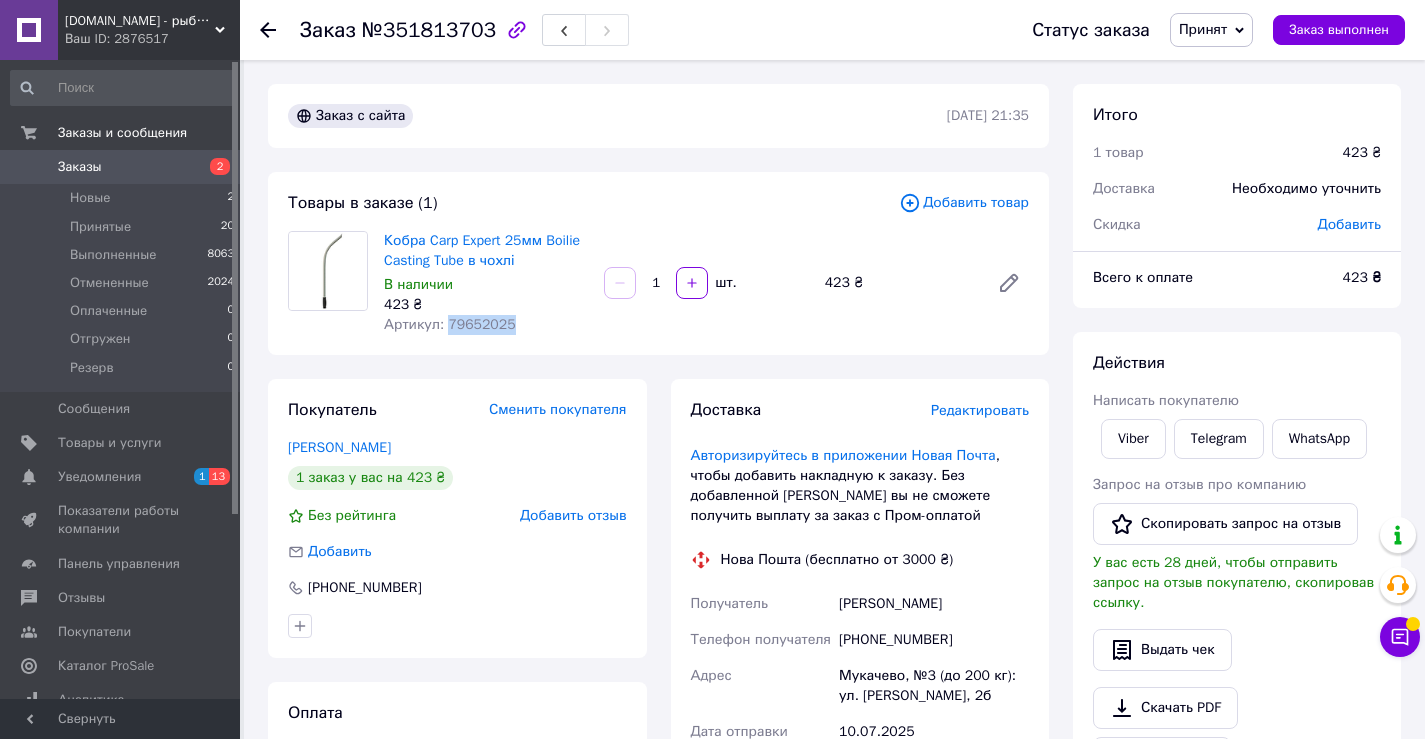 drag, startPoint x: 511, startPoint y: 317, endPoint x: 443, endPoint y: 326, distance: 68.593 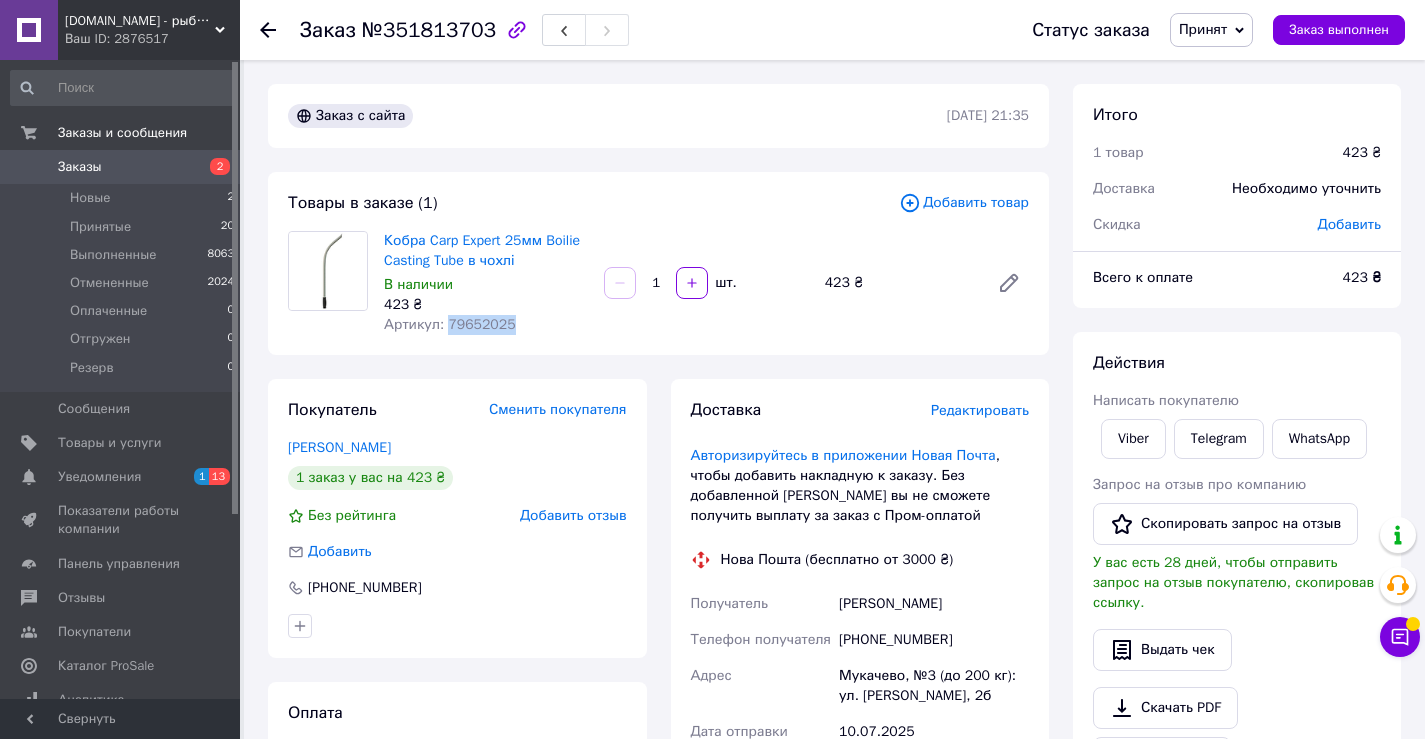click on "Артикул: 79652025" at bounding box center (486, 325) 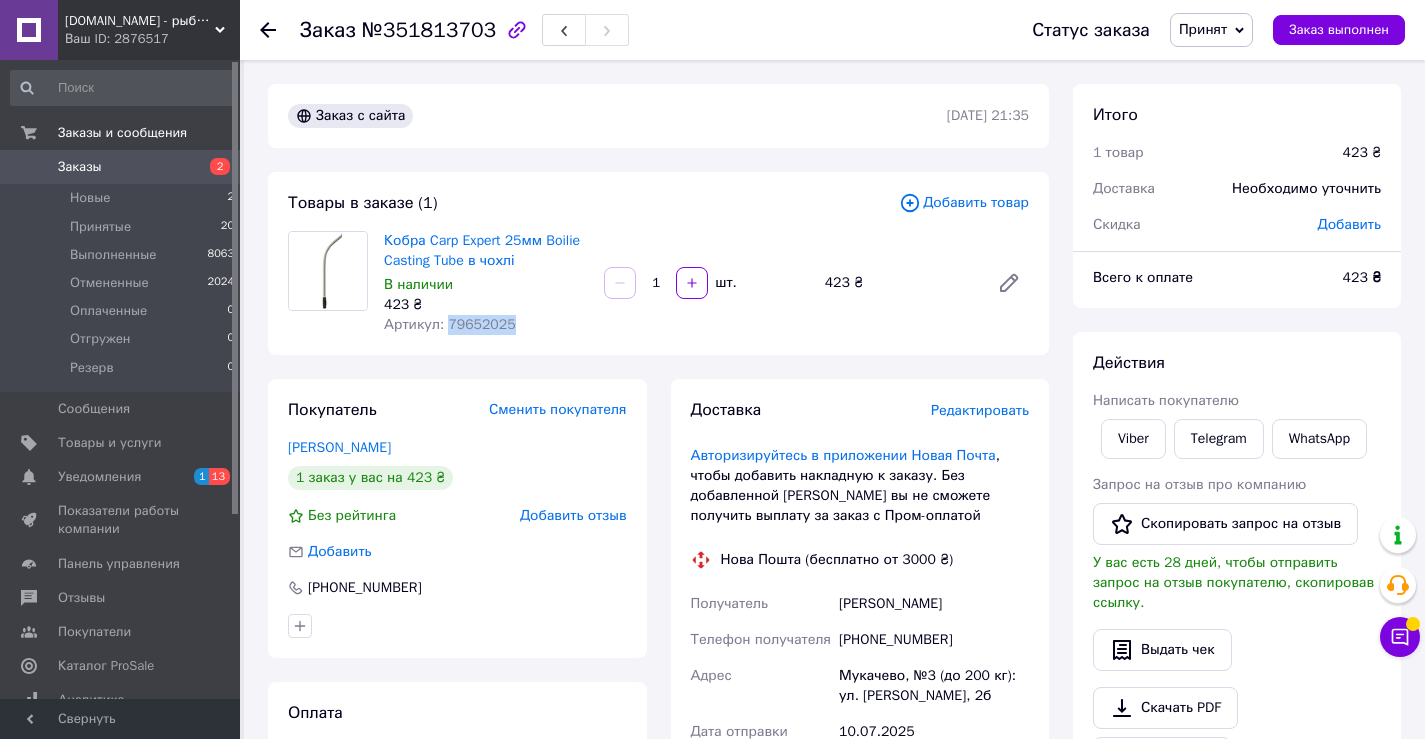 copy on "79652025" 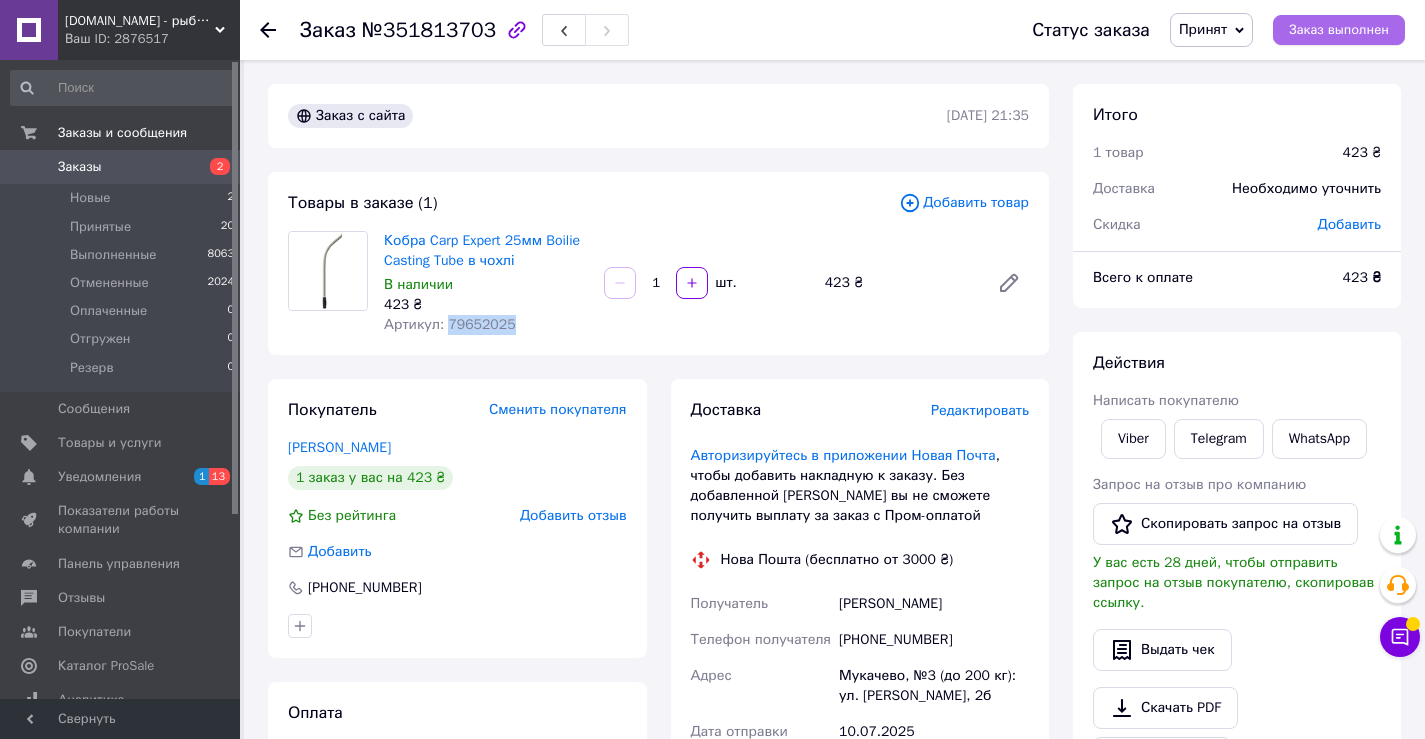 click on "Заказ выполнен" at bounding box center (1339, 30) 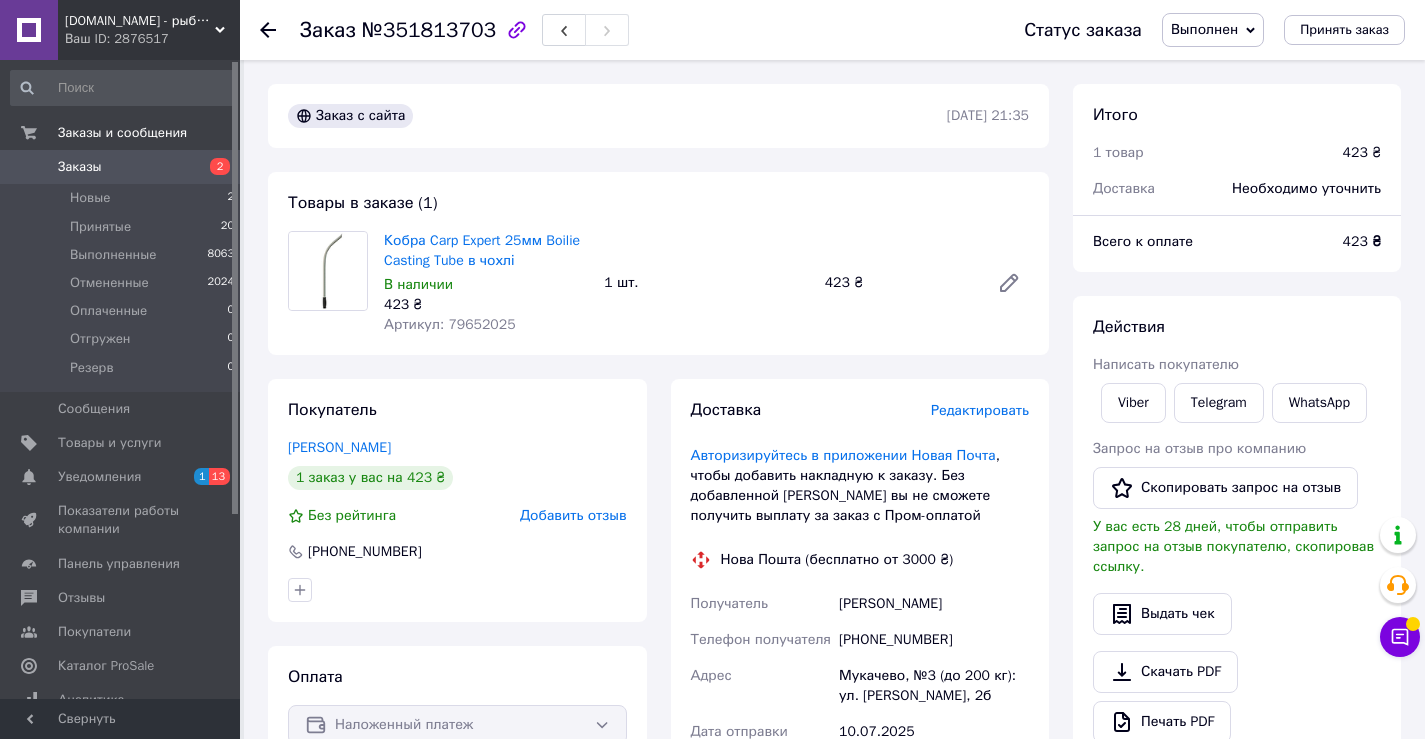 click 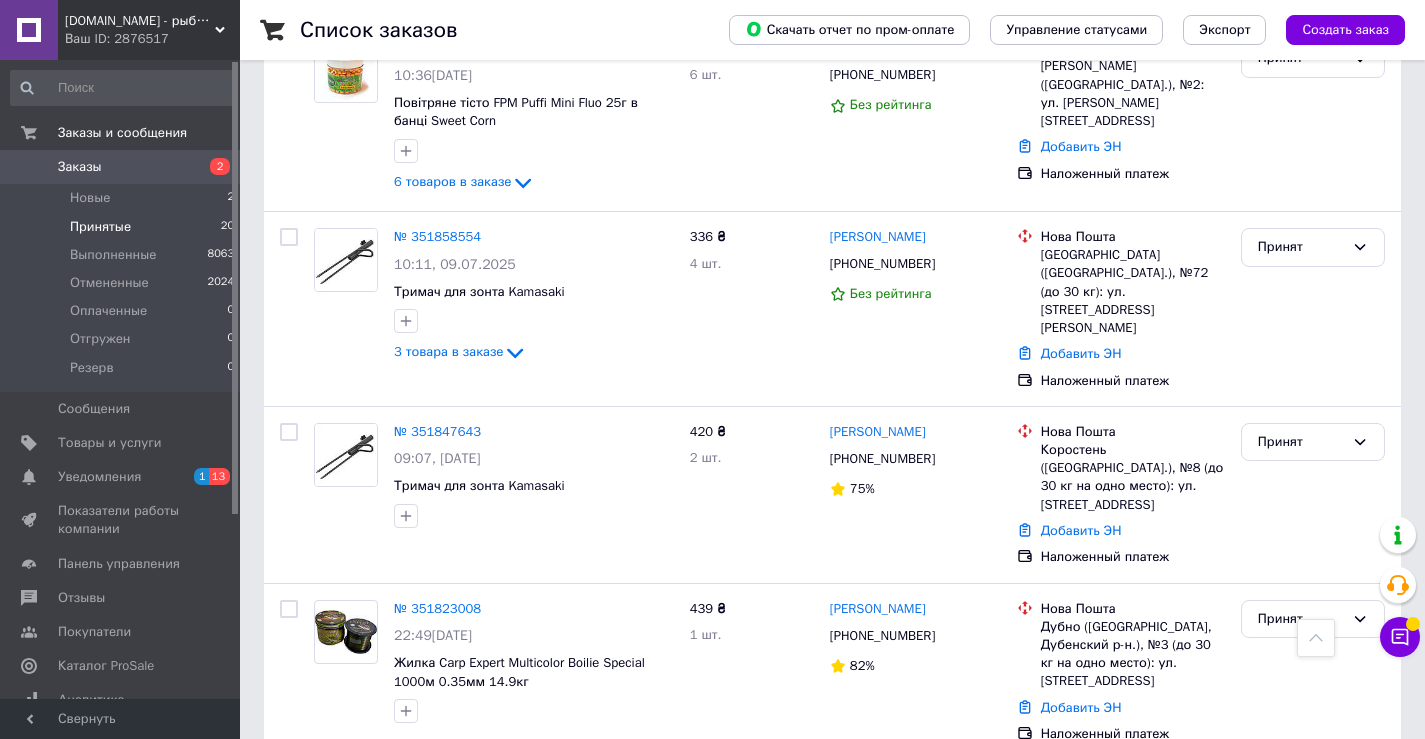 scroll, scrollTop: 2993, scrollLeft: 0, axis: vertical 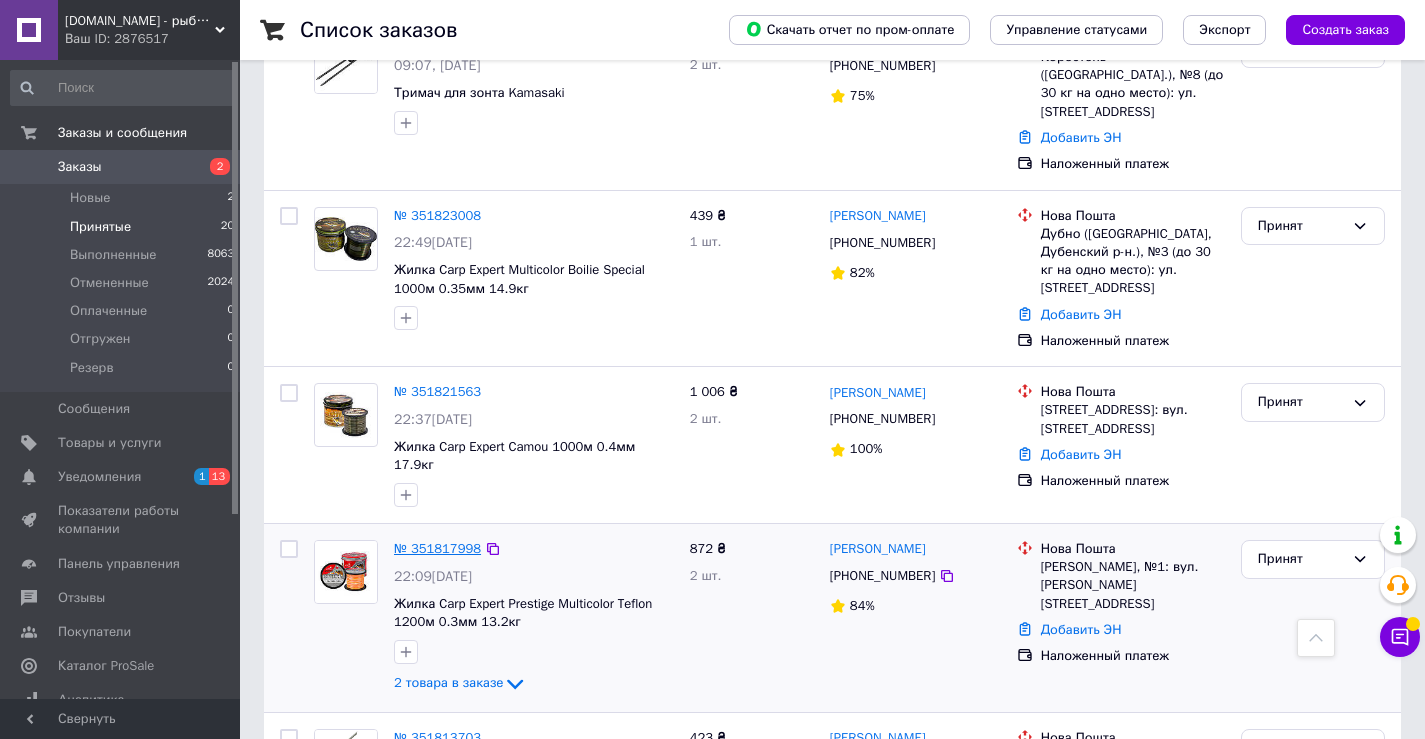 click on "№ 351817998" at bounding box center (437, 548) 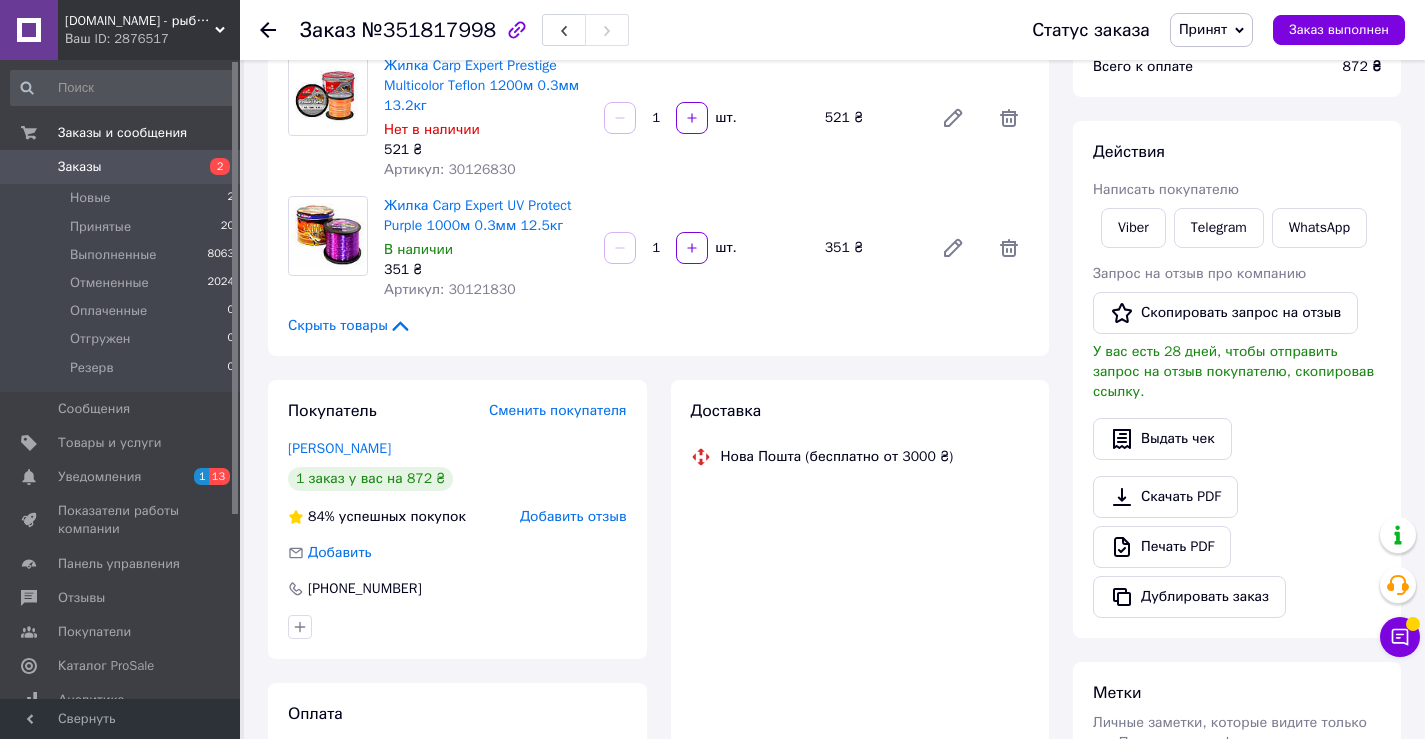 scroll, scrollTop: 0, scrollLeft: 0, axis: both 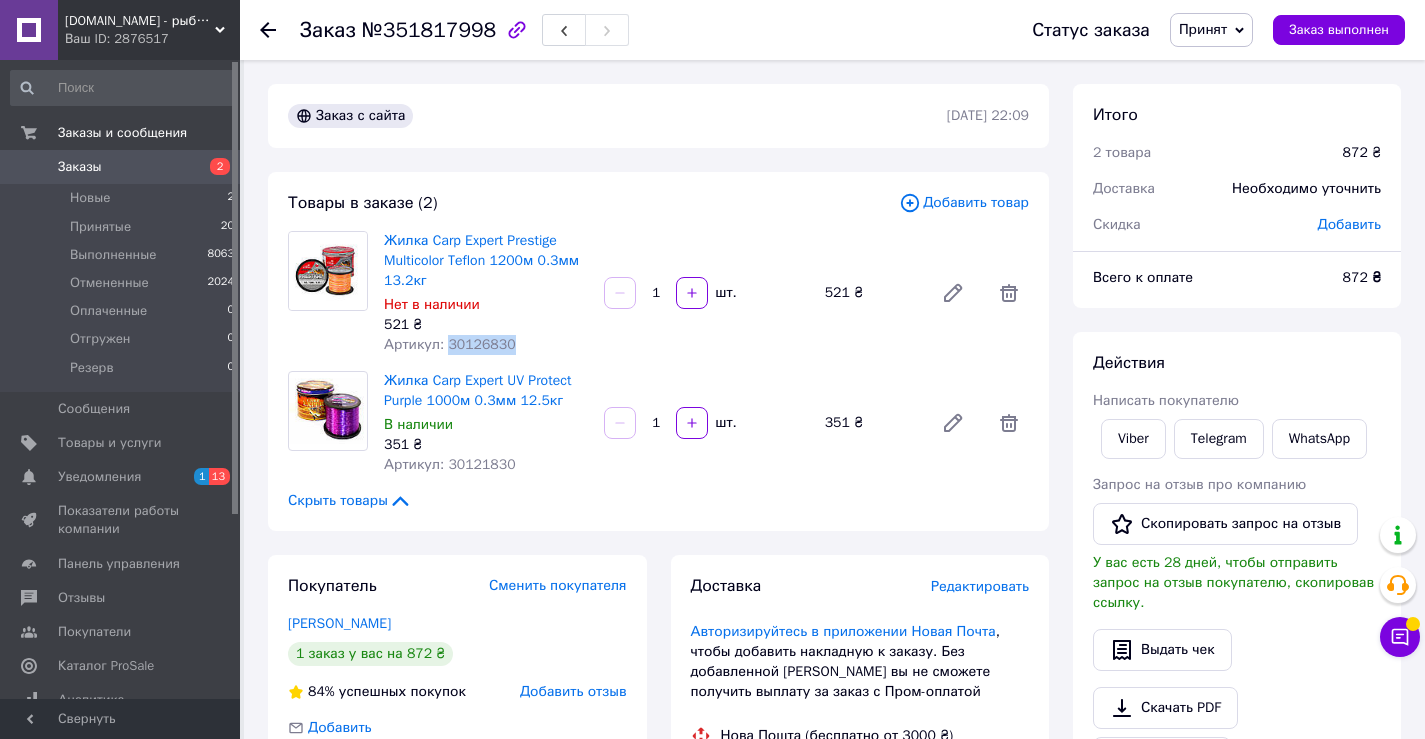 drag, startPoint x: 509, startPoint y: 345, endPoint x: 444, endPoint y: 338, distance: 65.37584 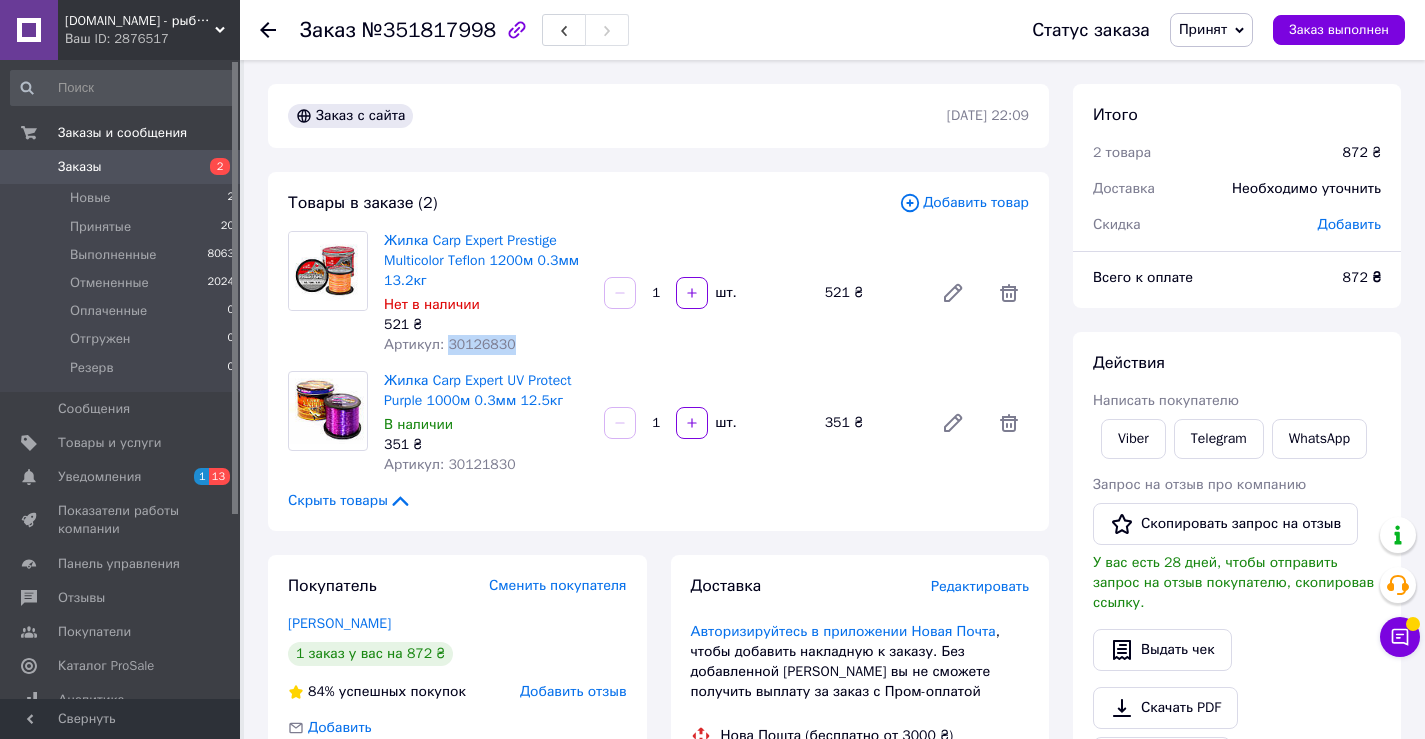 click on "Артикул: 30126830" at bounding box center [486, 345] 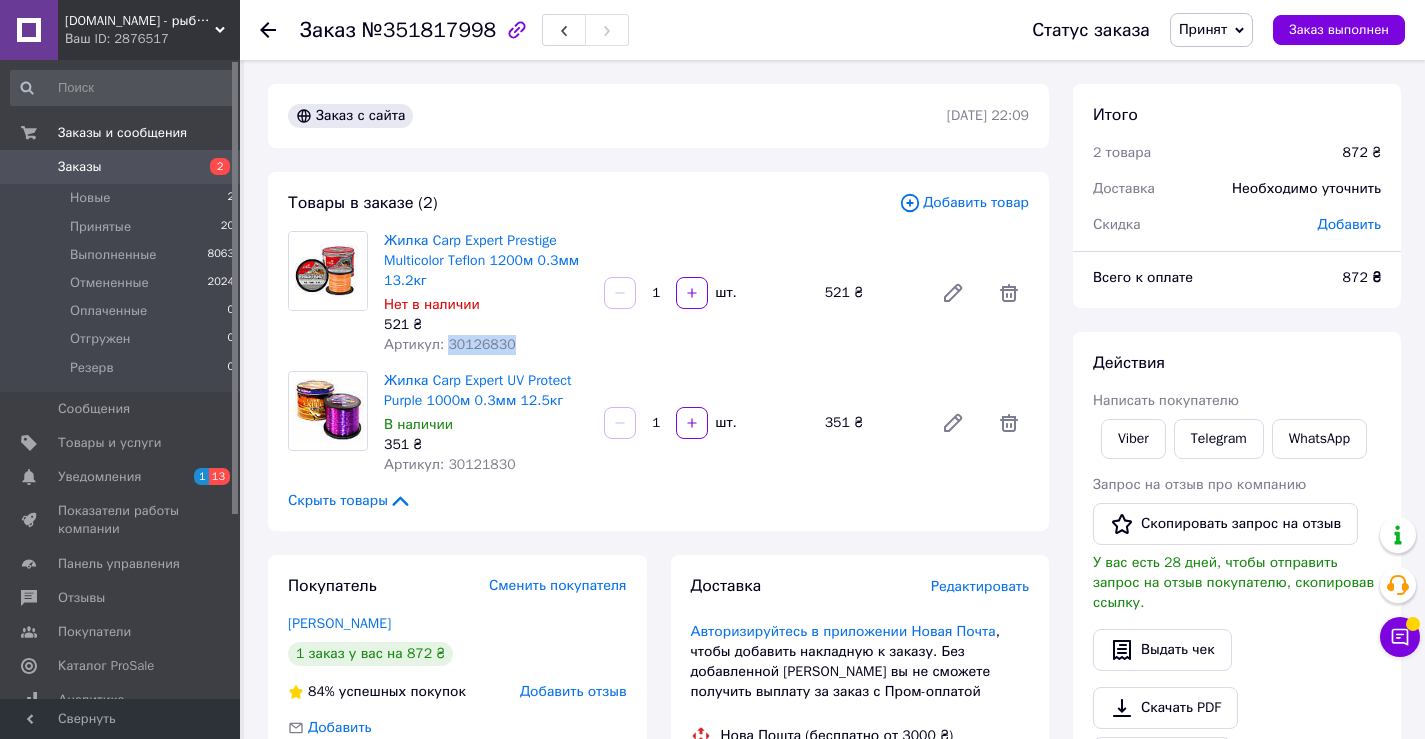 copy on "30126830" 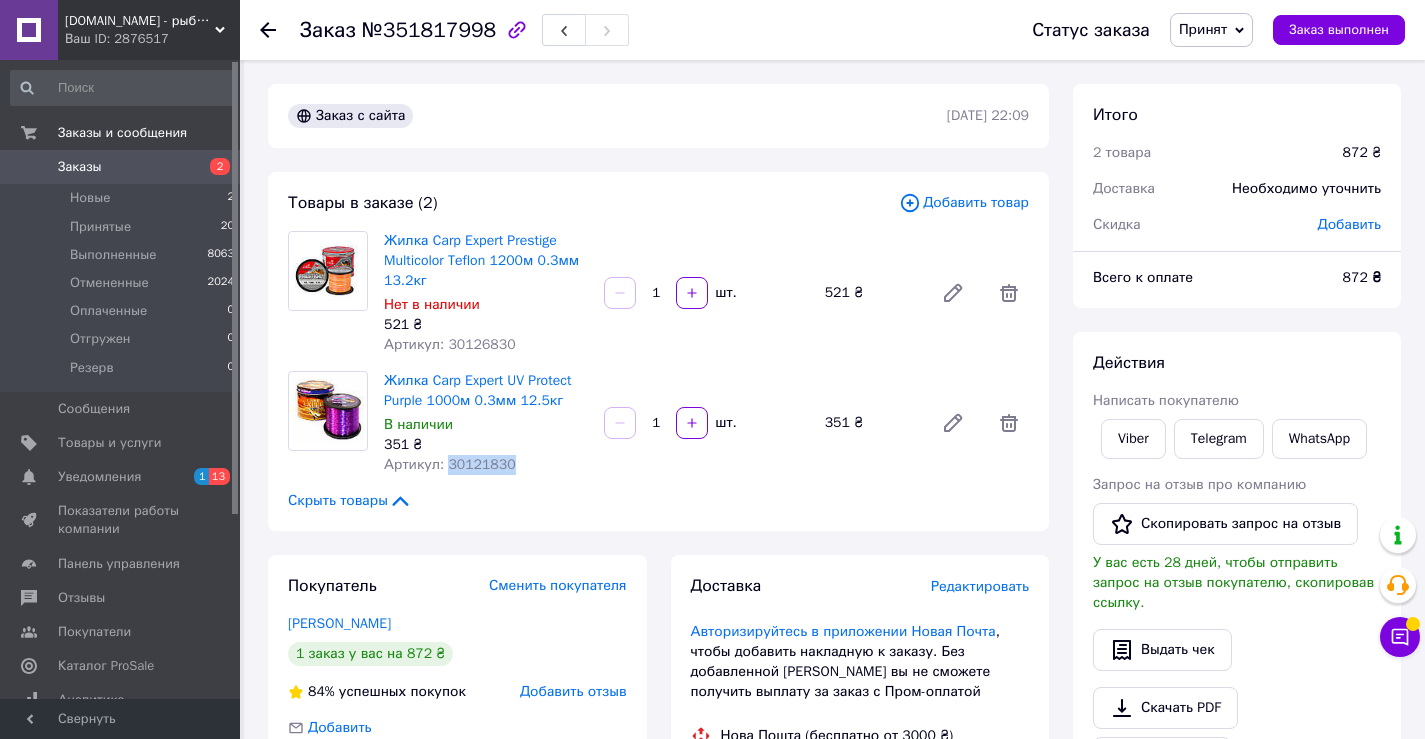 drag, startPoint x: 507, startPoint y: 463, endPoint x: 442, endPoint y: 465, distance: 65.03076 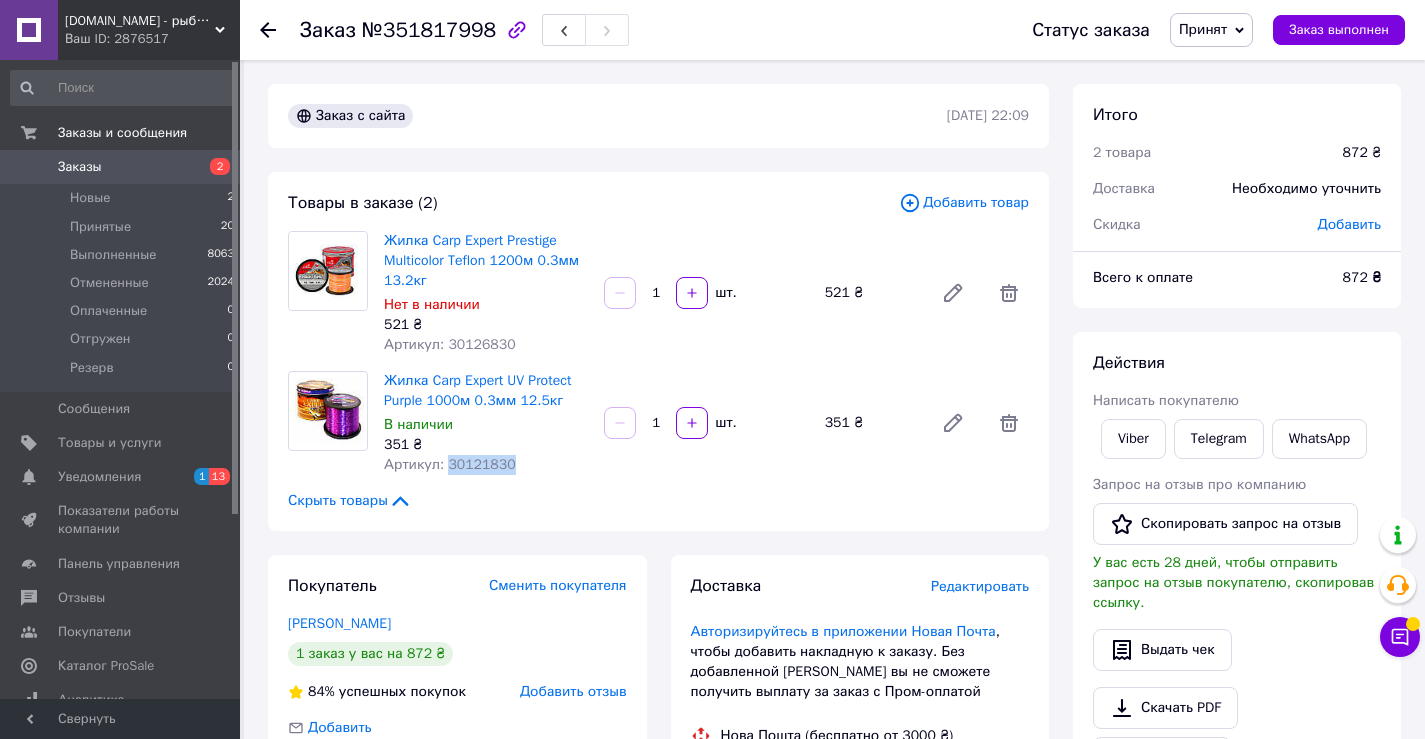 copy on "30121830" 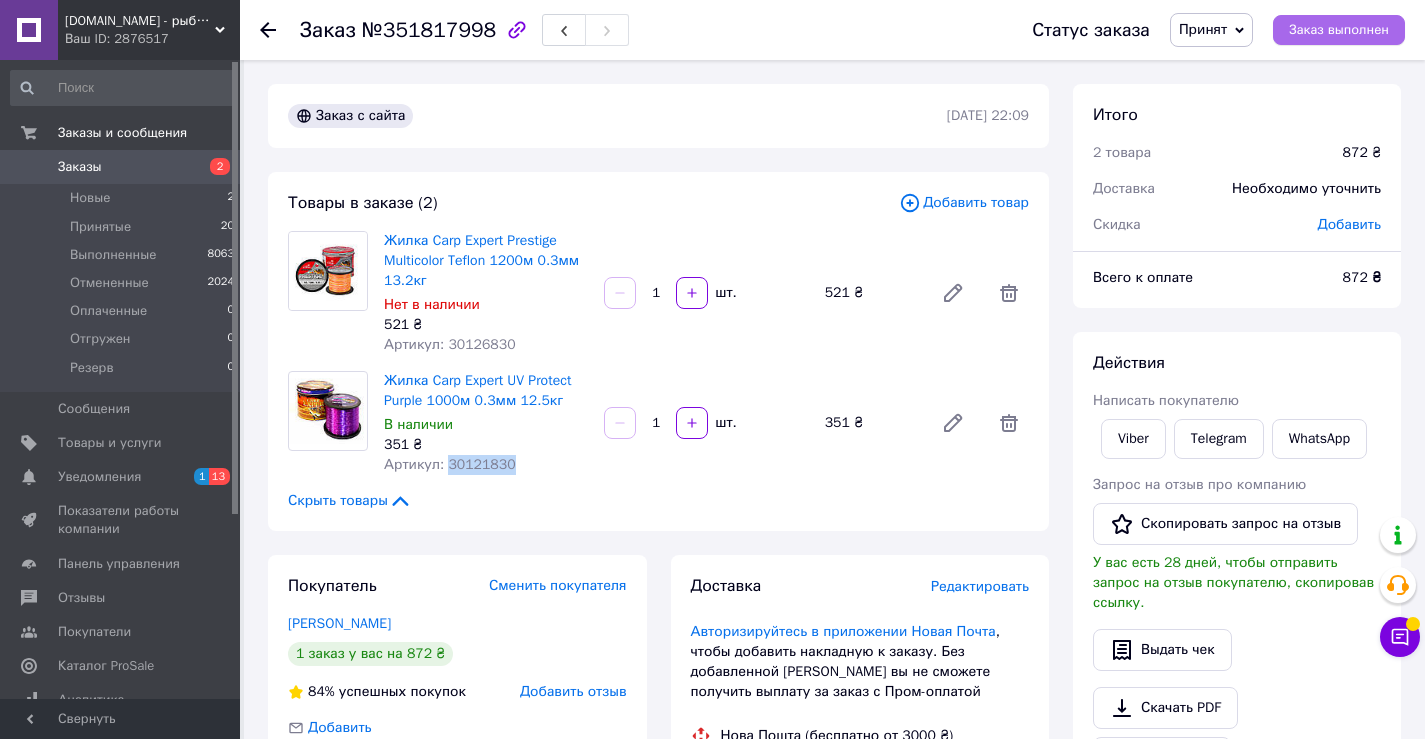 click on "Заказ выполнен" at bounding box center [1339, 30] 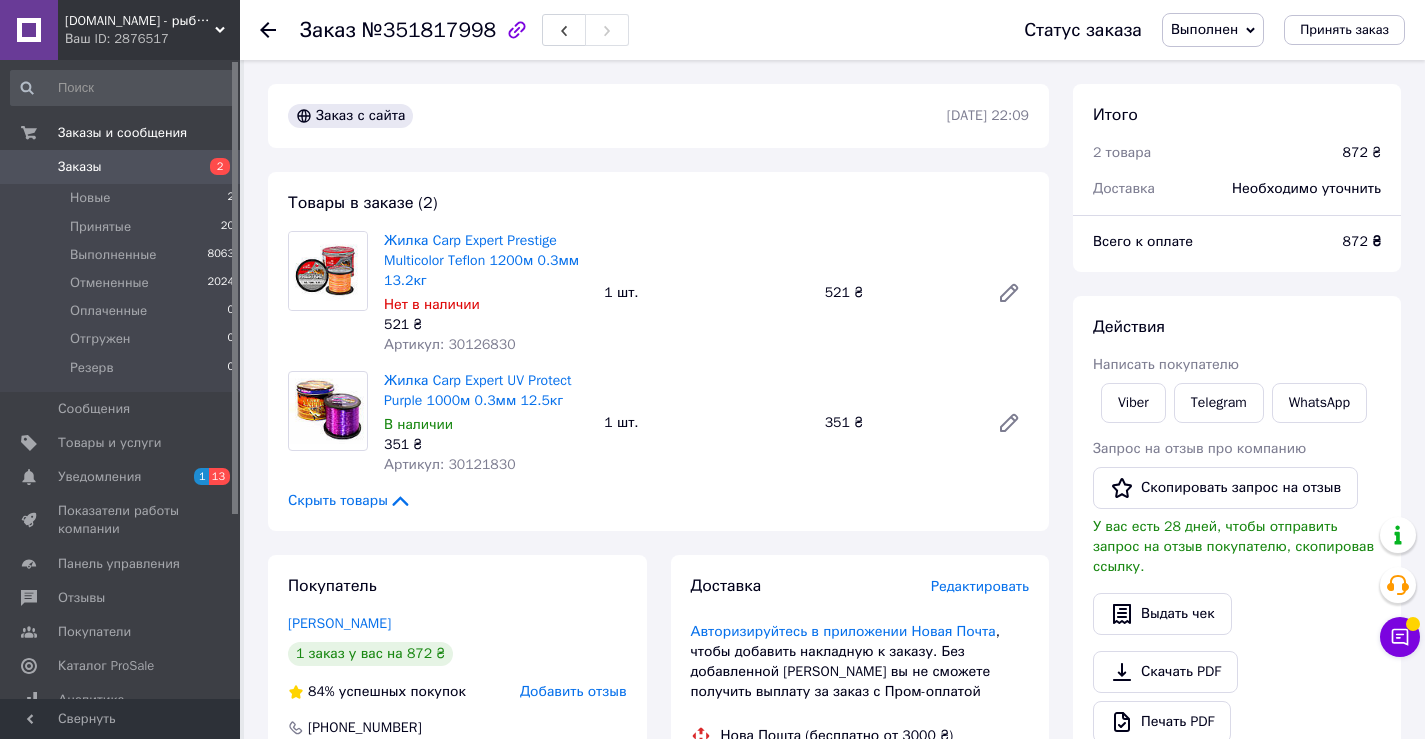 click 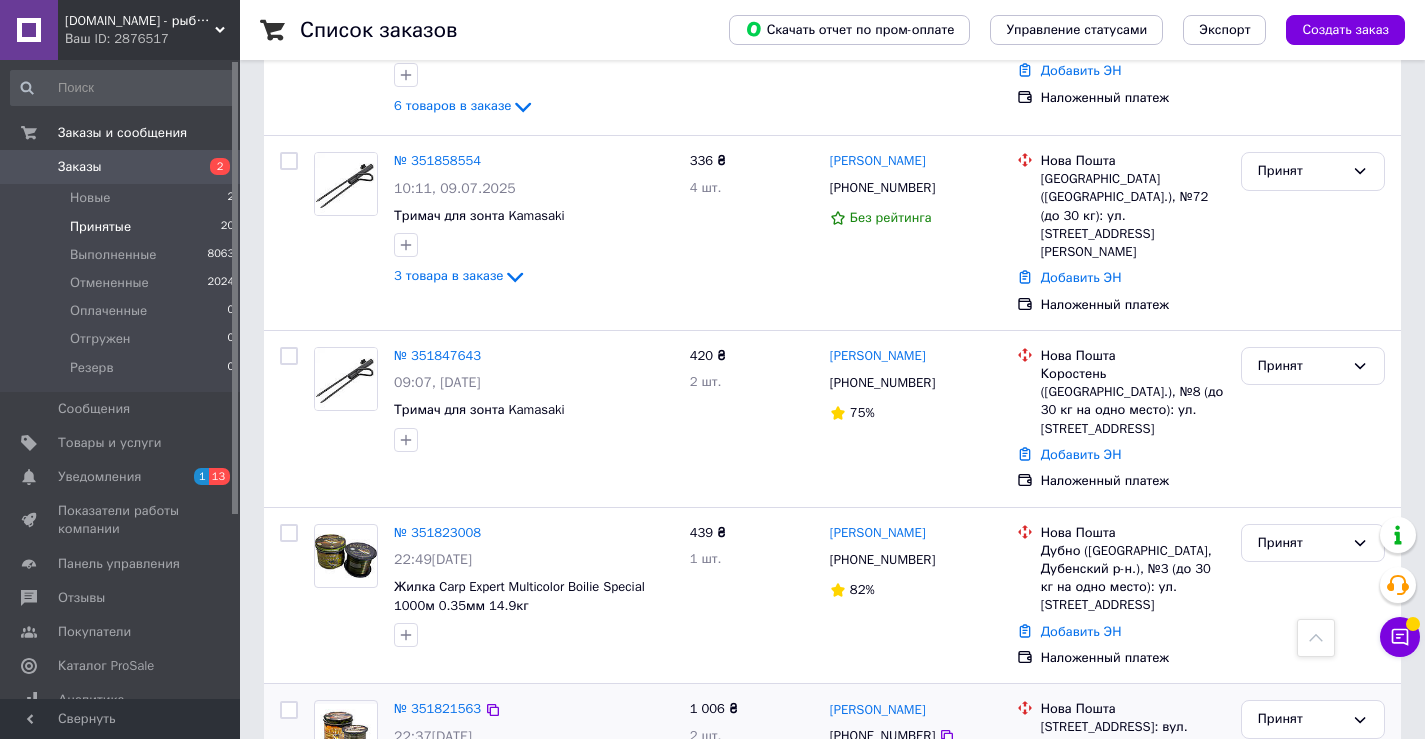 scroll, scrollTop: 2647, scrollLeft: 0, axis: vertical 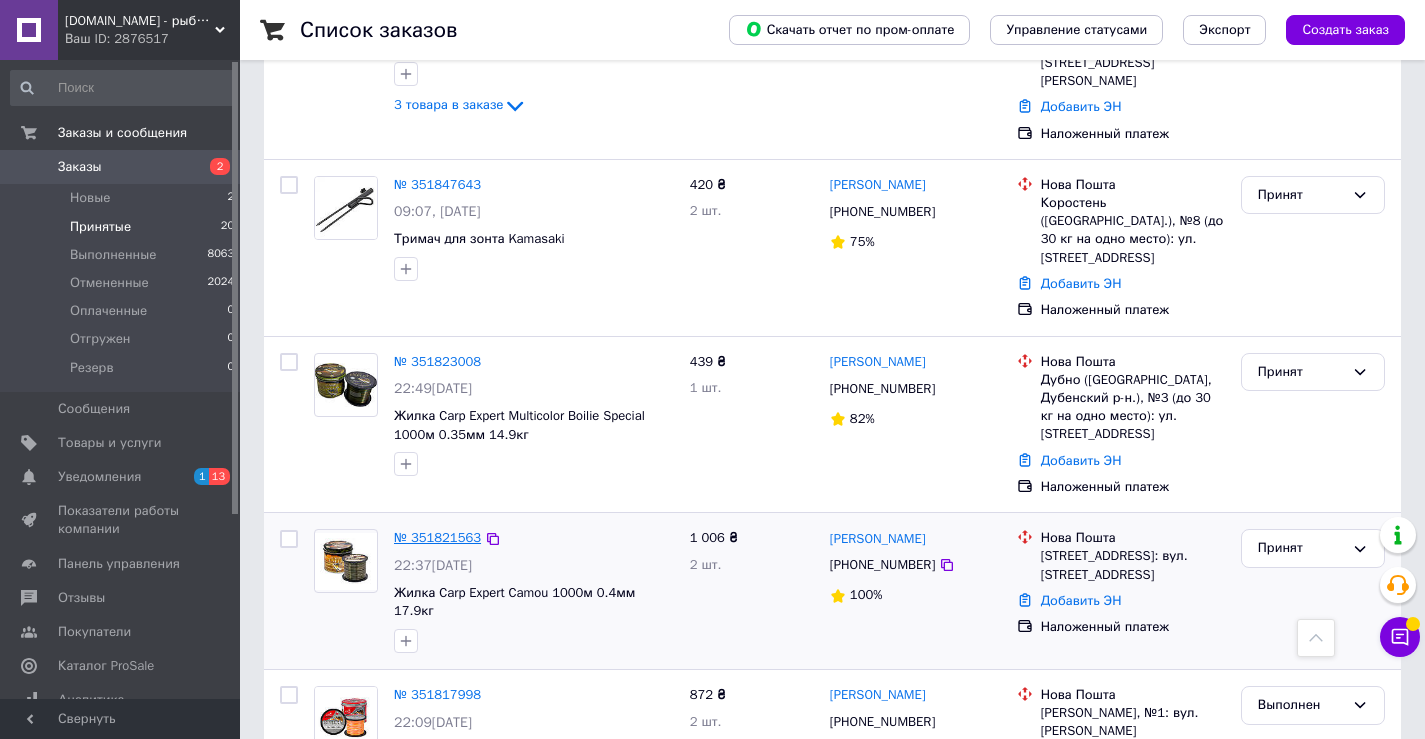 click on "№ 351821563" at bounding box center [437, 537] 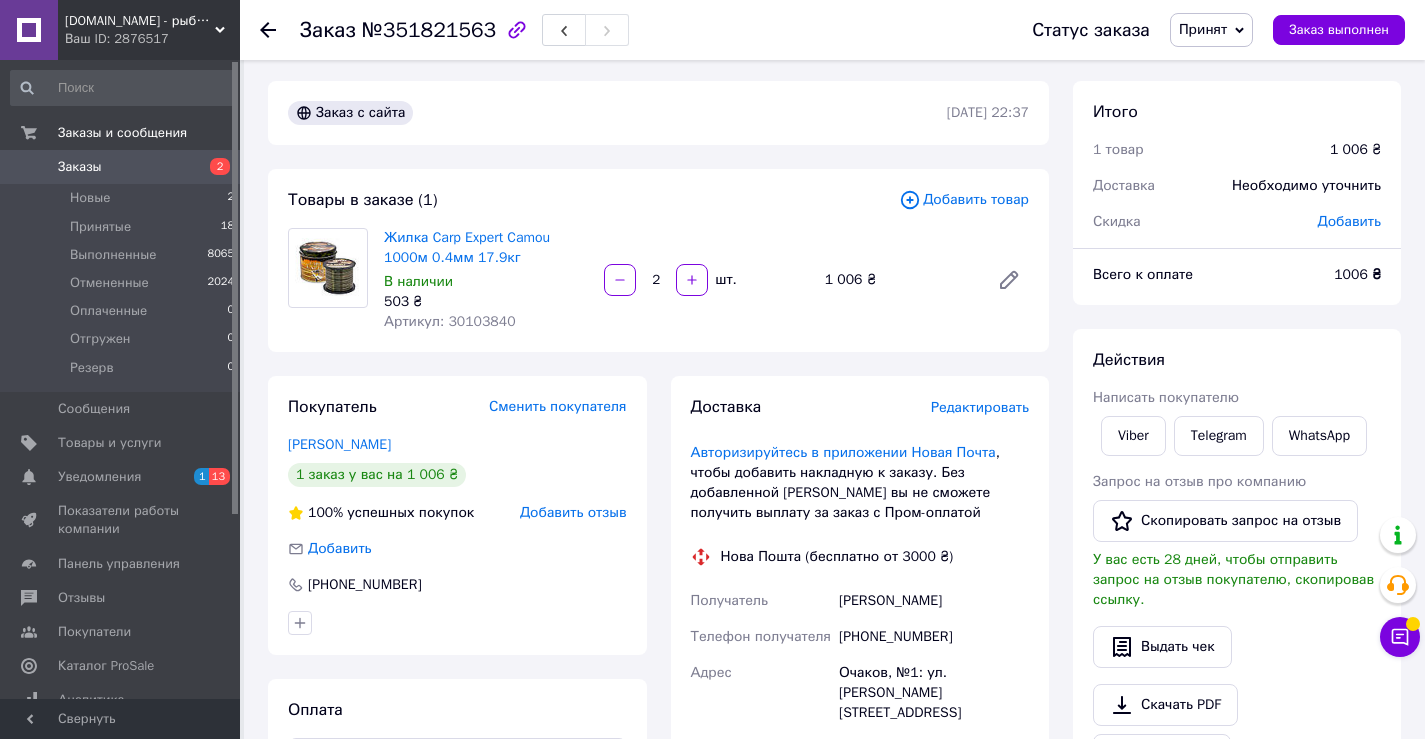 scroll, scrollTop: 0, scrollLeft: 0, axis: both 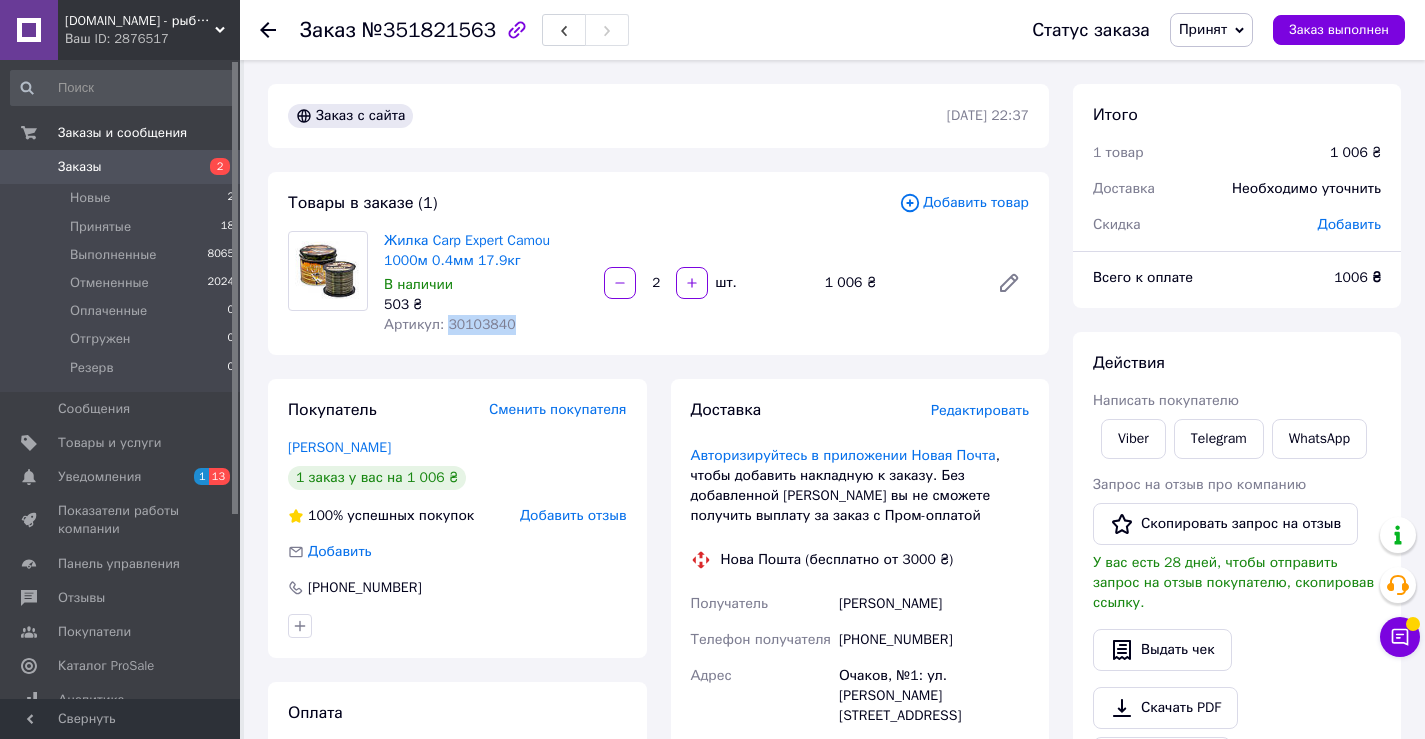 drag, startPoint x: 508, startPoint y: 321, endPoint x: 442, endPoint y: 319, distance: 66.0303 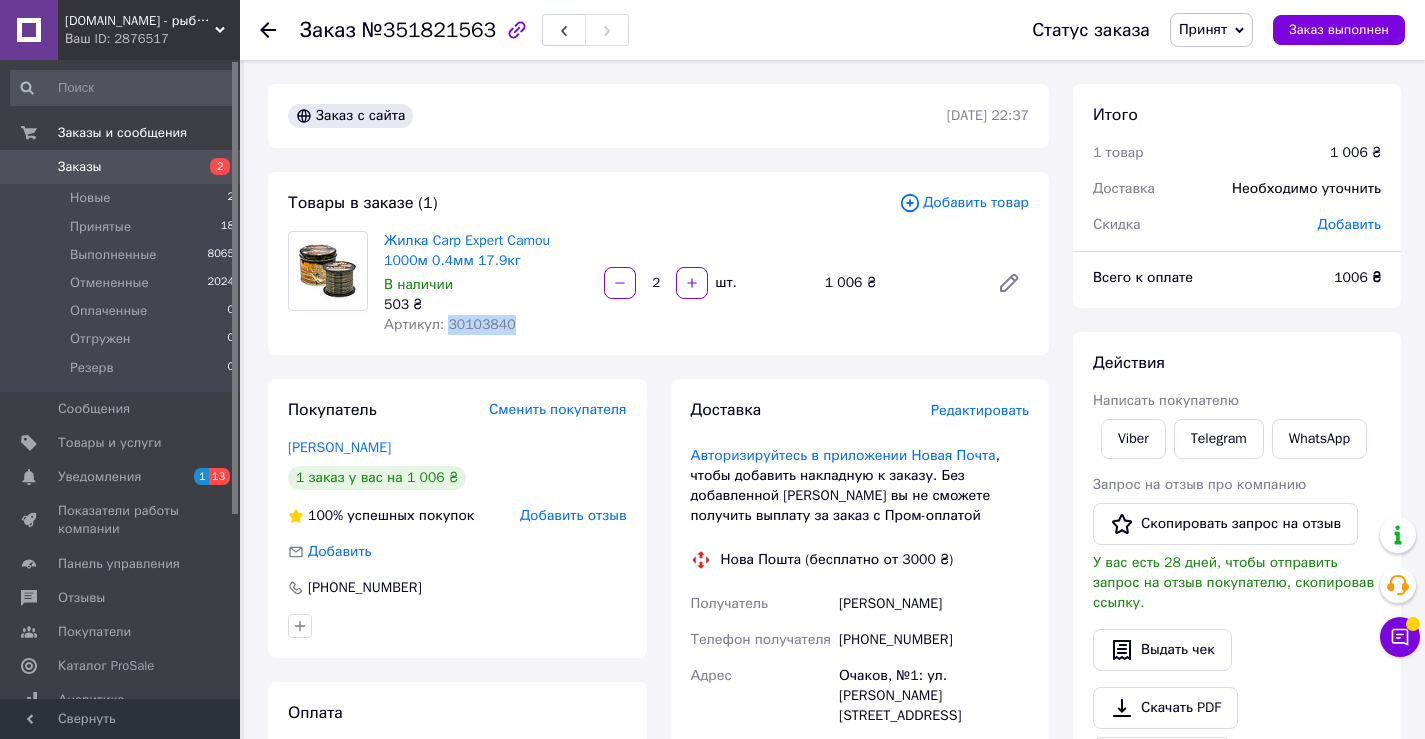 click on "Артикул: 30103840" at bounding box center (486, 325) 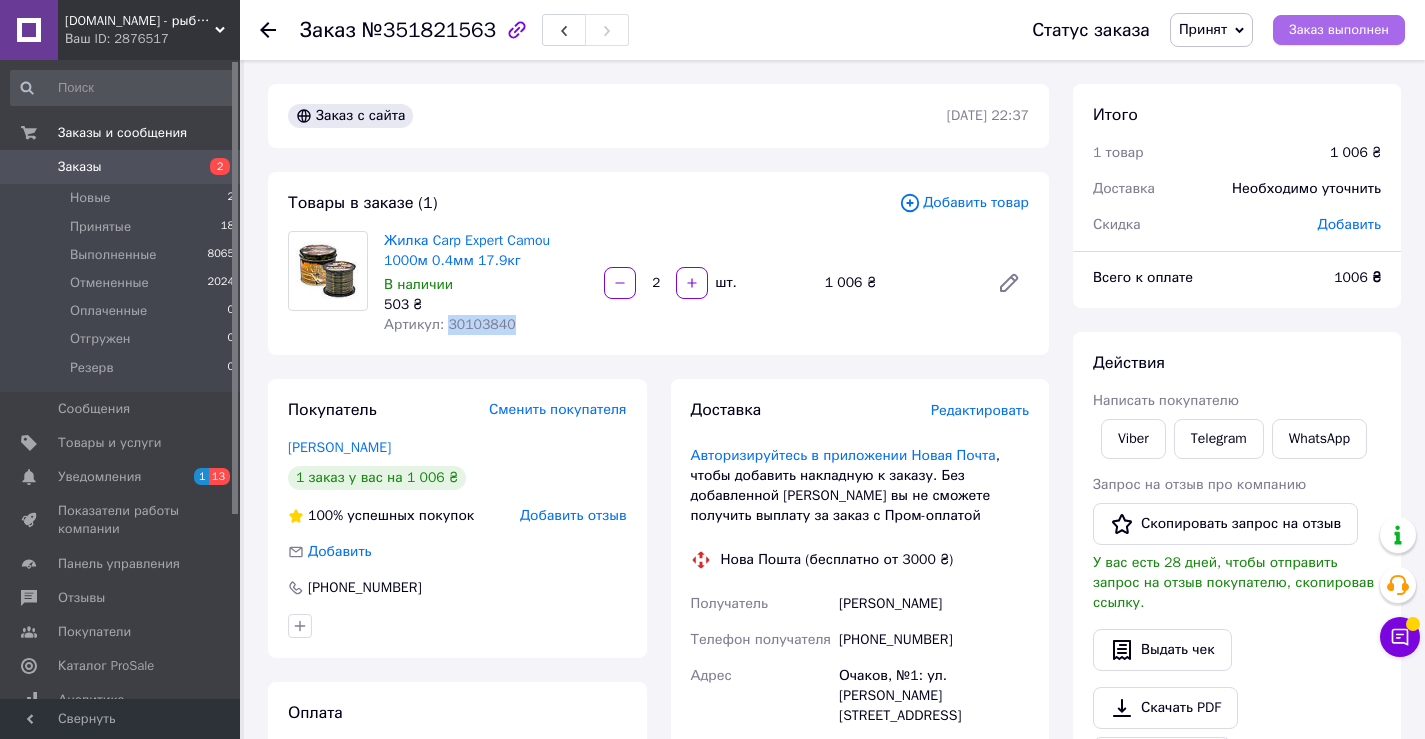 click on "Заказ выполнен" at bounding box center (1339, 30) 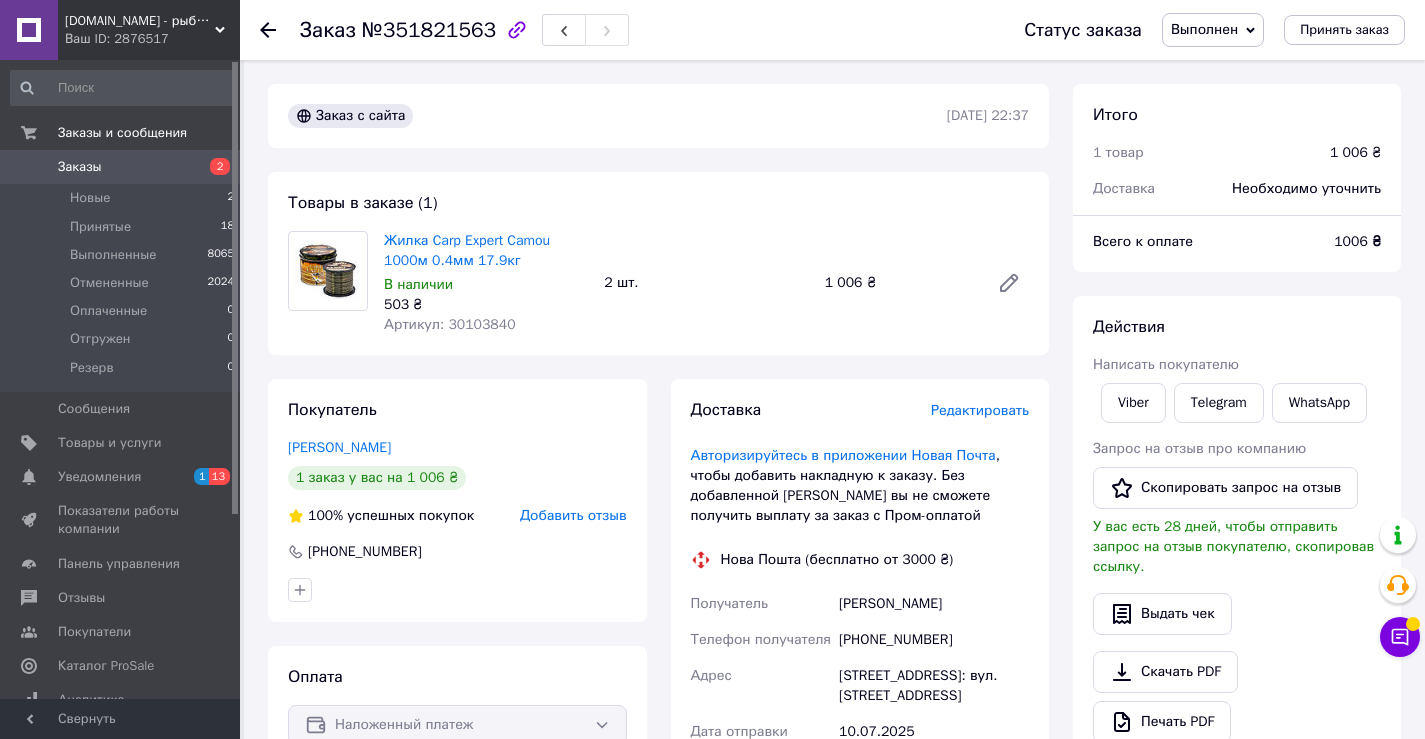 click on "Заказ №351821563 Статус заказа Выполнен Принят Отменен Оплаченный Отгружен Резерв Принять заказ" at bounding box center [832, 30] 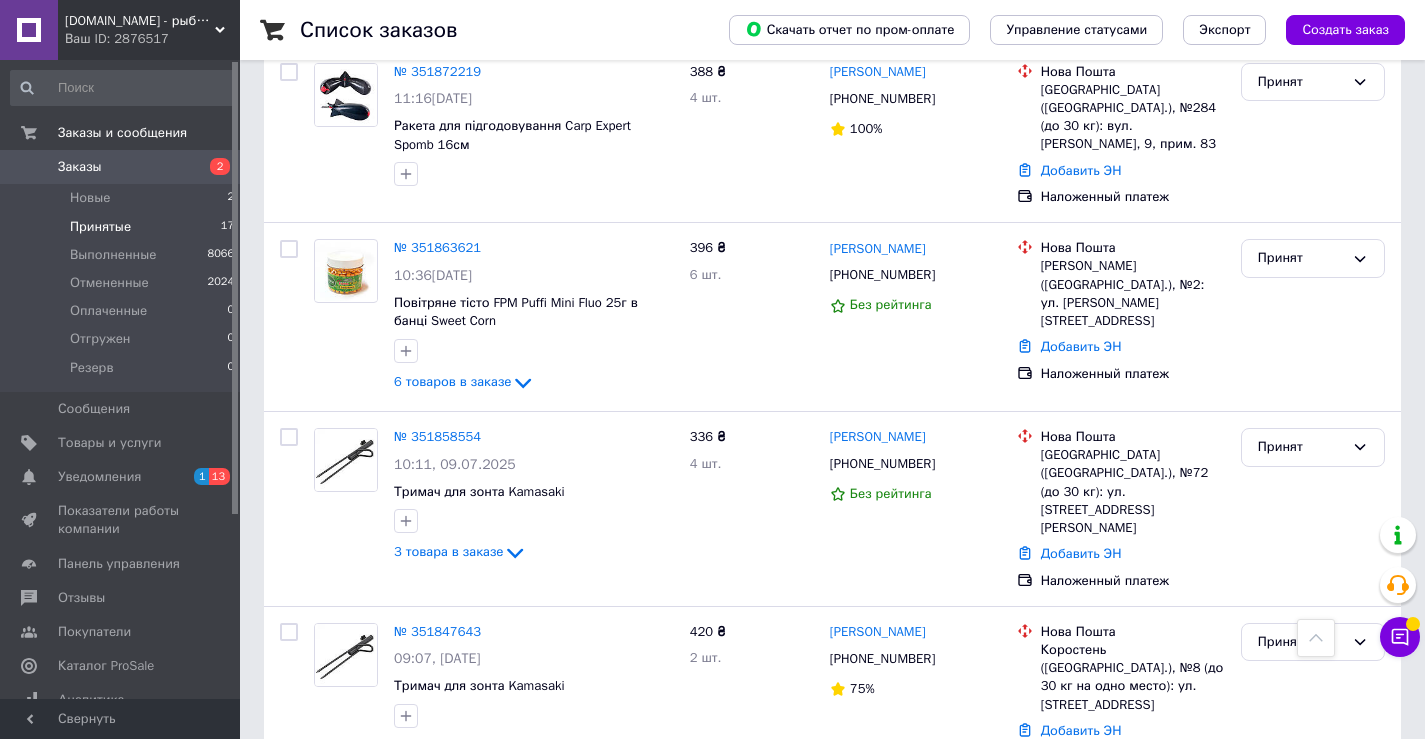 scroll, scrollTop: 2645, scrollLeft: 0, axis: vertical 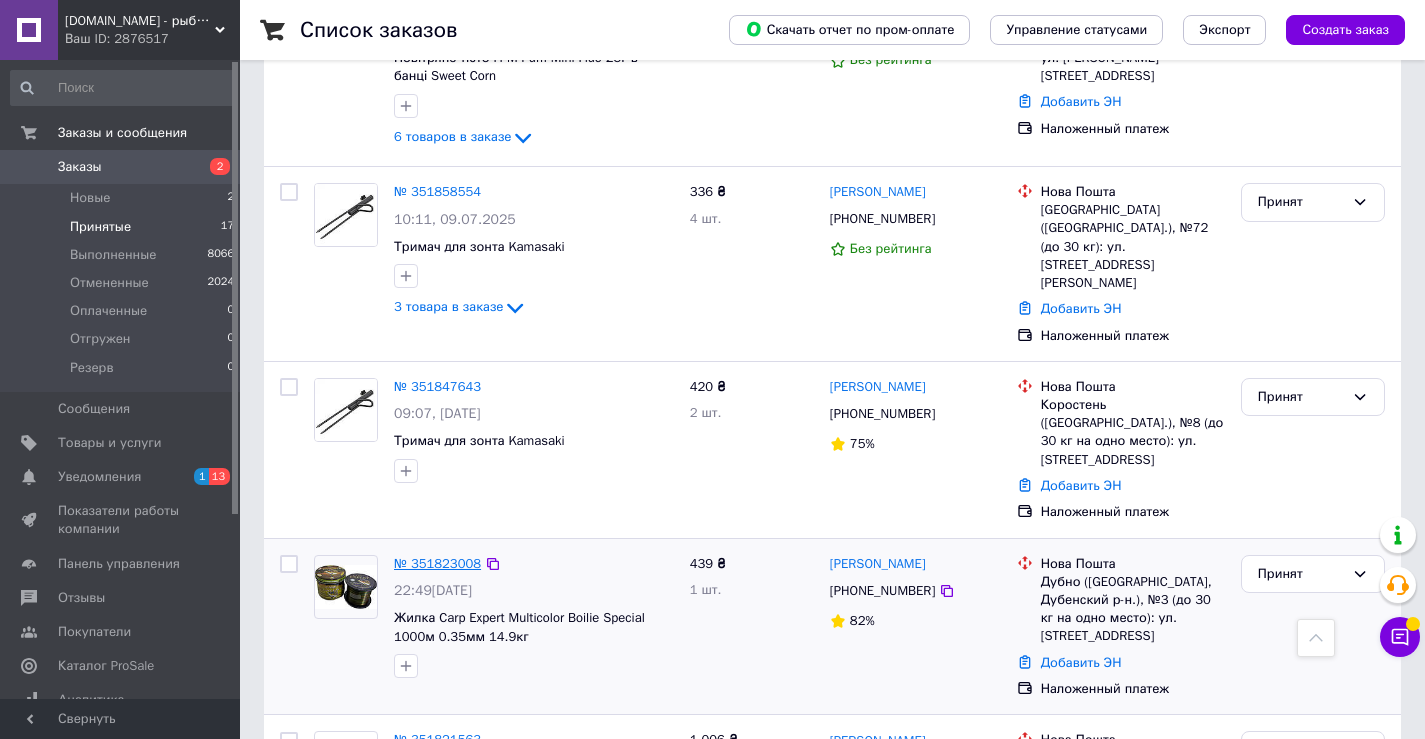 click on "№ 351823008" at bounding box center (437, 563) 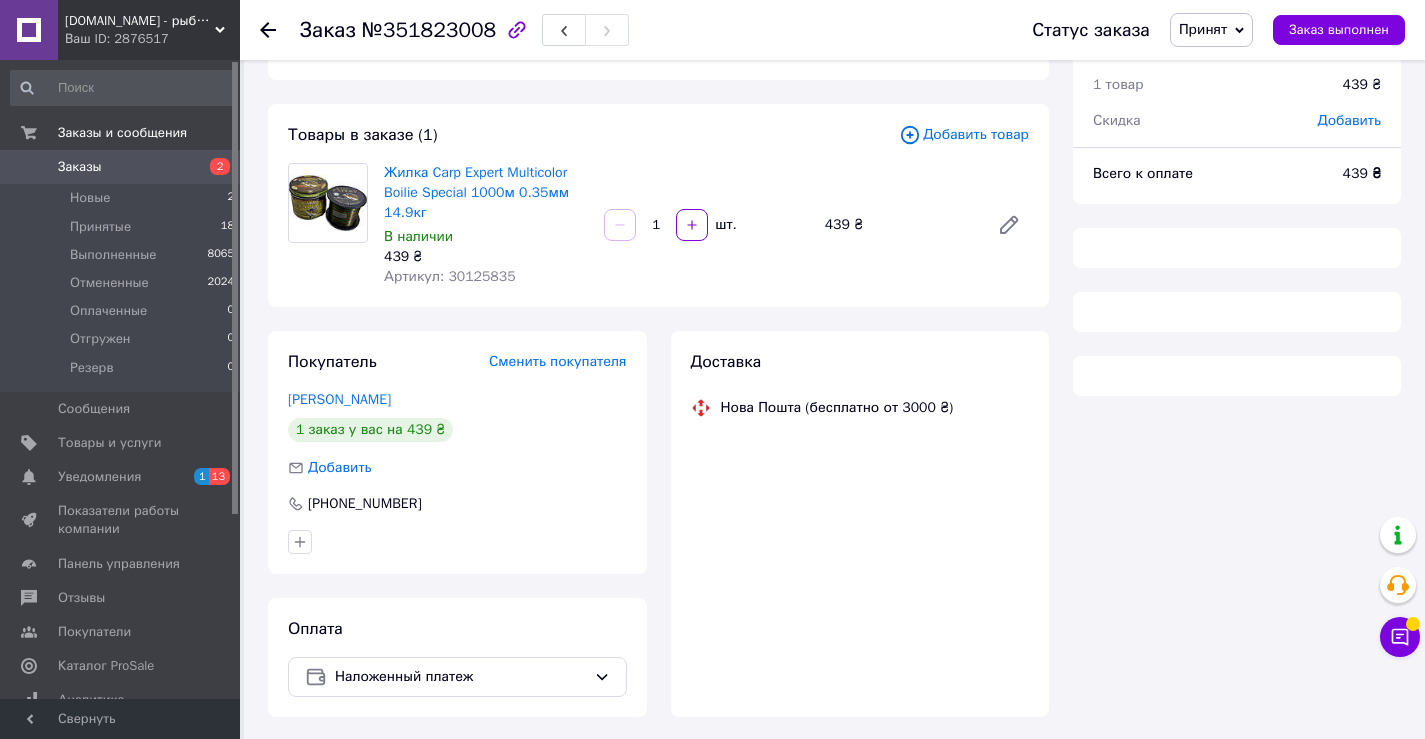 scroll, scrollTop: 0, scrollLeft: 0, axis: both 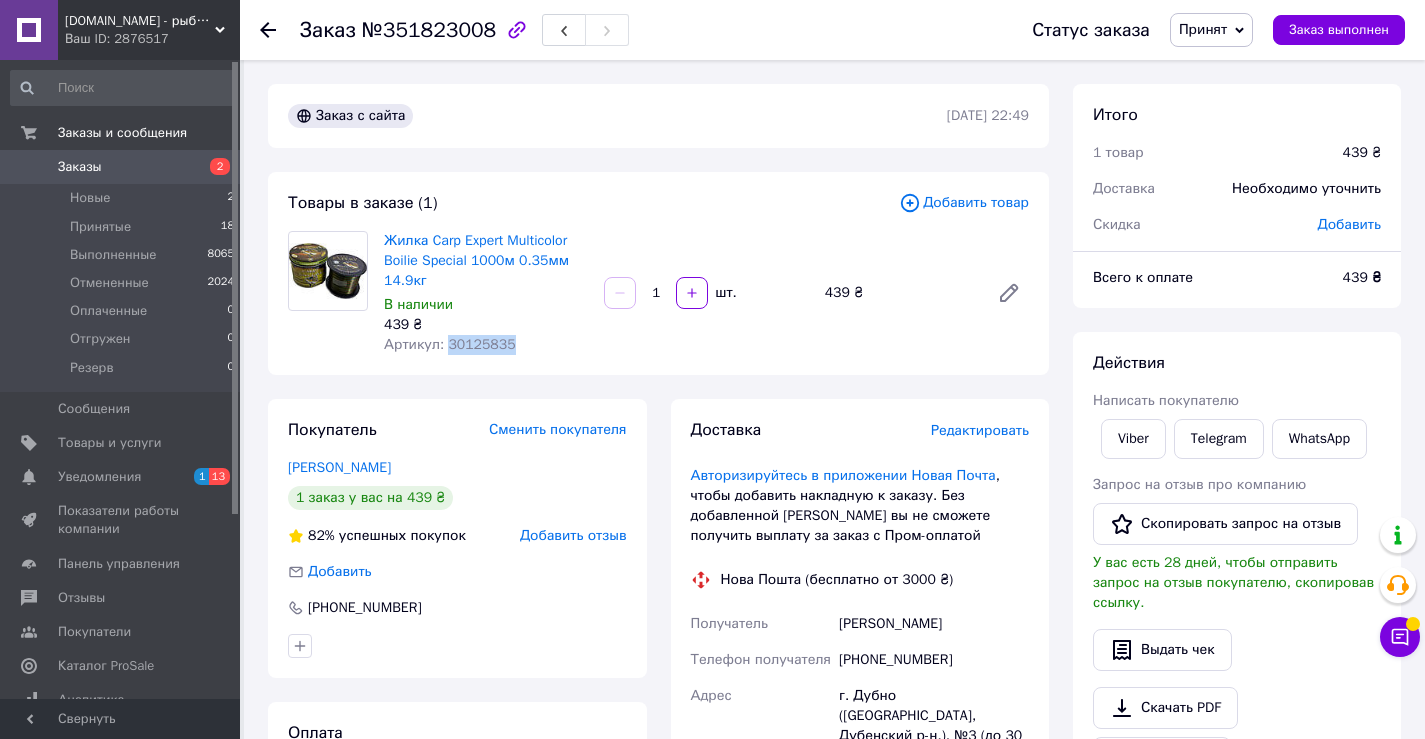 drag, startPoint x: 513, startPoint y: 350, endPoint x: 442, endPoint y: 342, distance: 71.44928 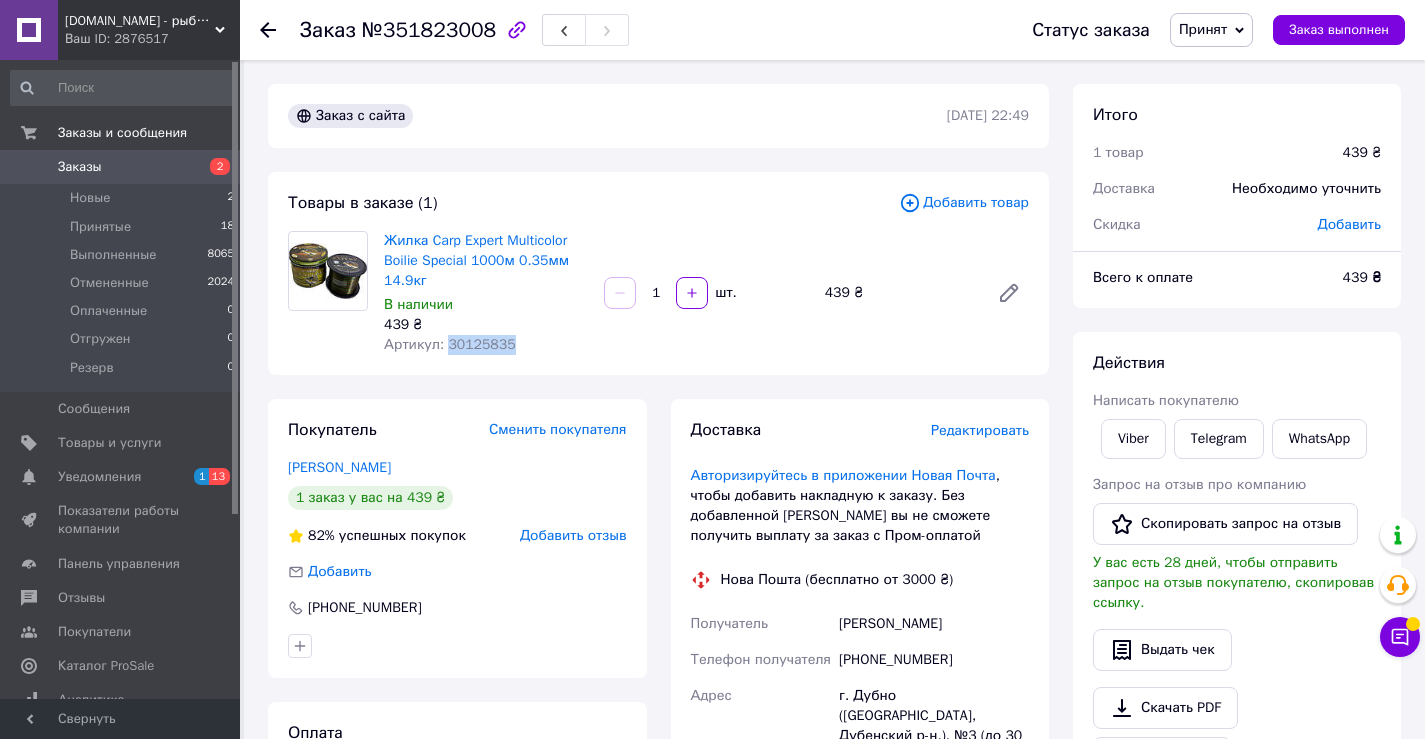 click on "Артикул: 30125835" at bounding box center (486, 345) 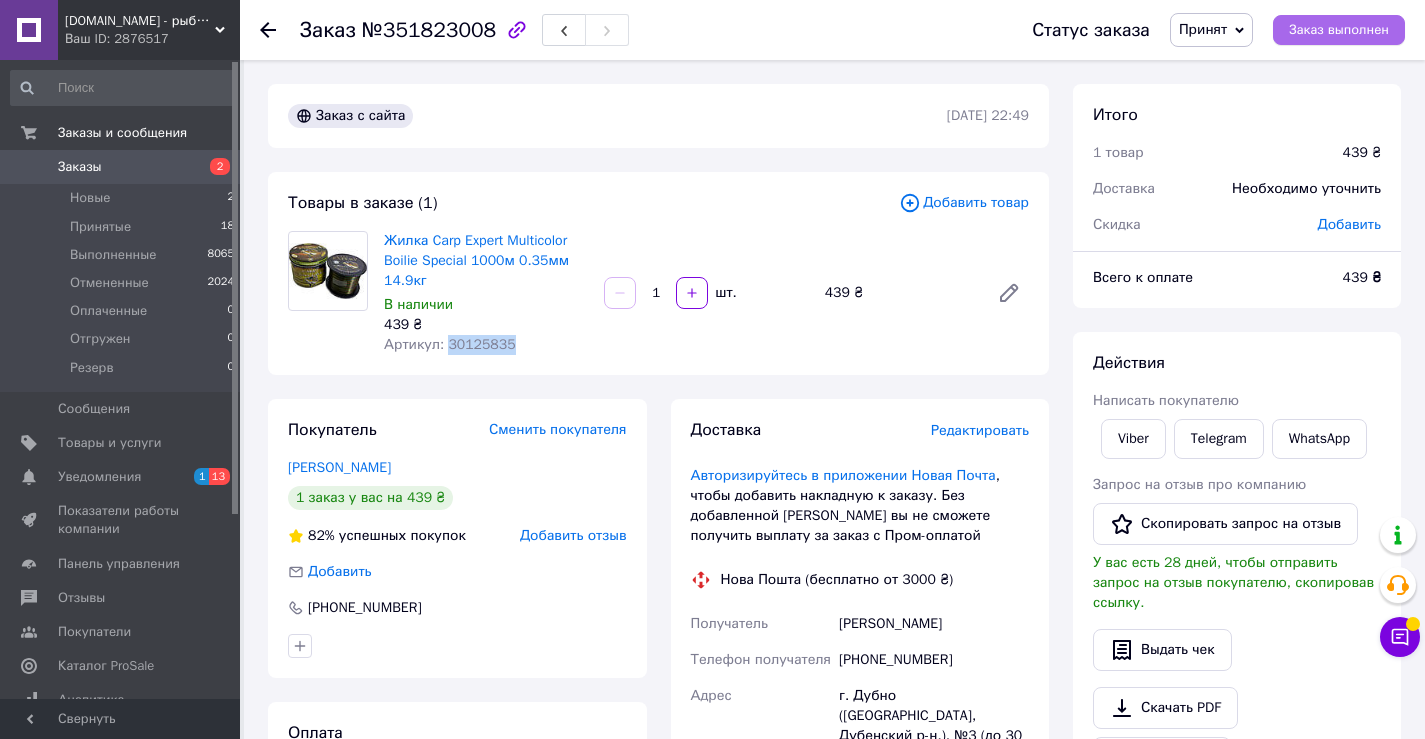 click on "Заказ выполнен" at bounding box center (1339, 30) 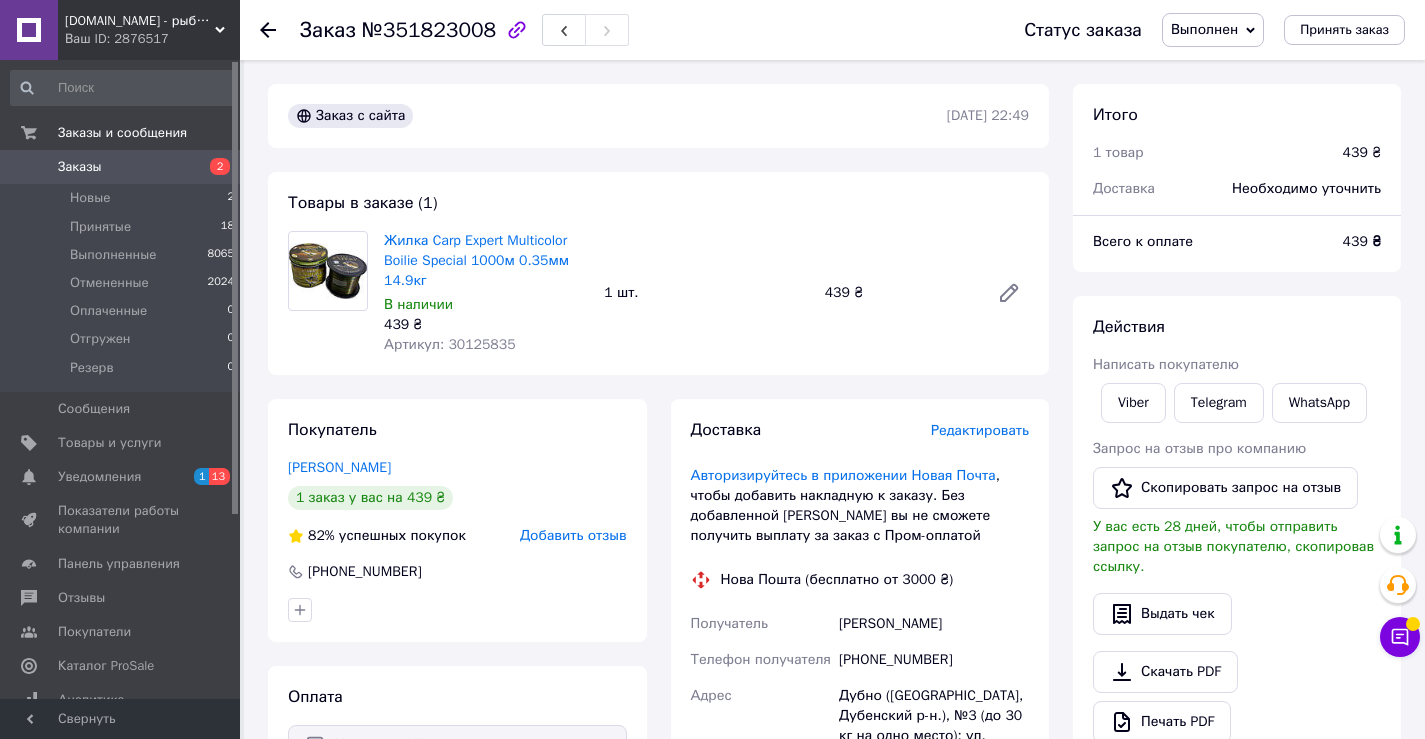 click 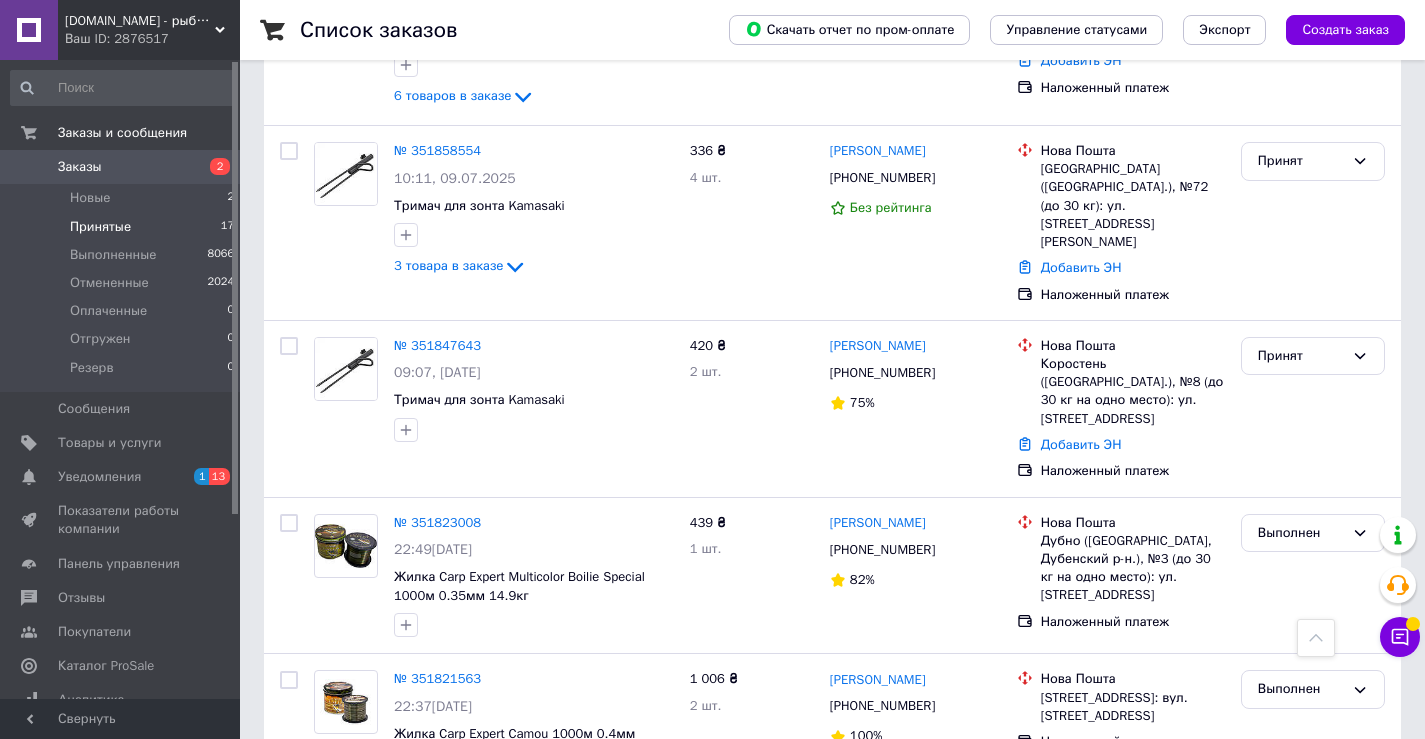 scroll, scrollTop: 2625, scrollLeft: 0, axis: vertical 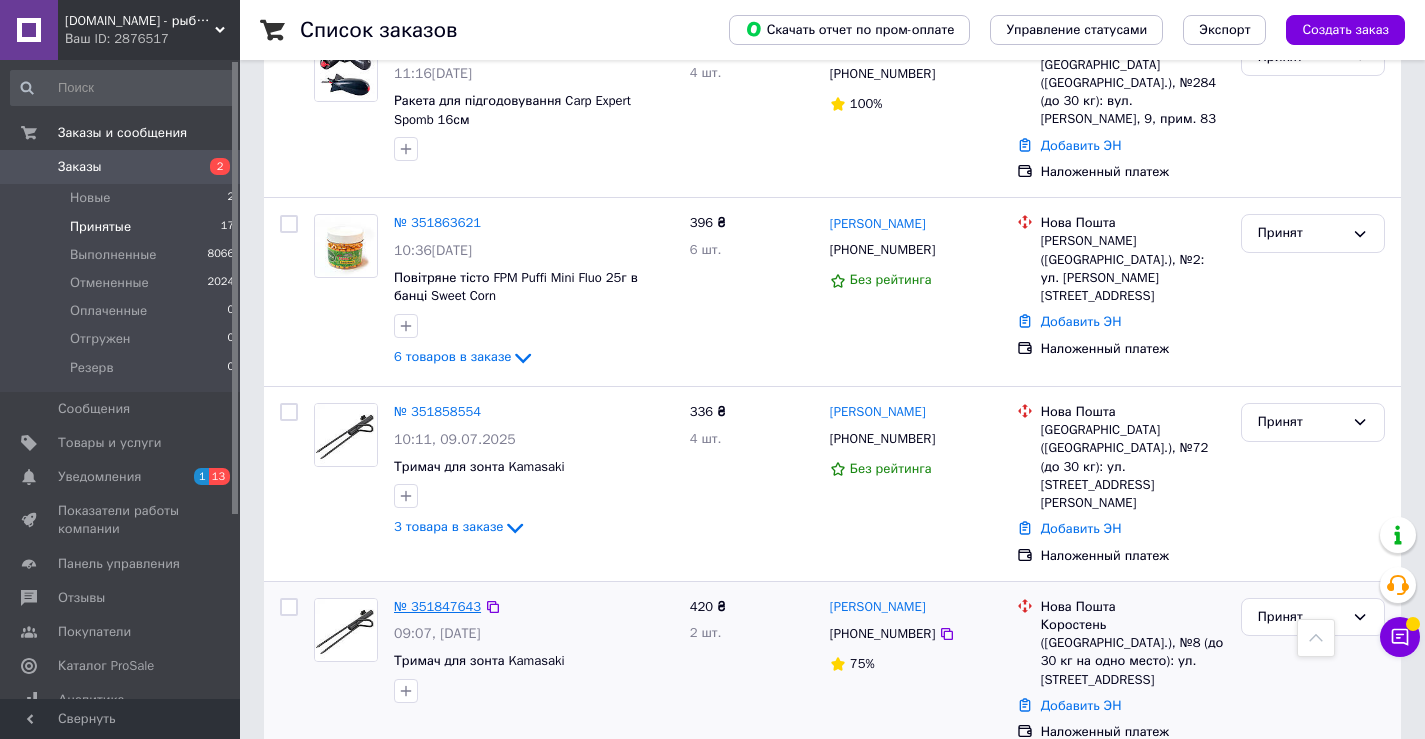 click on "№ 351847643" at bounding box center (437, 606) 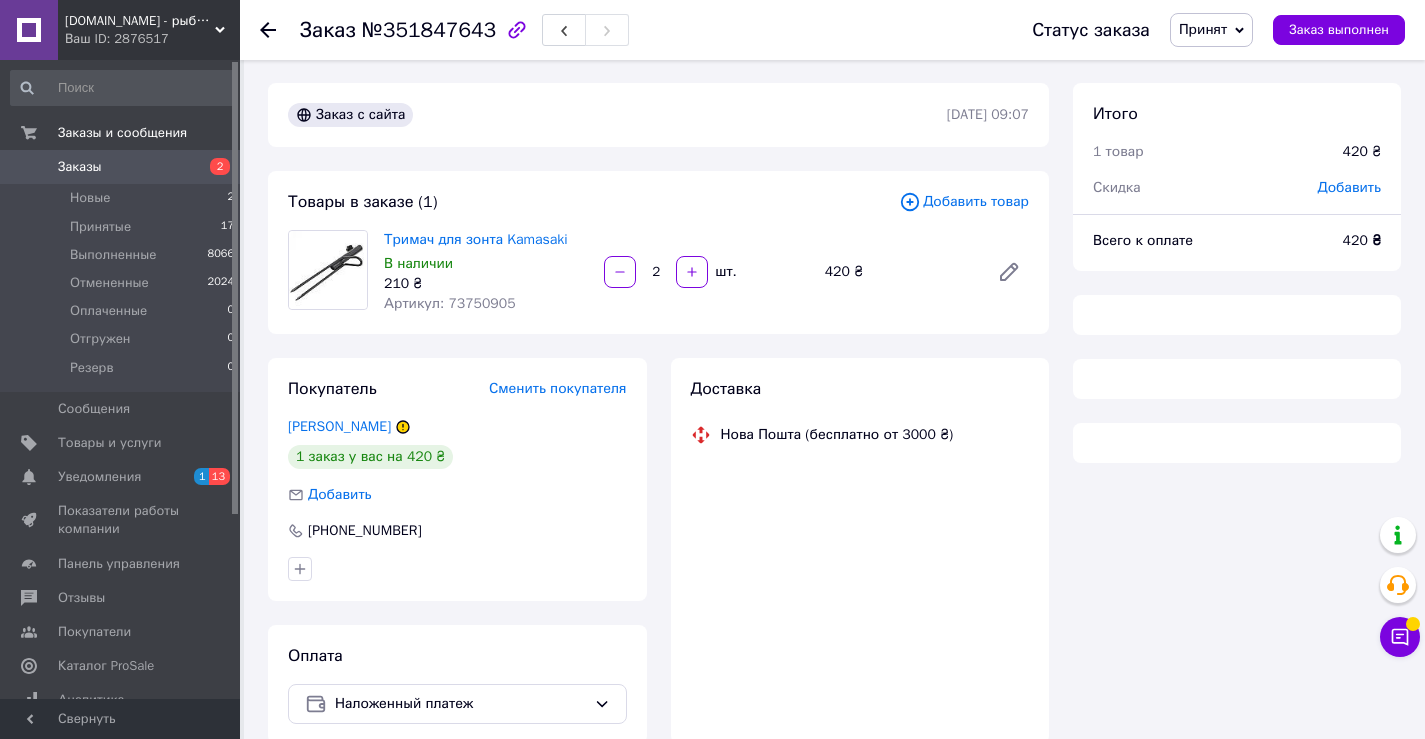 scroll, scrollTop: 0, scrollLeft: 0, axis: both 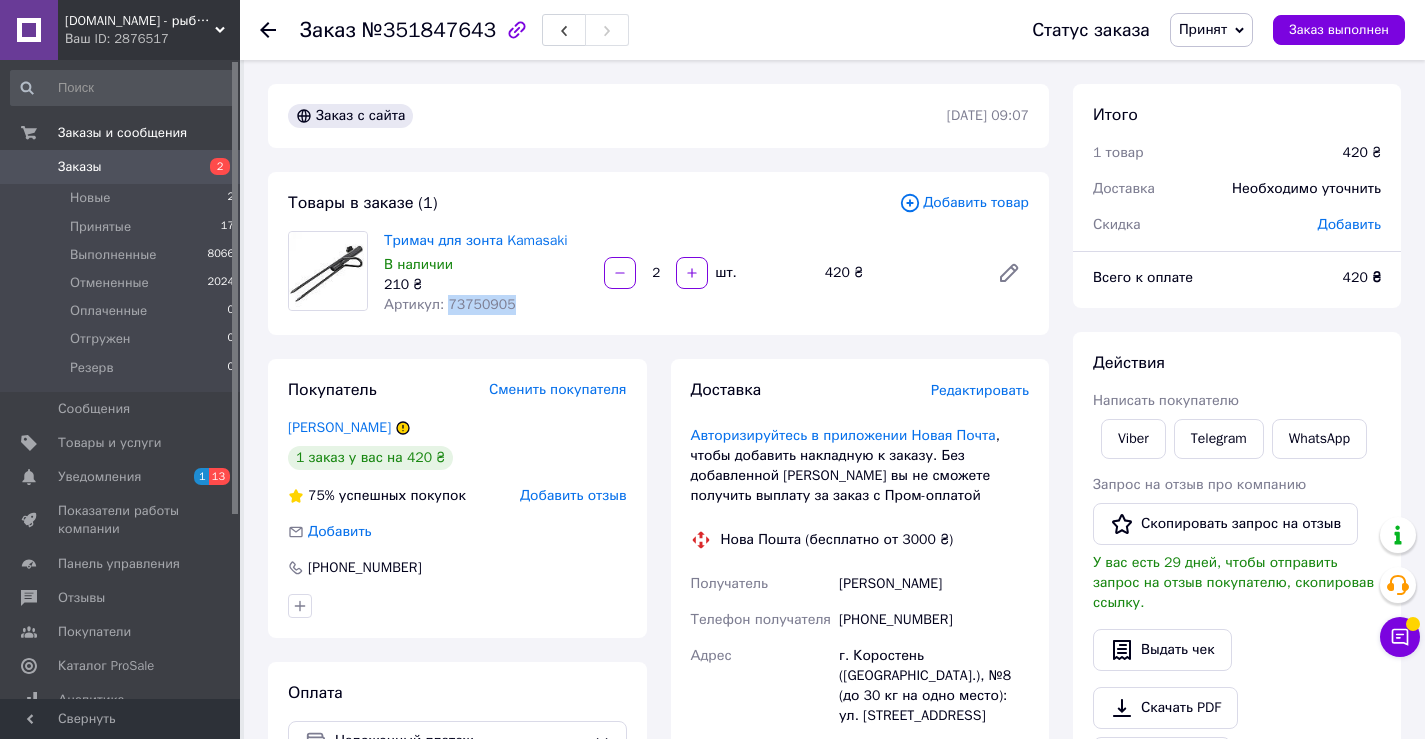 drag, startPoint x: 520, startPoint y: 304, endPoint x: 443, endPoint y: 305, distance: 77.00649 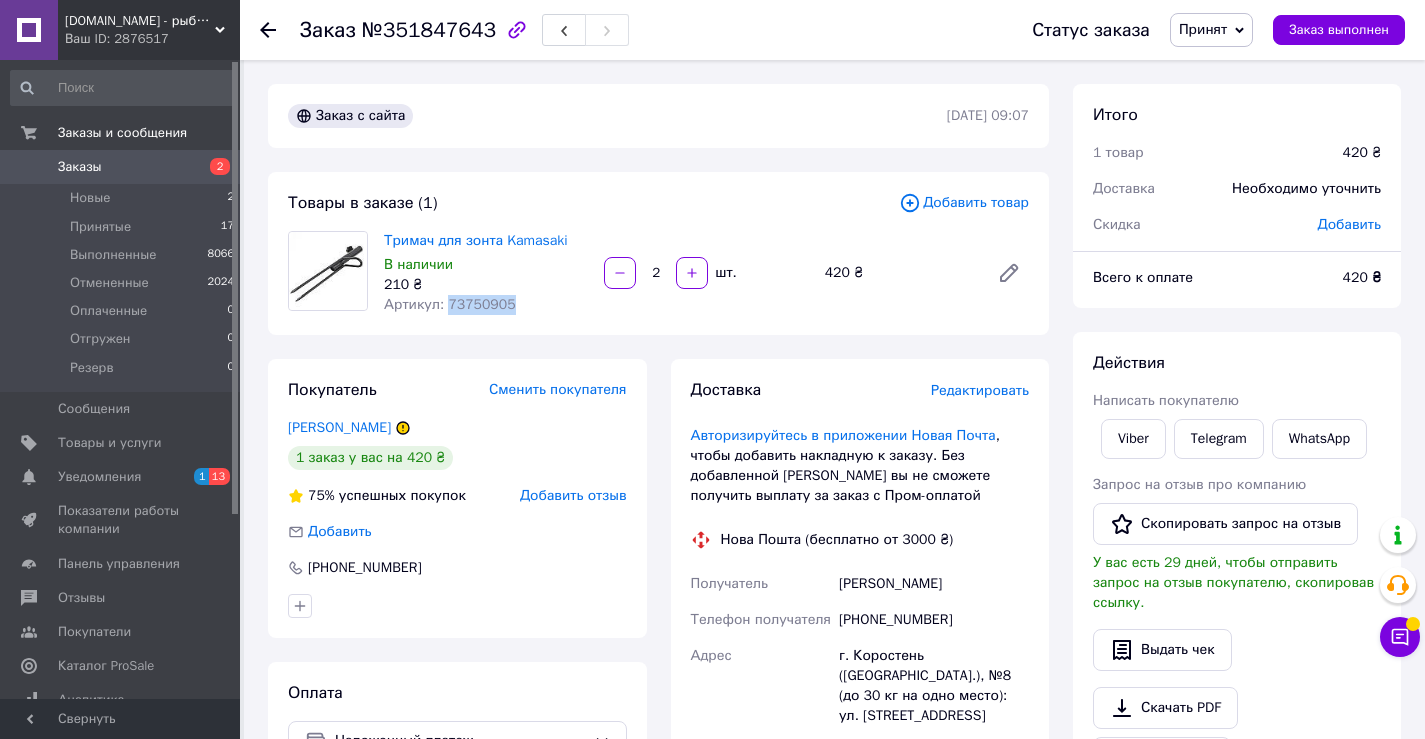click on "Артикул: 73750905" at bounding box center (486, 305) 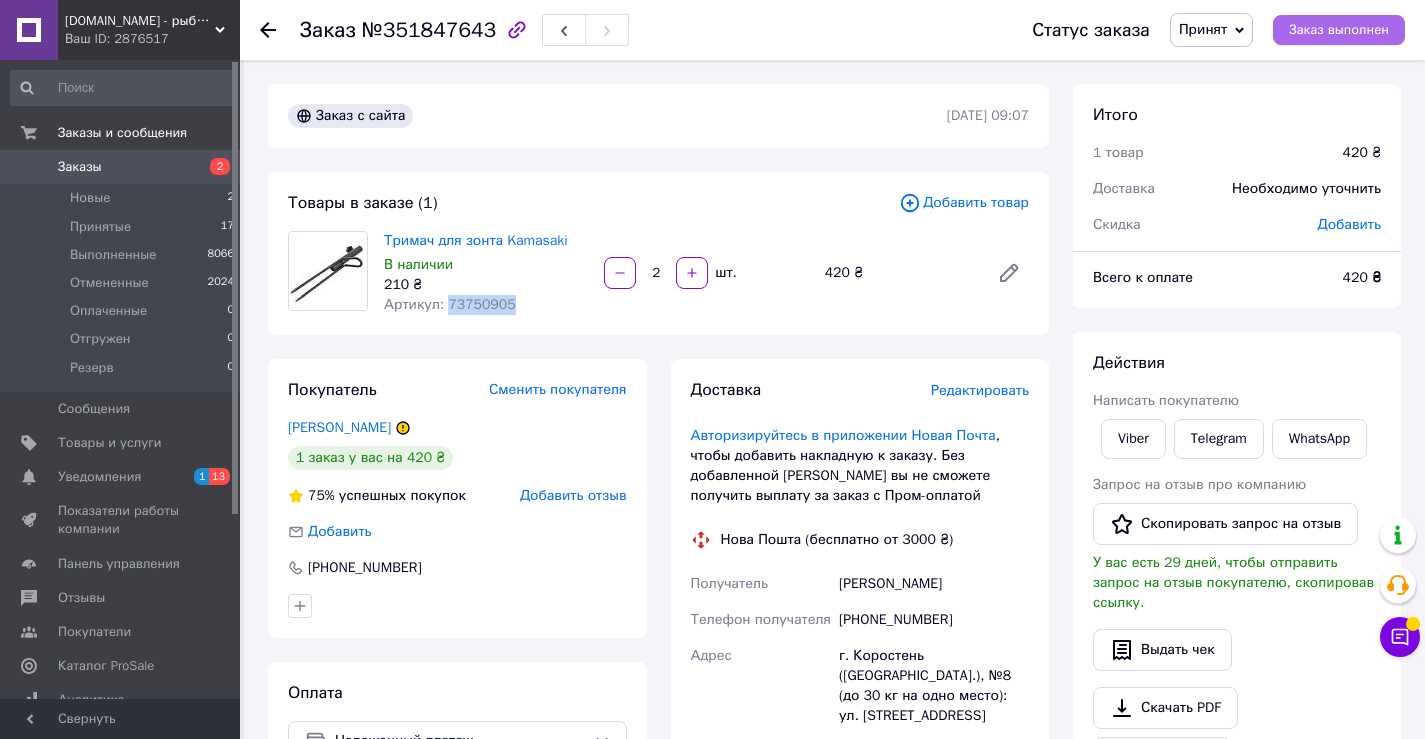 click on "Заказ выполнен" at bounding box center (1339, 30) 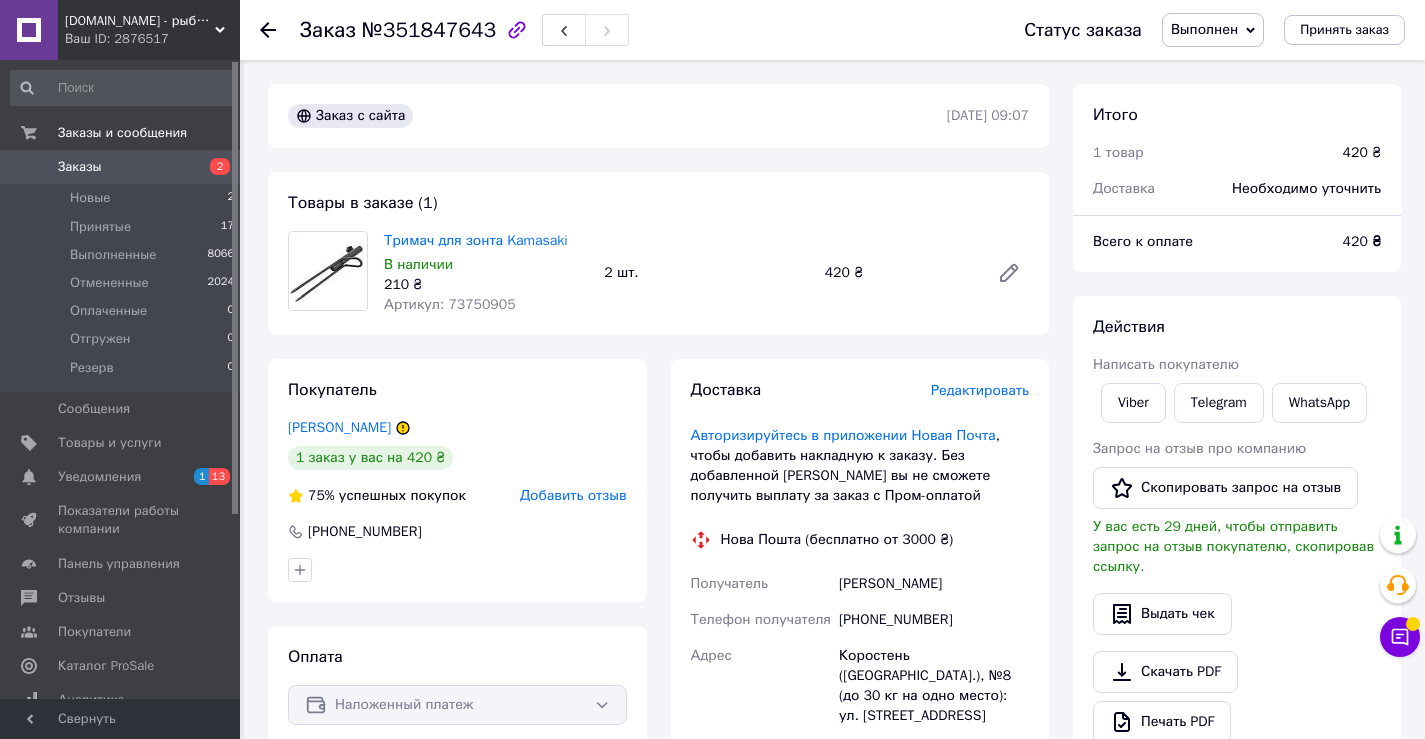 click 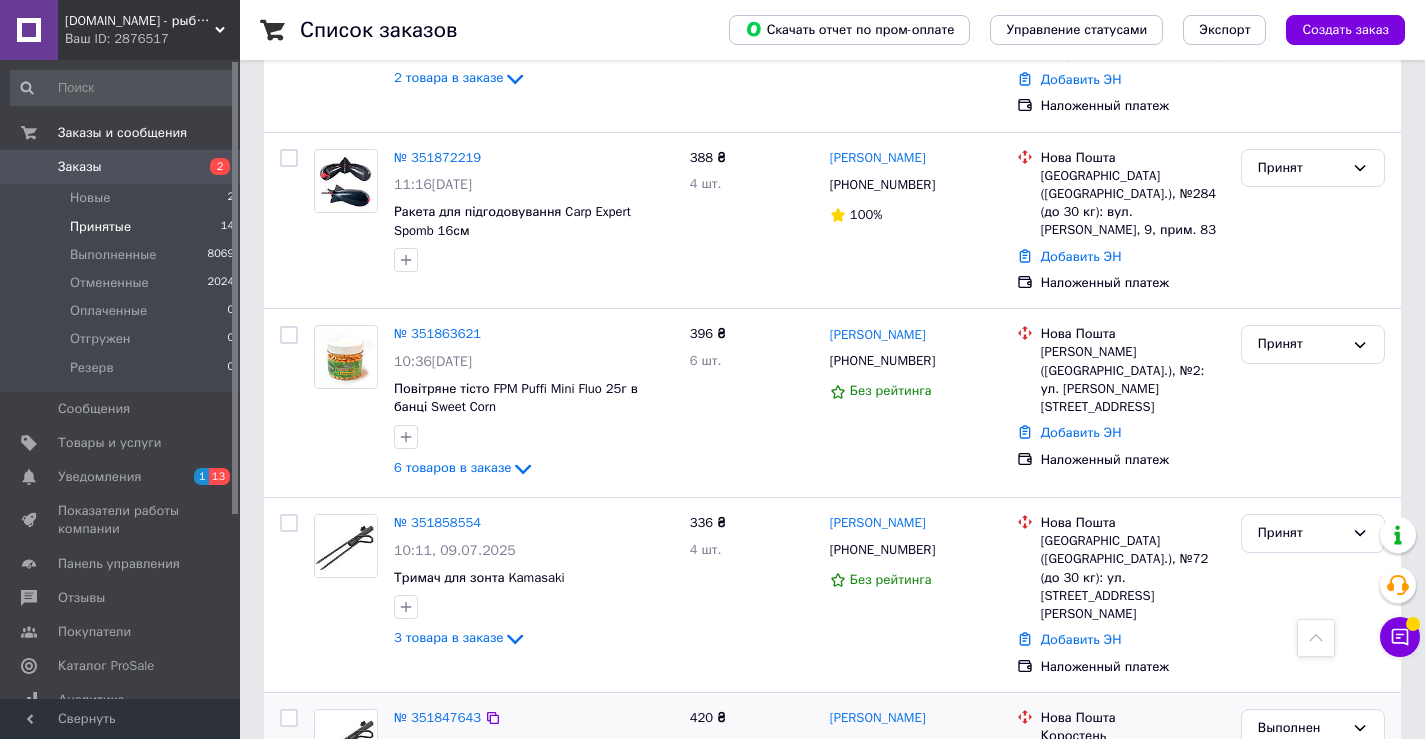 scroll, scrollTop: 2115, scrollLeft: 0, axis: vertical 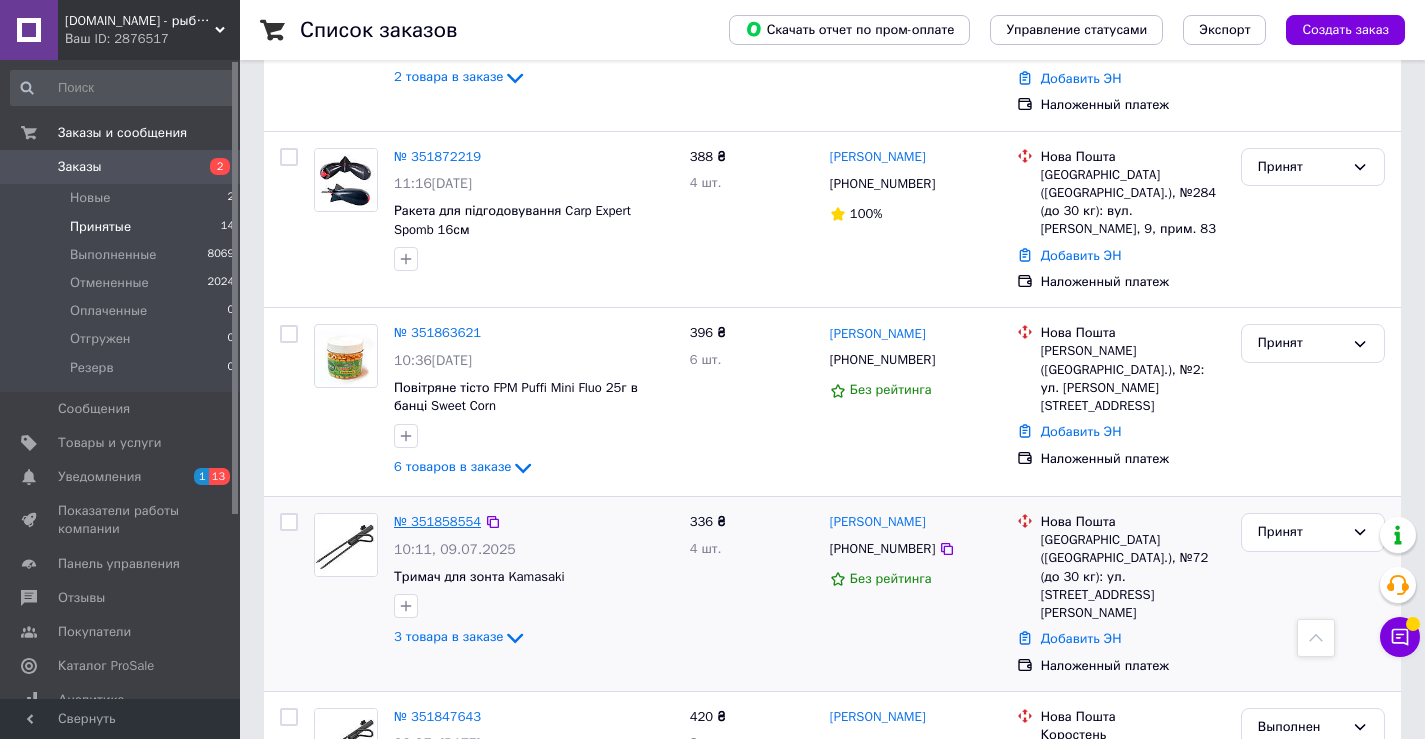 click on "№ 351858554" at bounding box center (437, 521) 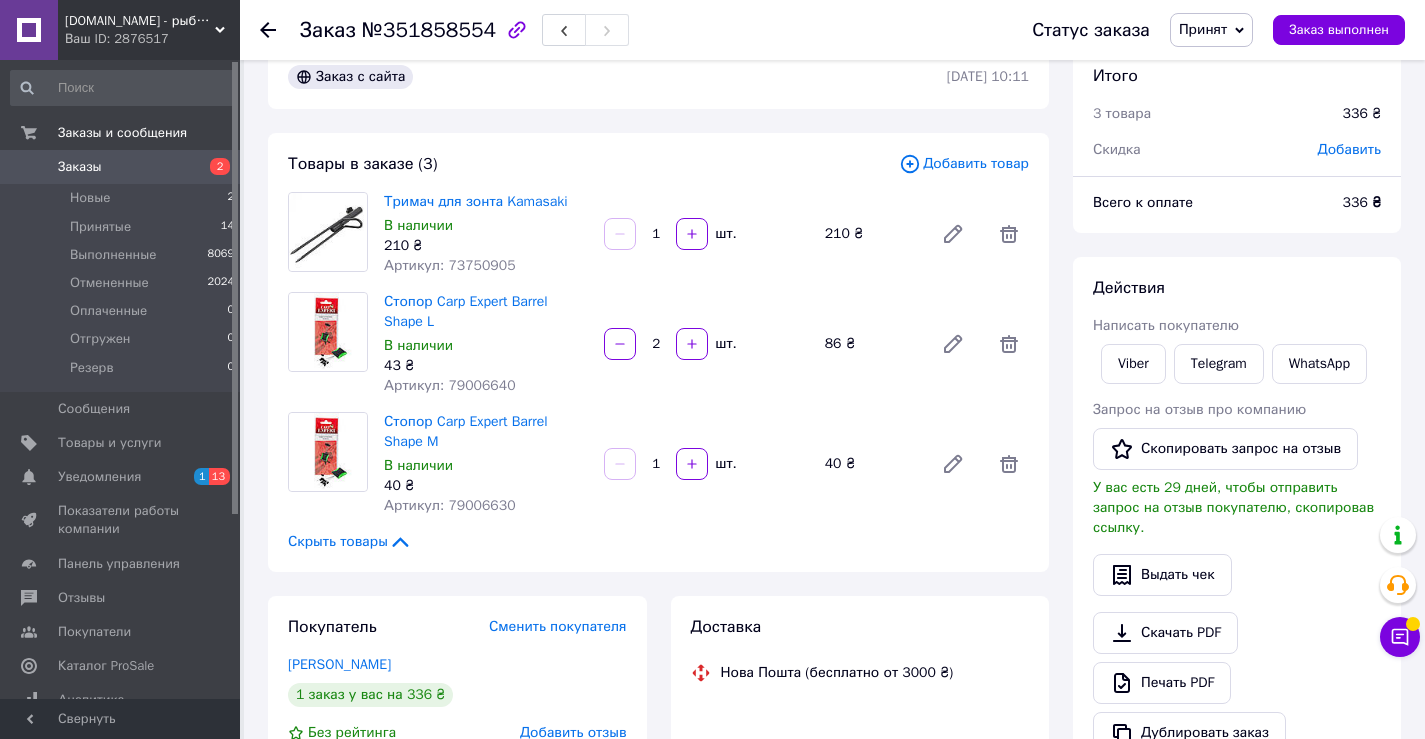 scroll, scrollTop: 0, scrollLeft: 0, axis: both 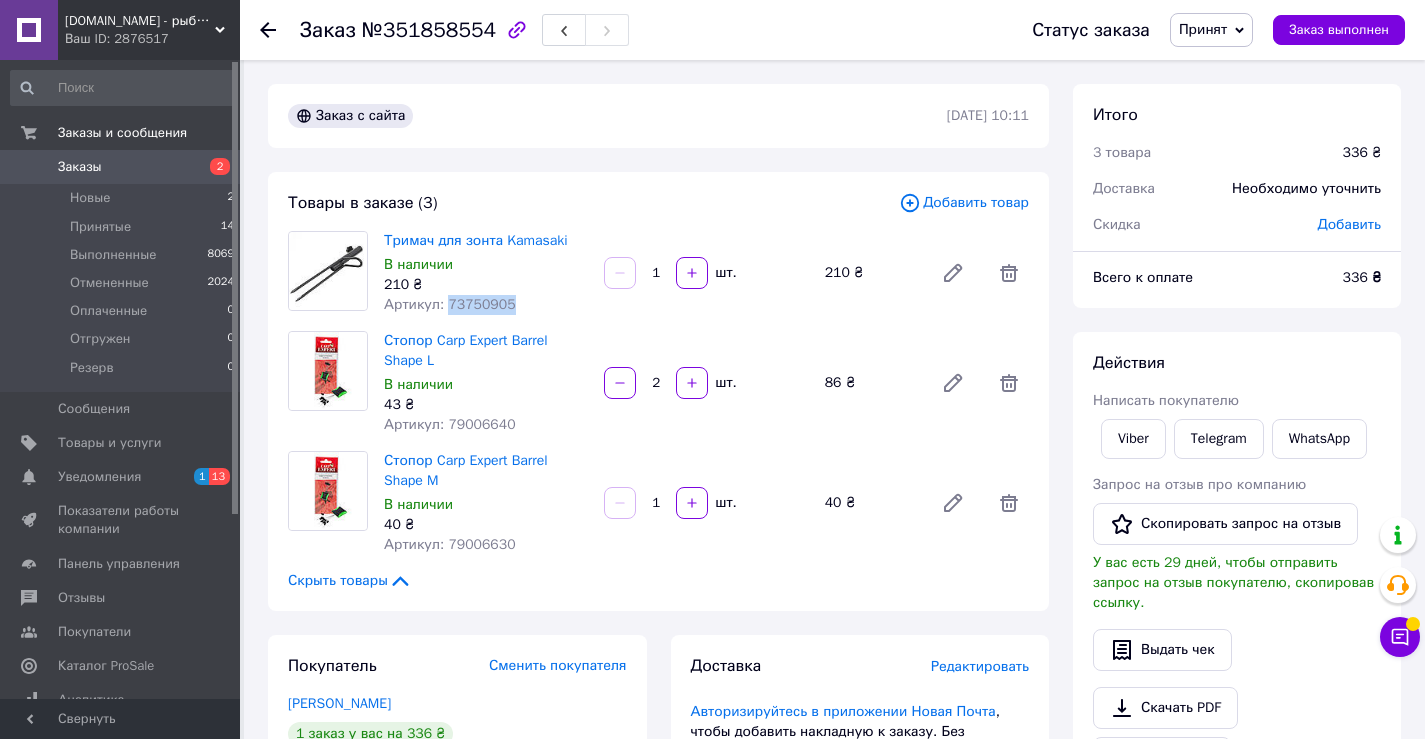 drag, startPoint x: 513, startPoint y: 301, endPoint x: 445, endPoint y: 302, distance: 68.007355 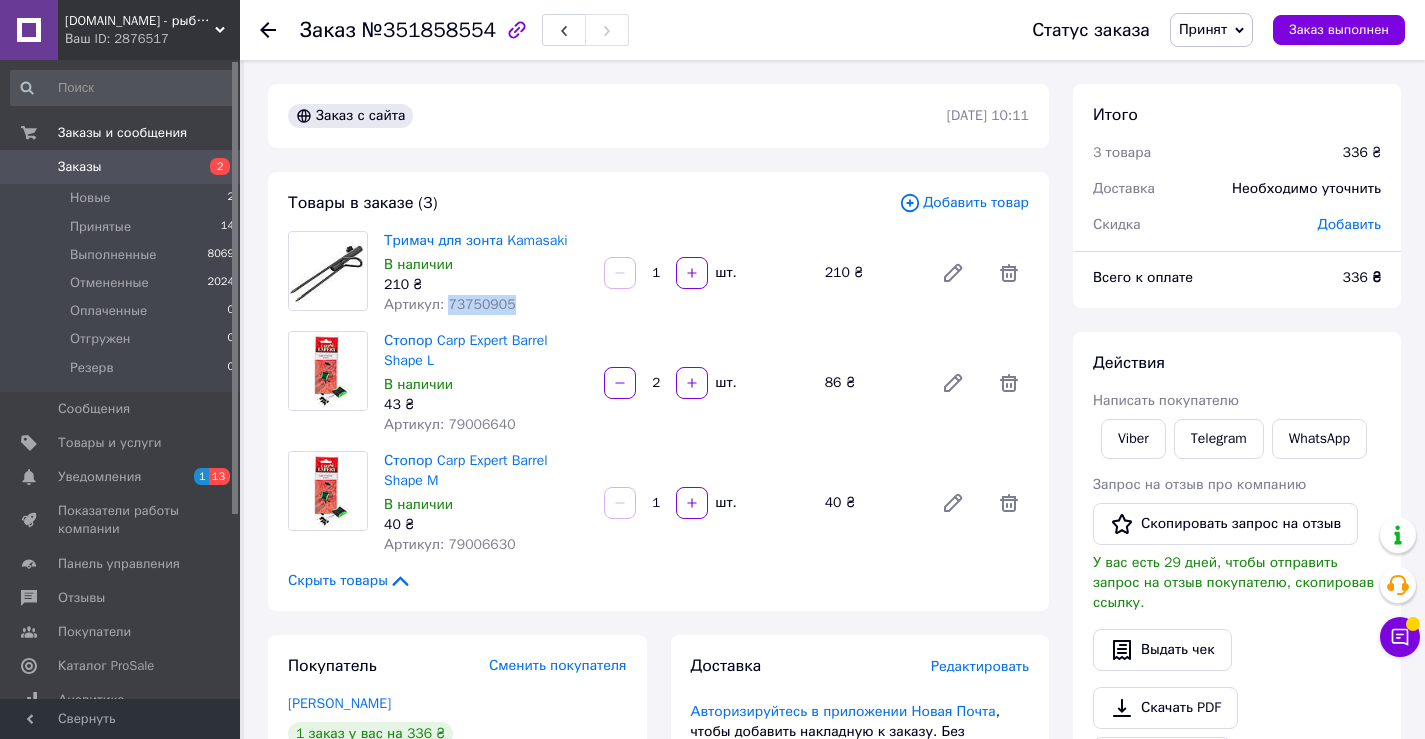 click on "Артикул: 73750905" at bounding box center [486, 305] 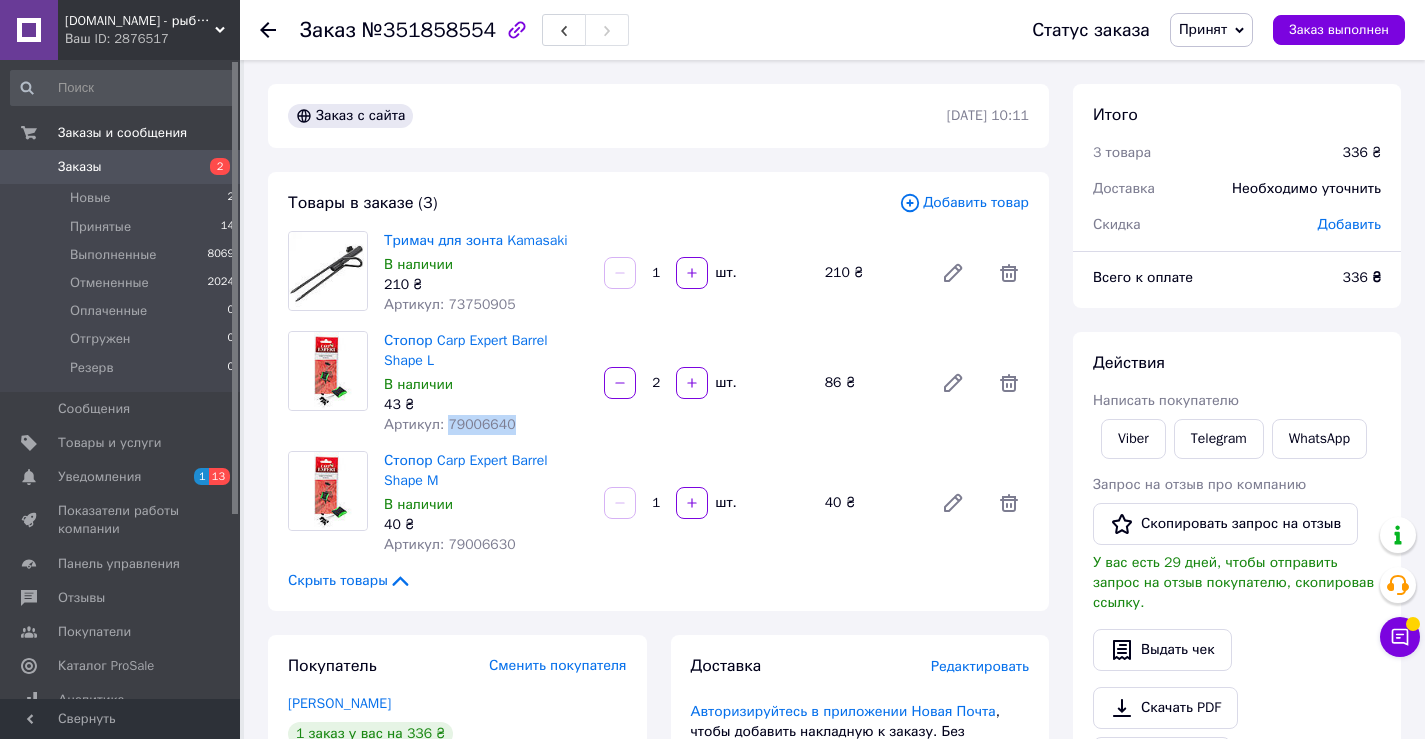 drag, startPoint x: 523, startPoint y: 432, endPoint x: 442, endPoint y: 420, distance: 81.88406 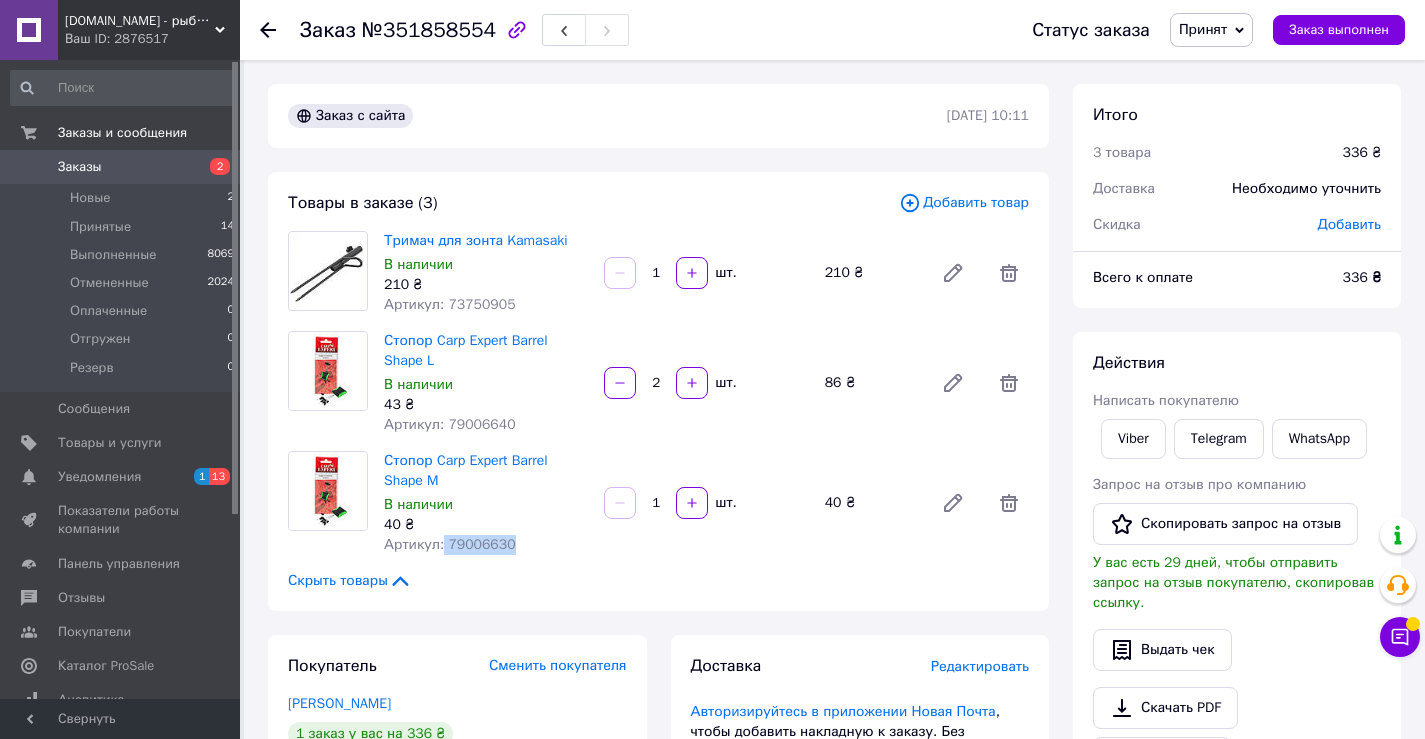 drag, startPoint x: 507, startPoint y: 544, endPoint x: 441, endPoint y: 546, distance: 66.0303 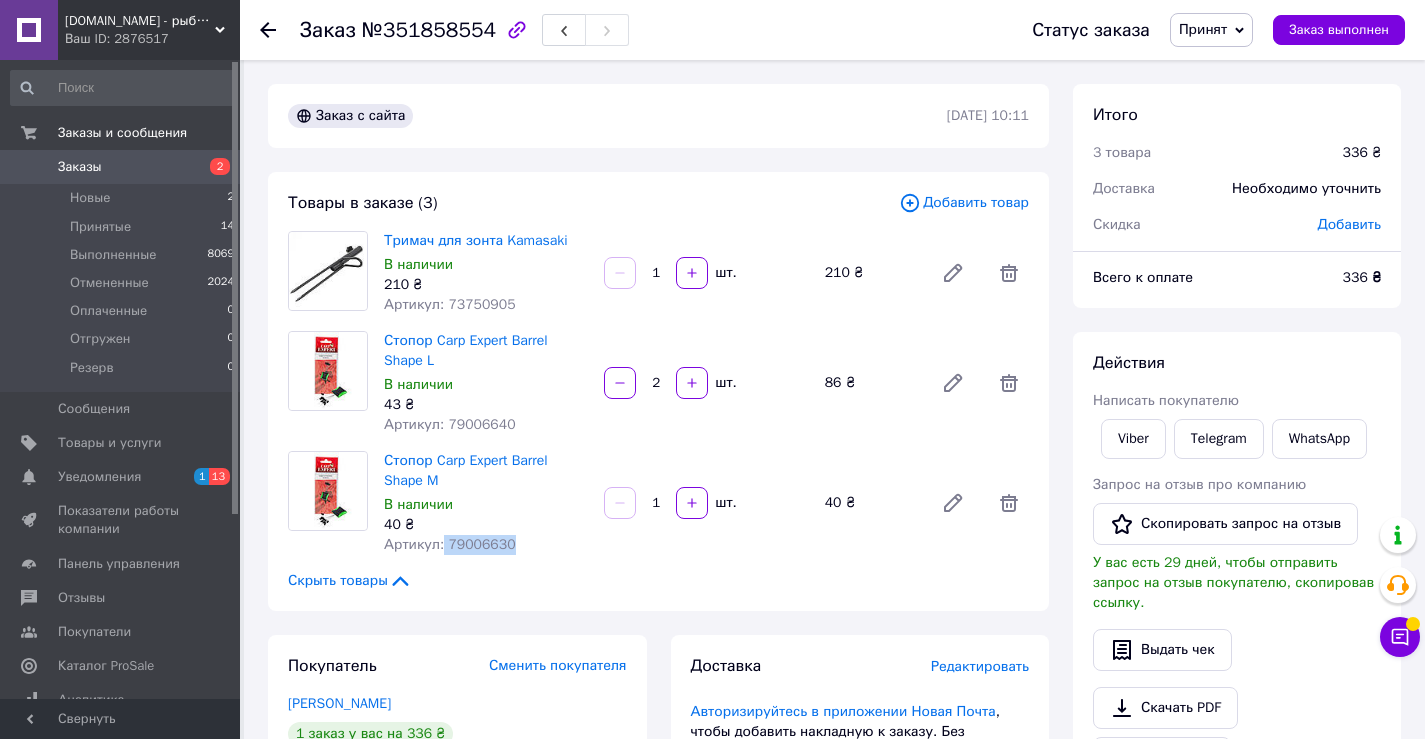 click on "Артикул: 79006630" at bounding box center (486, 545) 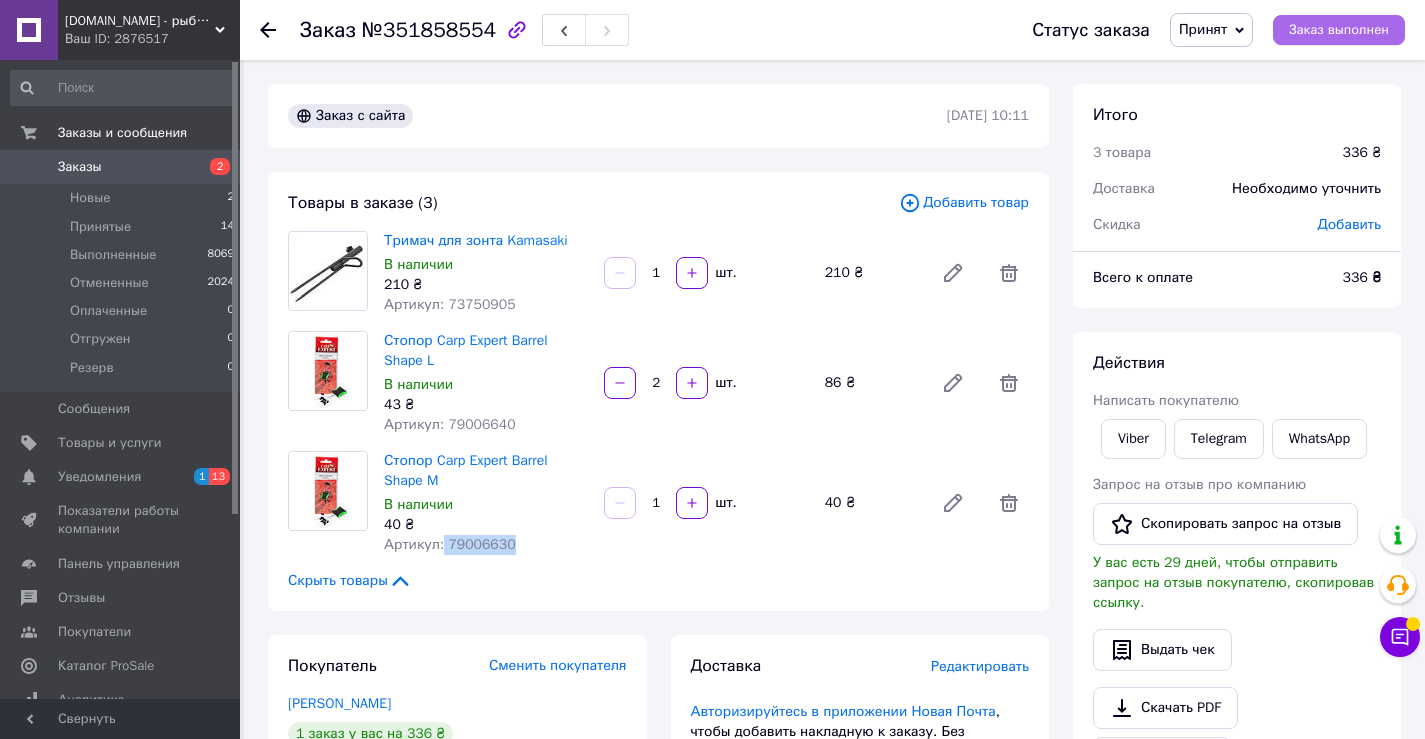 click on "Заказ выполнен" at bounding box center (1339, 30) 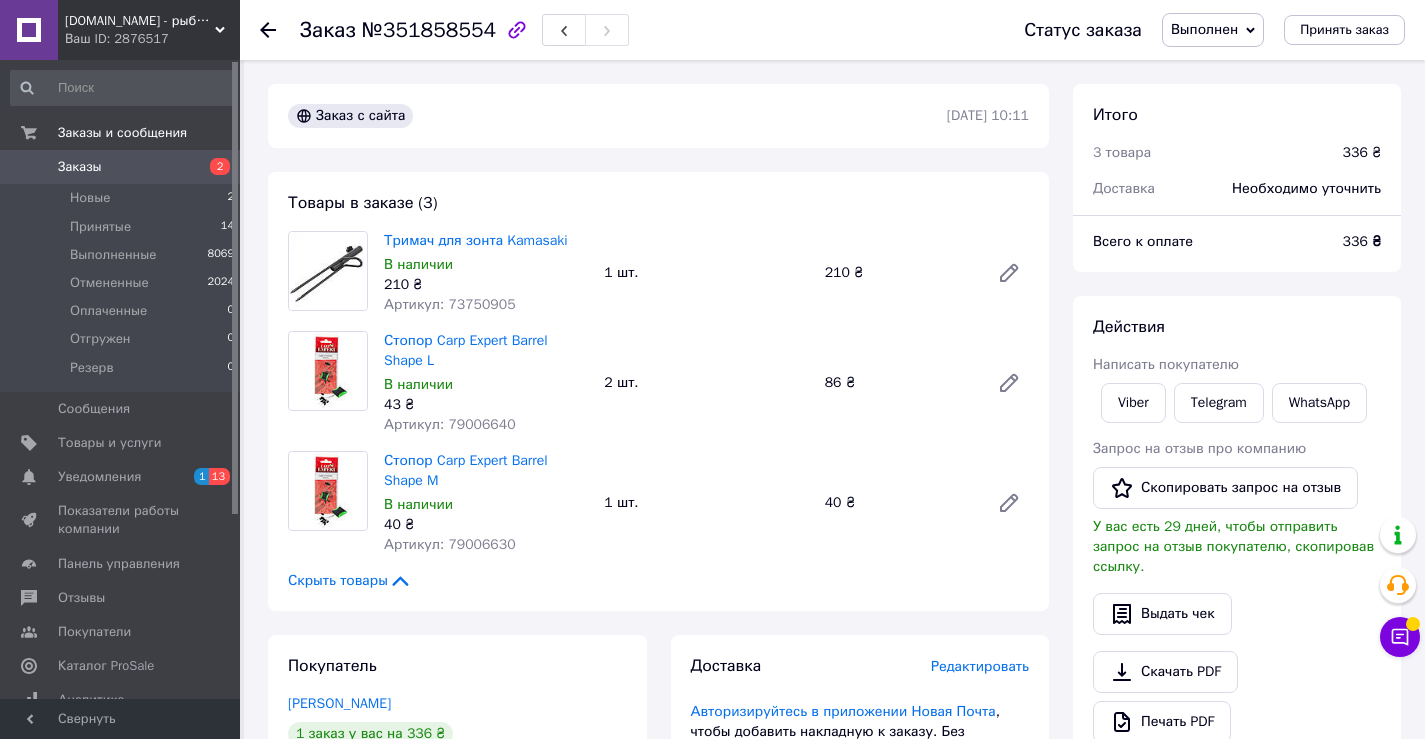 click 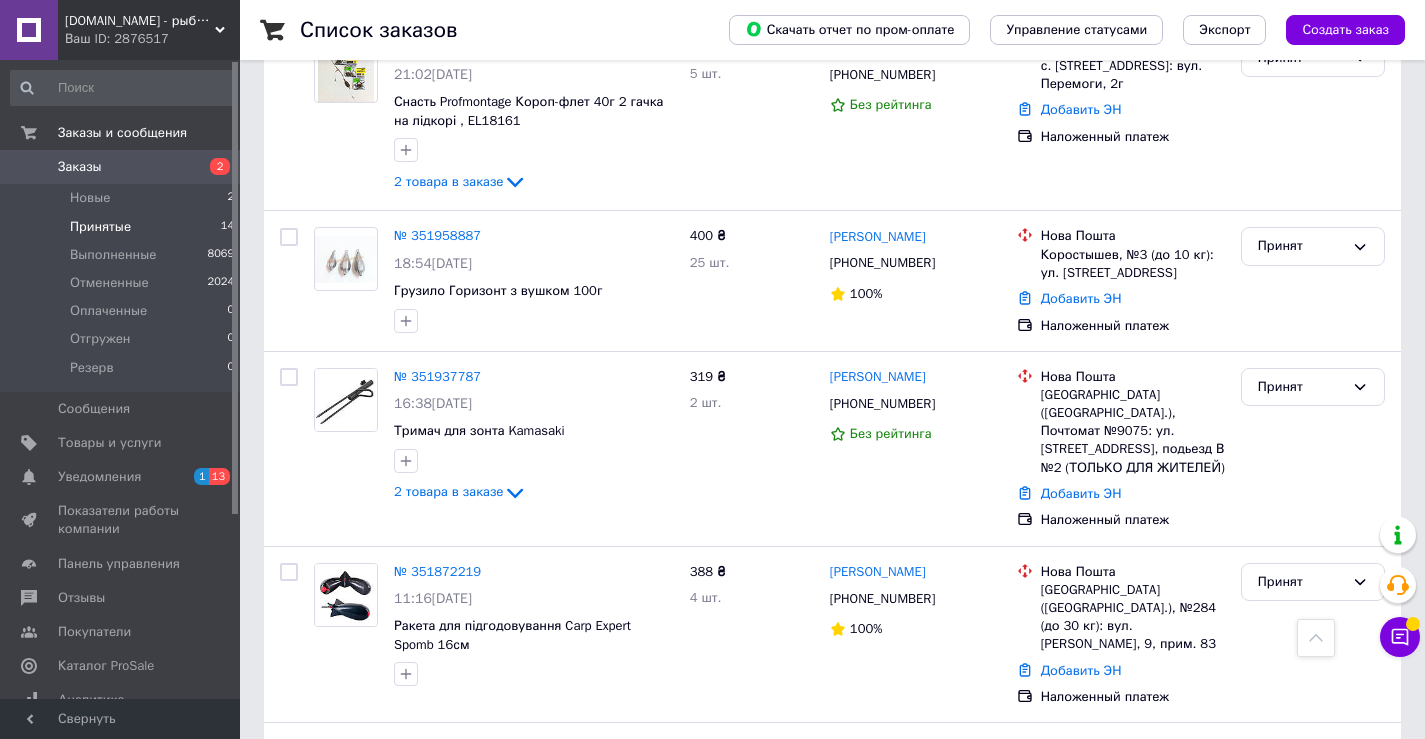 scroll, scrollTop: 1965, scrollLeft: 0, axis: vertical 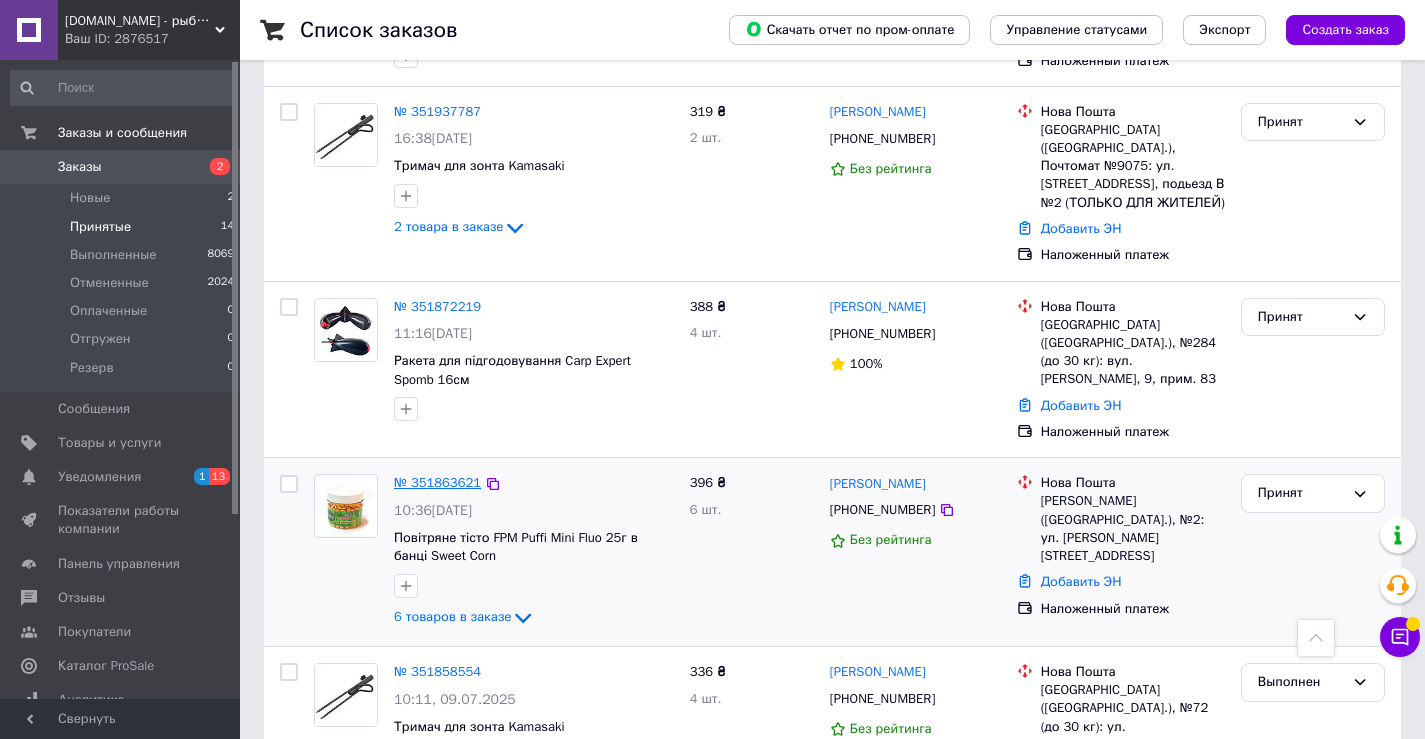 click on "№ 351863621" at bounding box center [437, 482] 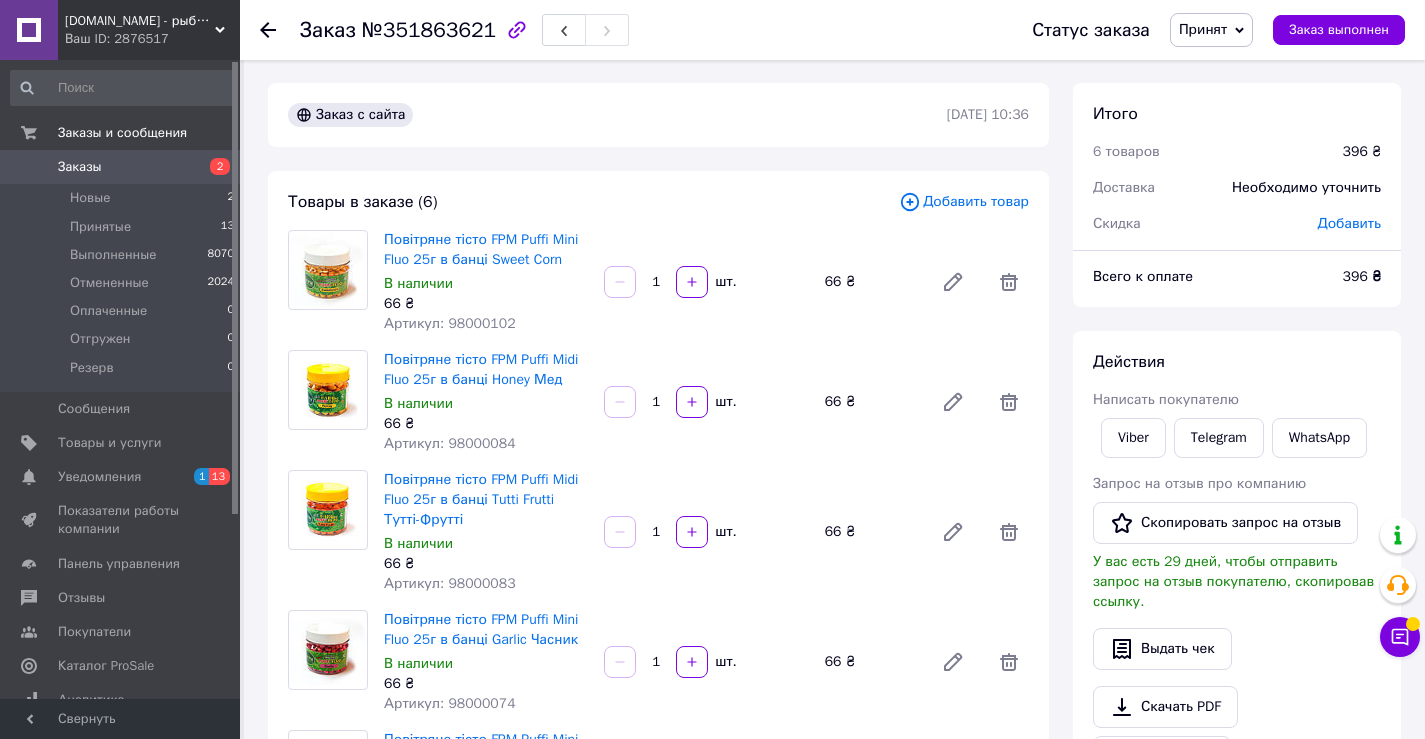 scroll, scrollTop: 0, scrollLeft: 0, axis: both 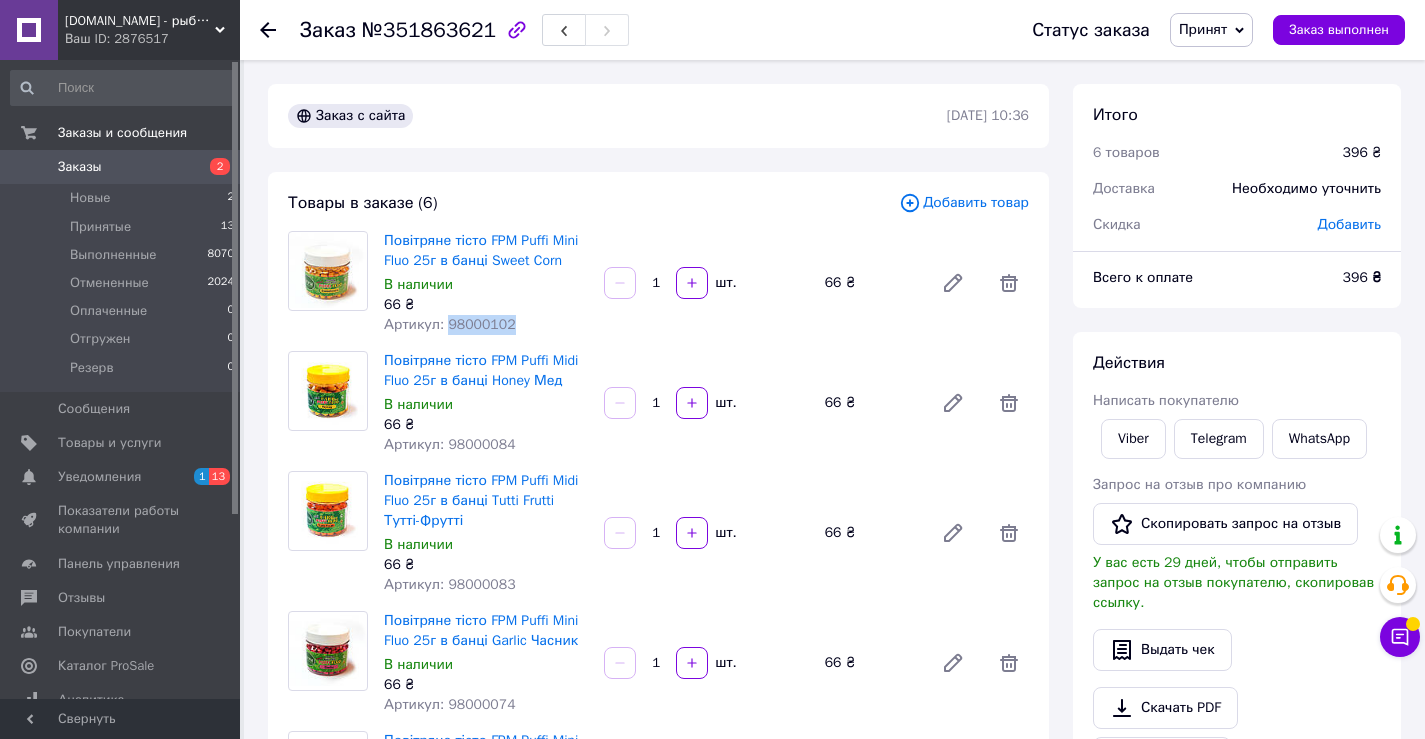 drag, startPoint x: 520, startPoint y: 329, endPoint x: 444, endPoint y: 326, distance: 76.05919 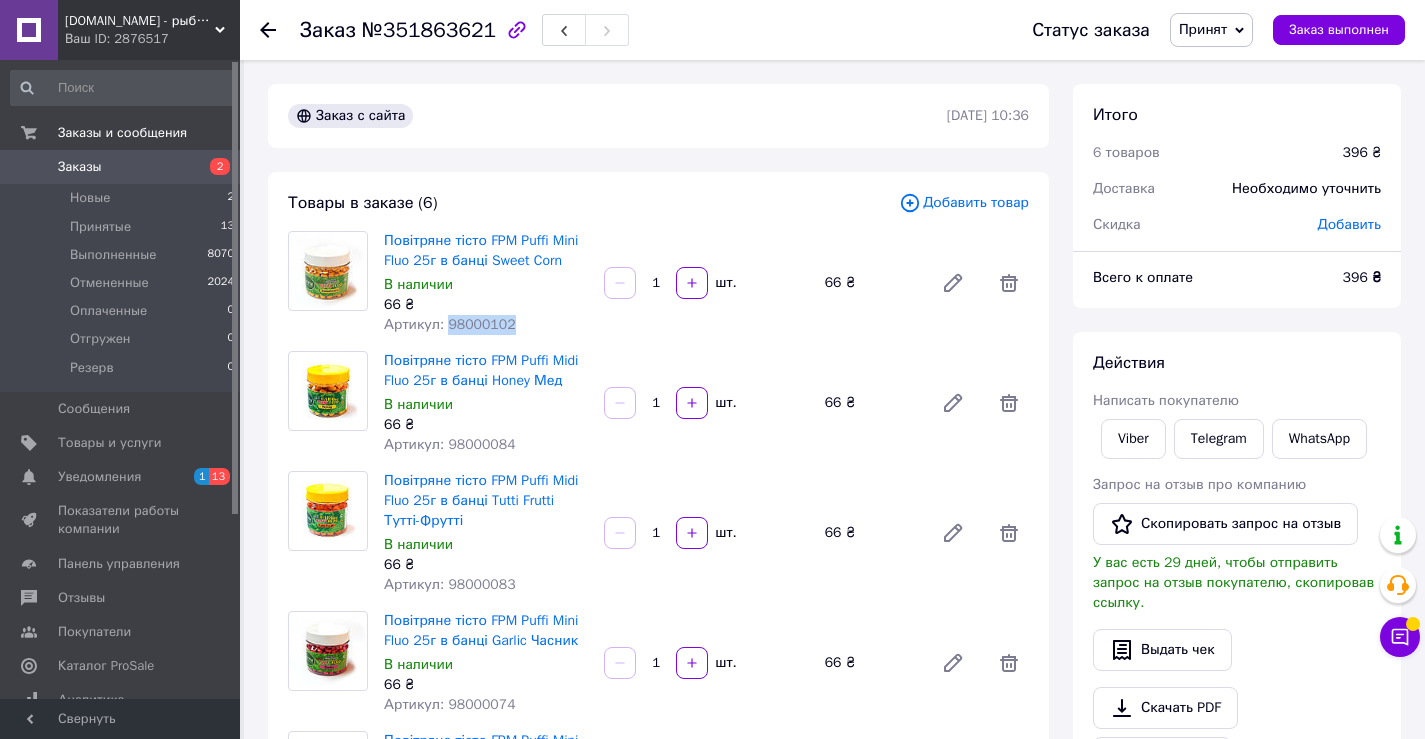 click on "Артикул: 98000102" at bounding box center [486, 325] 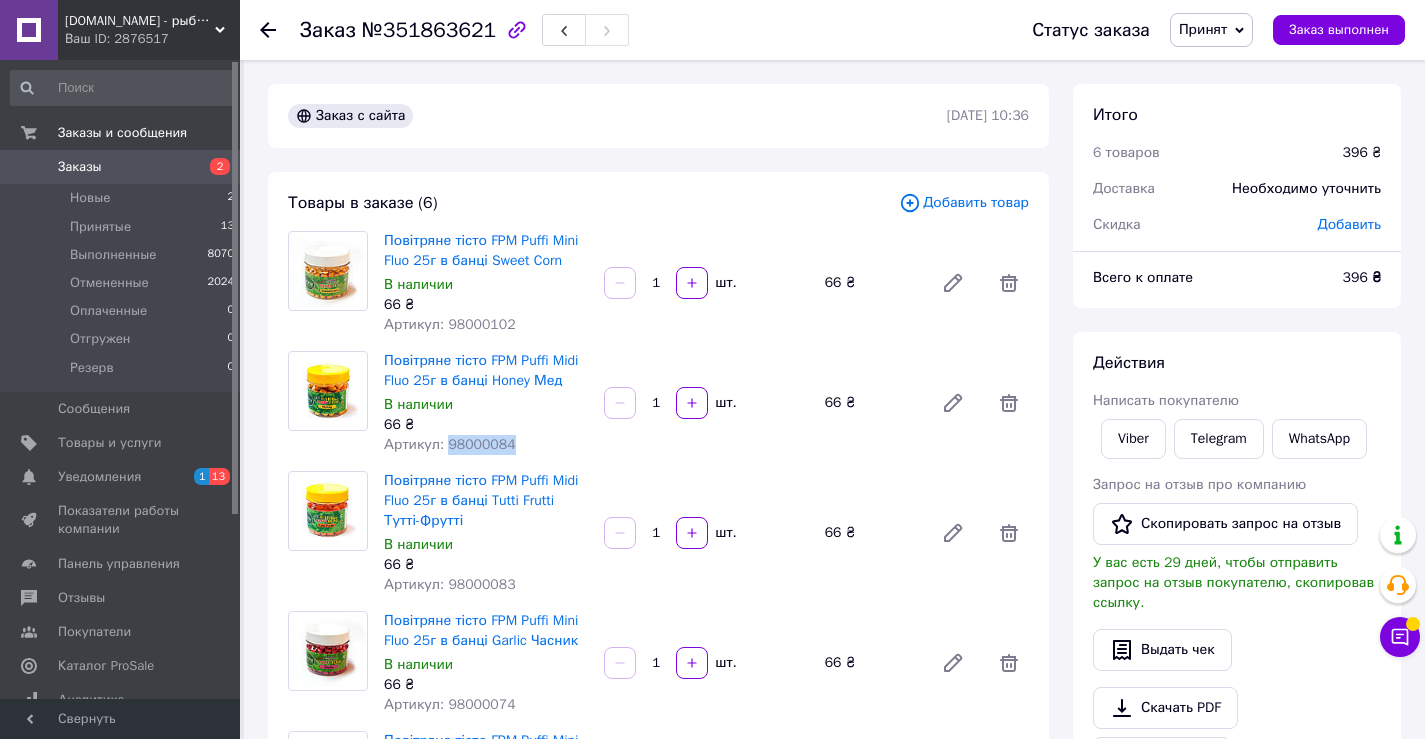 drag, startPoint x: 517, startPoint y: 444, endPoint x: 445, endPoint y: 444, distance: 72 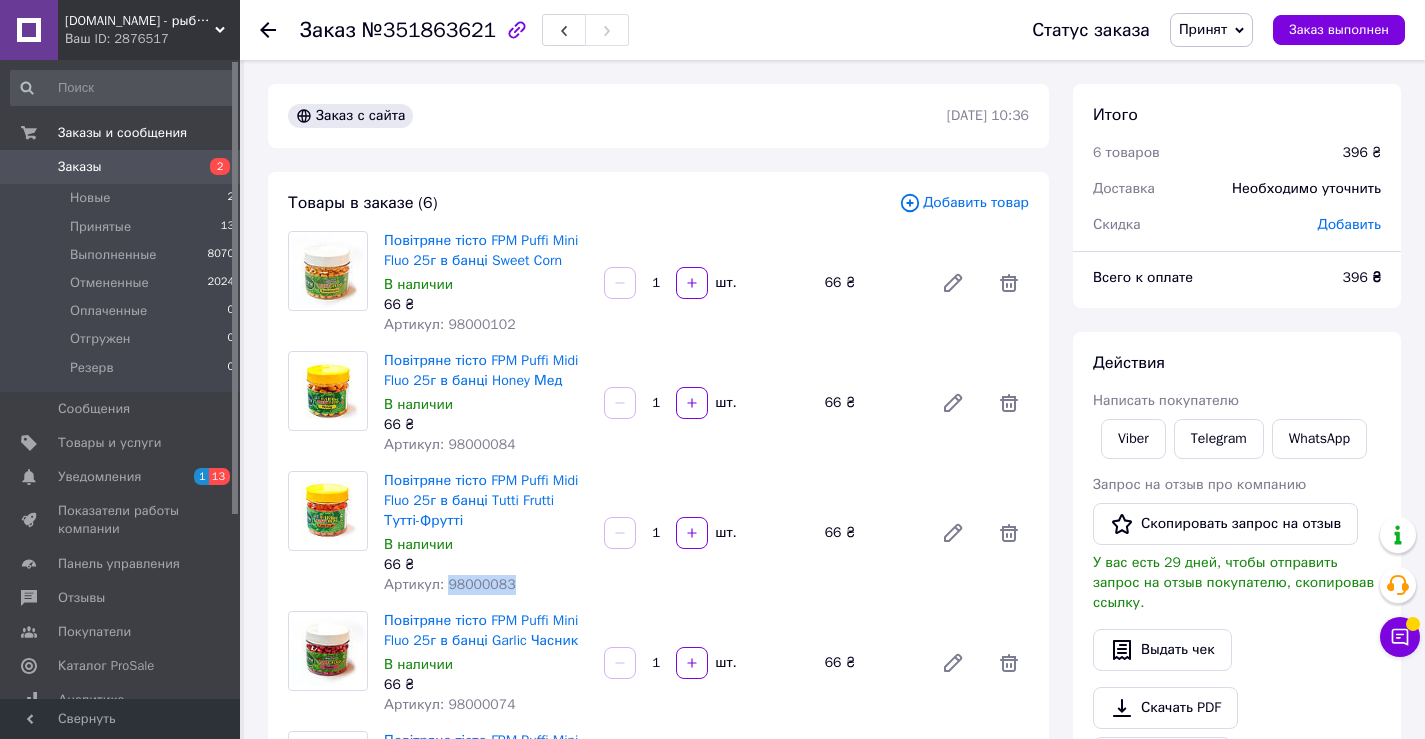 drag, startPoint x: 515, startPoint y: 584, endPoint x: 444, endPoint y: 585, distance: 71.00704 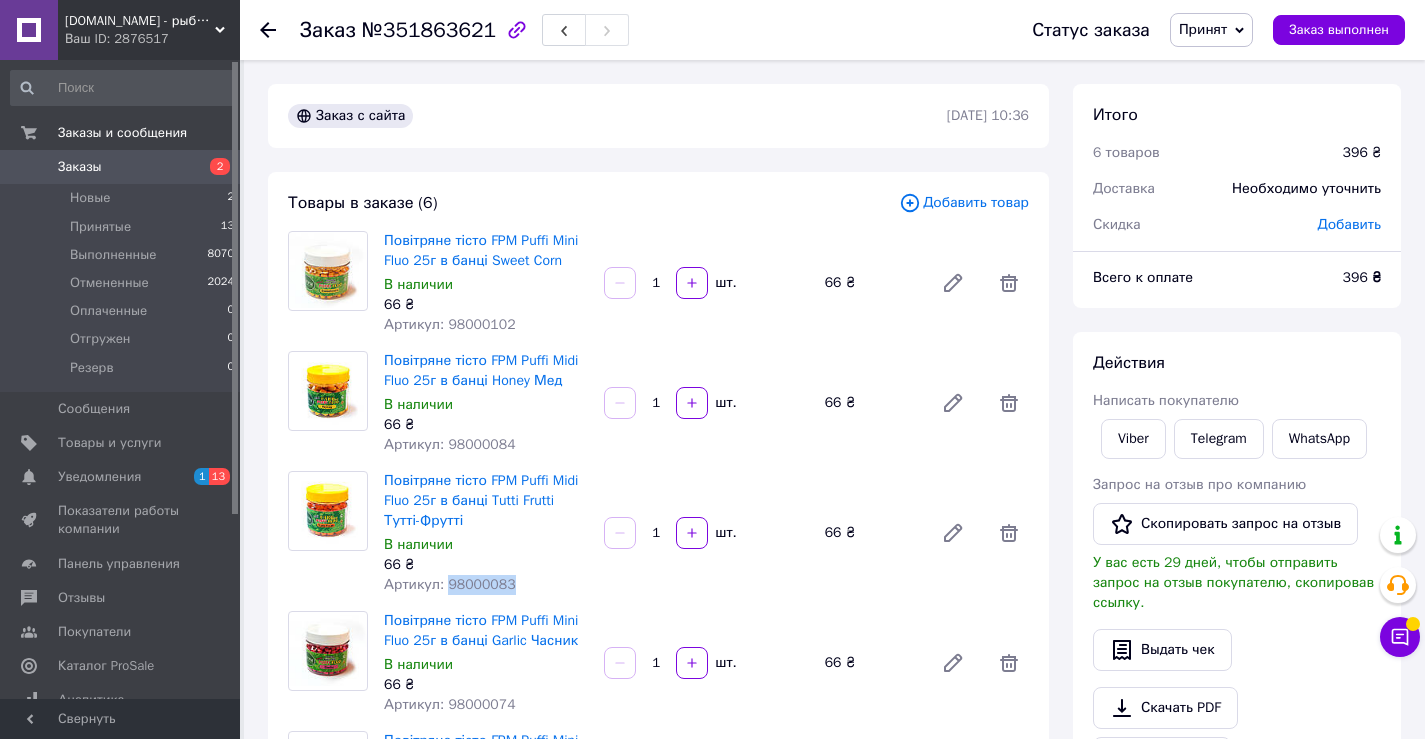 click on "Артикул: 98000083" at bounding box center (486, 585) 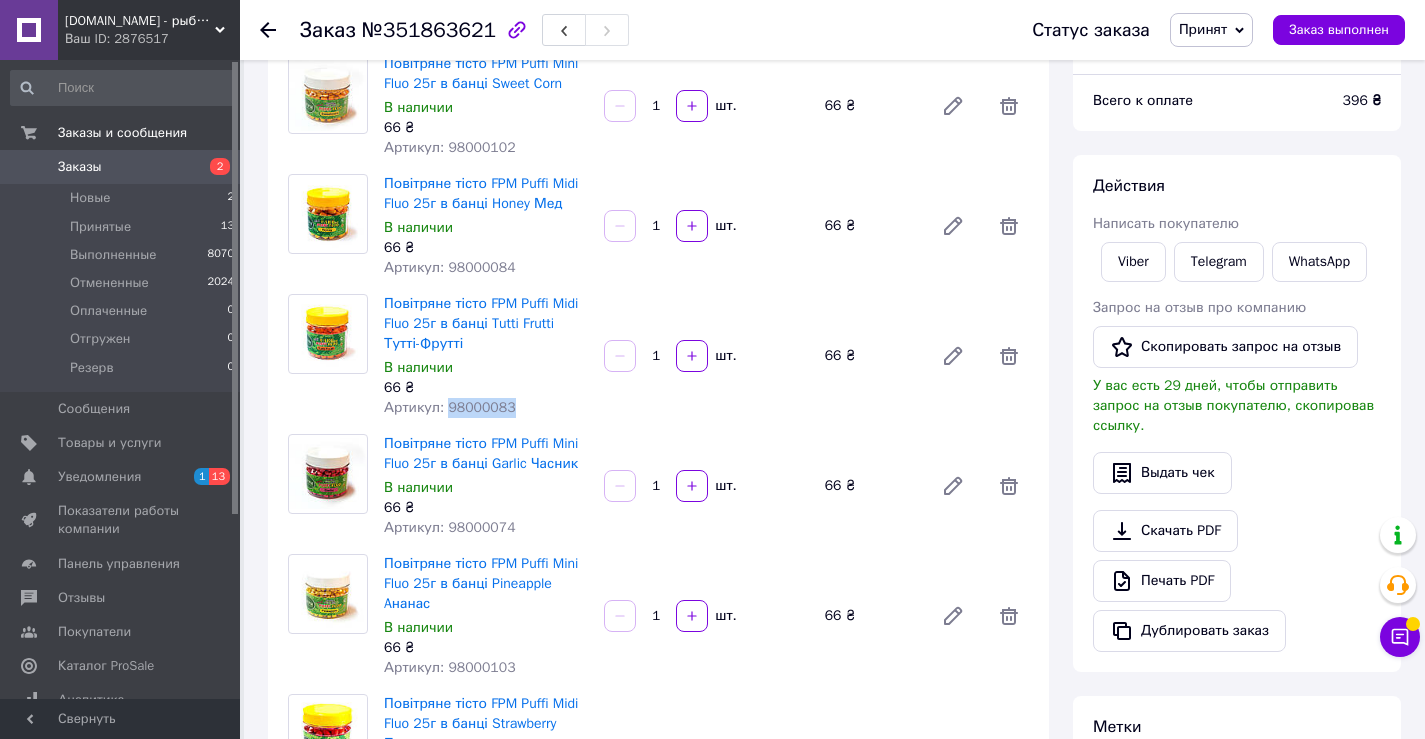 scroll, scrollTop: 200, scrollLeft: 0, axis: vertical 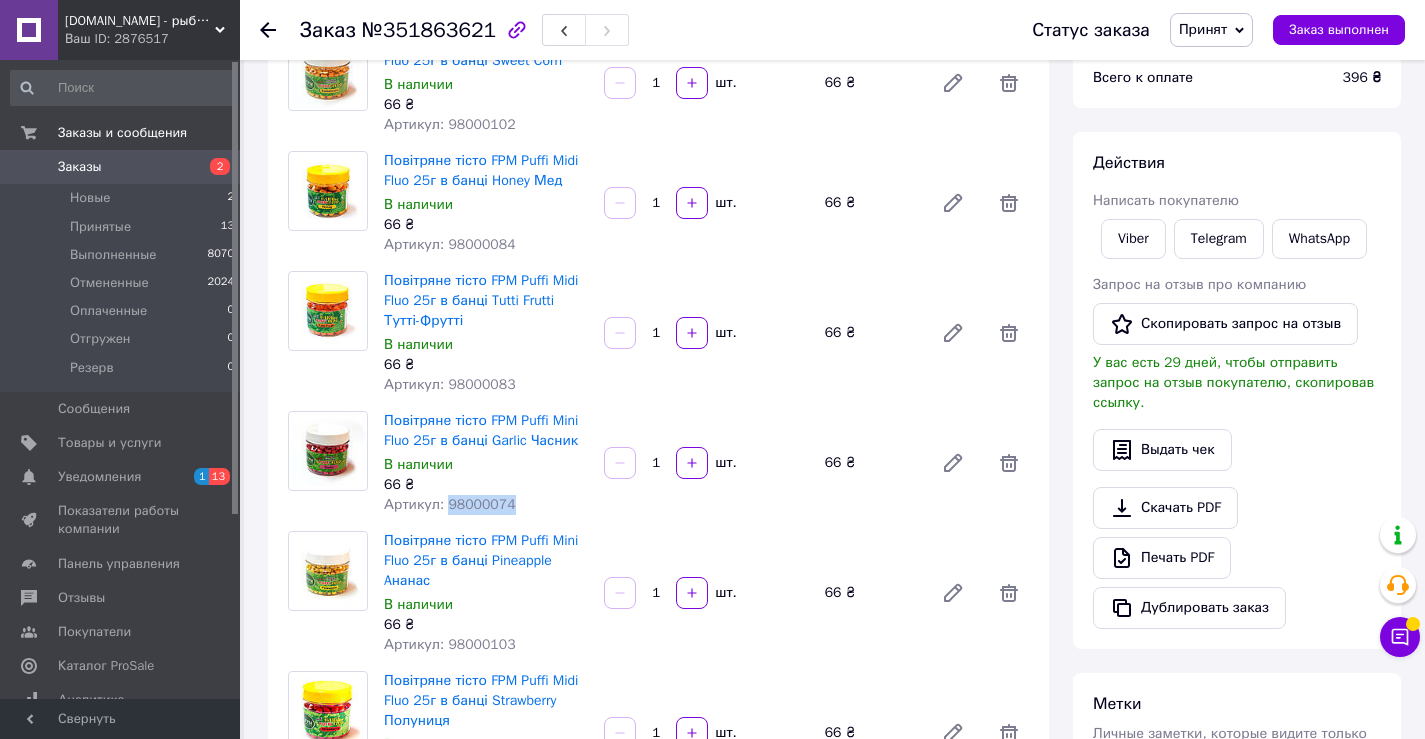 drag, startPoint x: 525, startPoint y: 504, endPoint x: 443, endPoint y: 502, distance: 82.02438 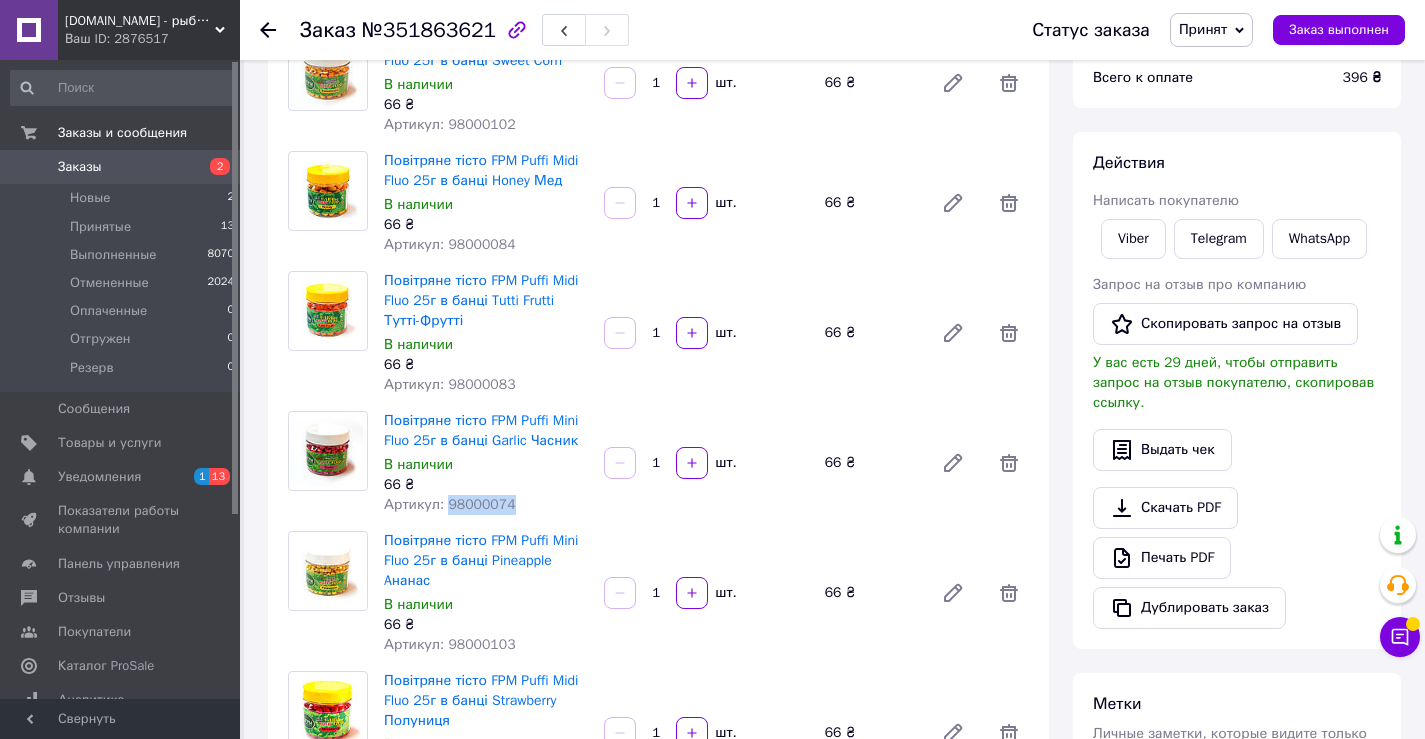 click on "Артикул: 98000074" at bounding box center [486, 505] 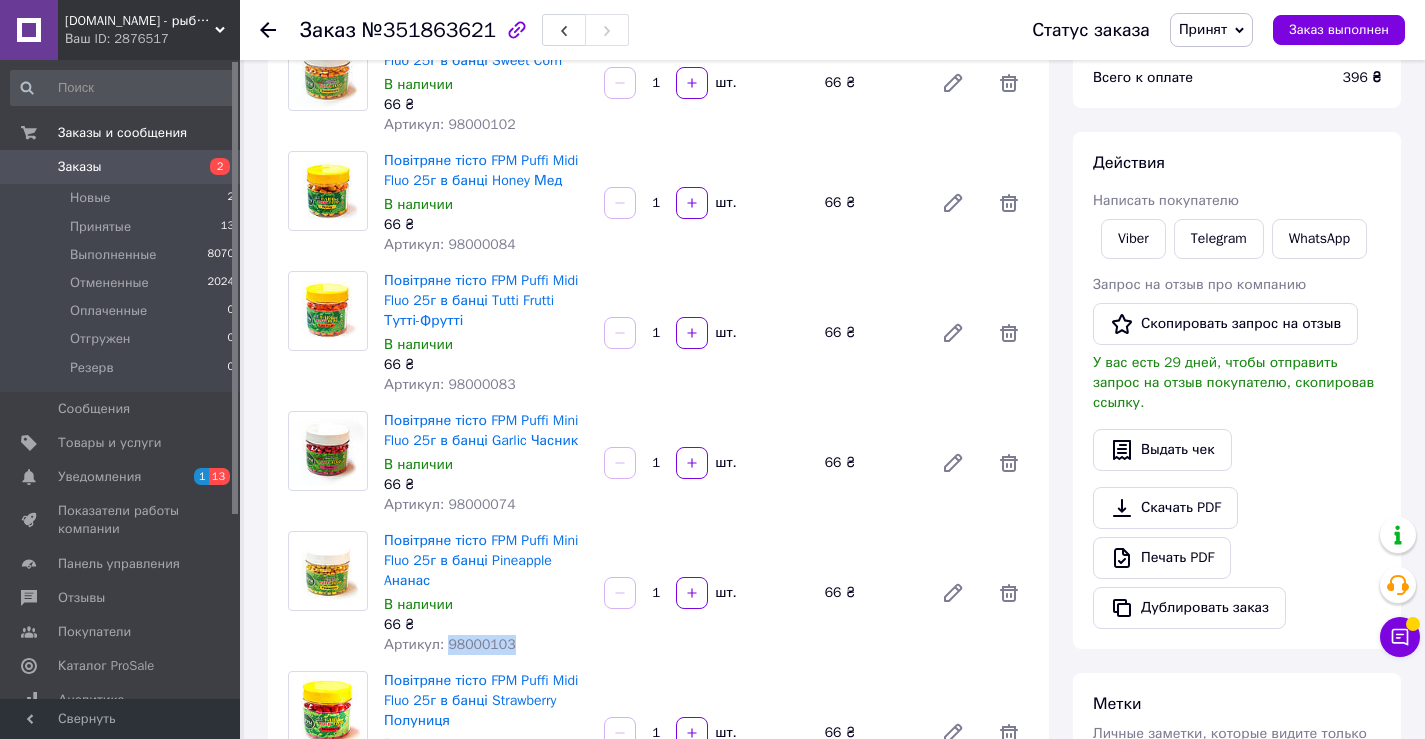 drag, startPoint x: 526, startPoint y: 644, endPoint x: 443, endPoint y: 646, distance: 83.02409 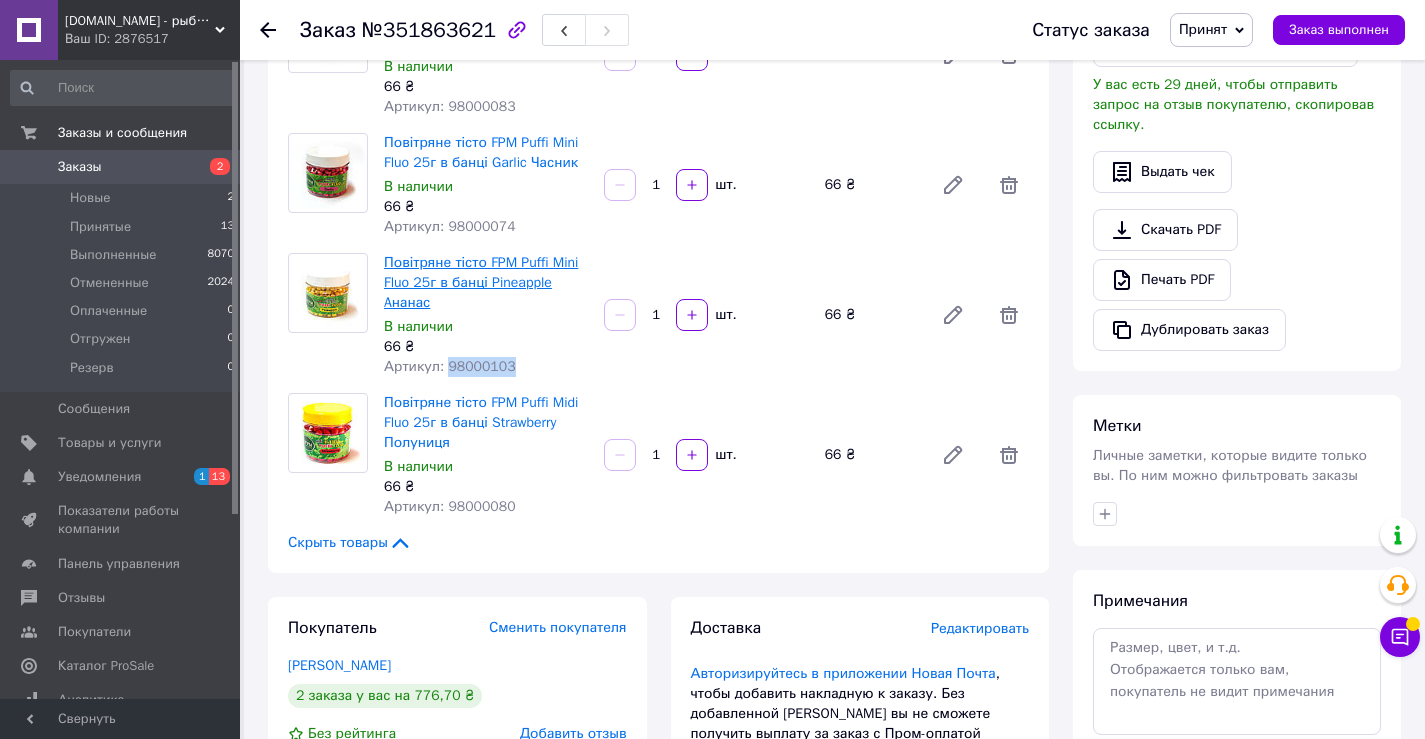 scroll, scrollTop: 500, scrollLeft: 0, axis: vertical 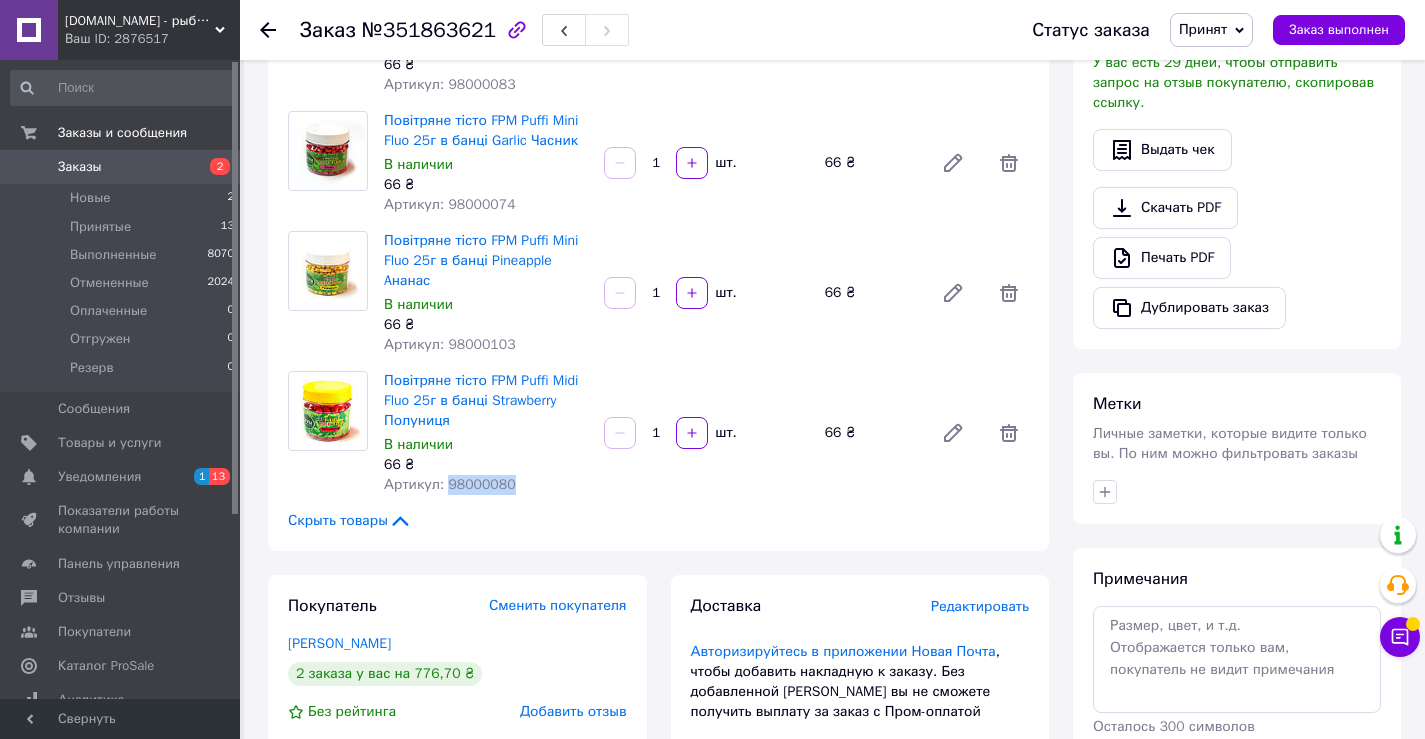 drag, startPoint x: 522, startPoint y: 479, endPoint x: 445, endPoint y: 483, distance: 77.10383 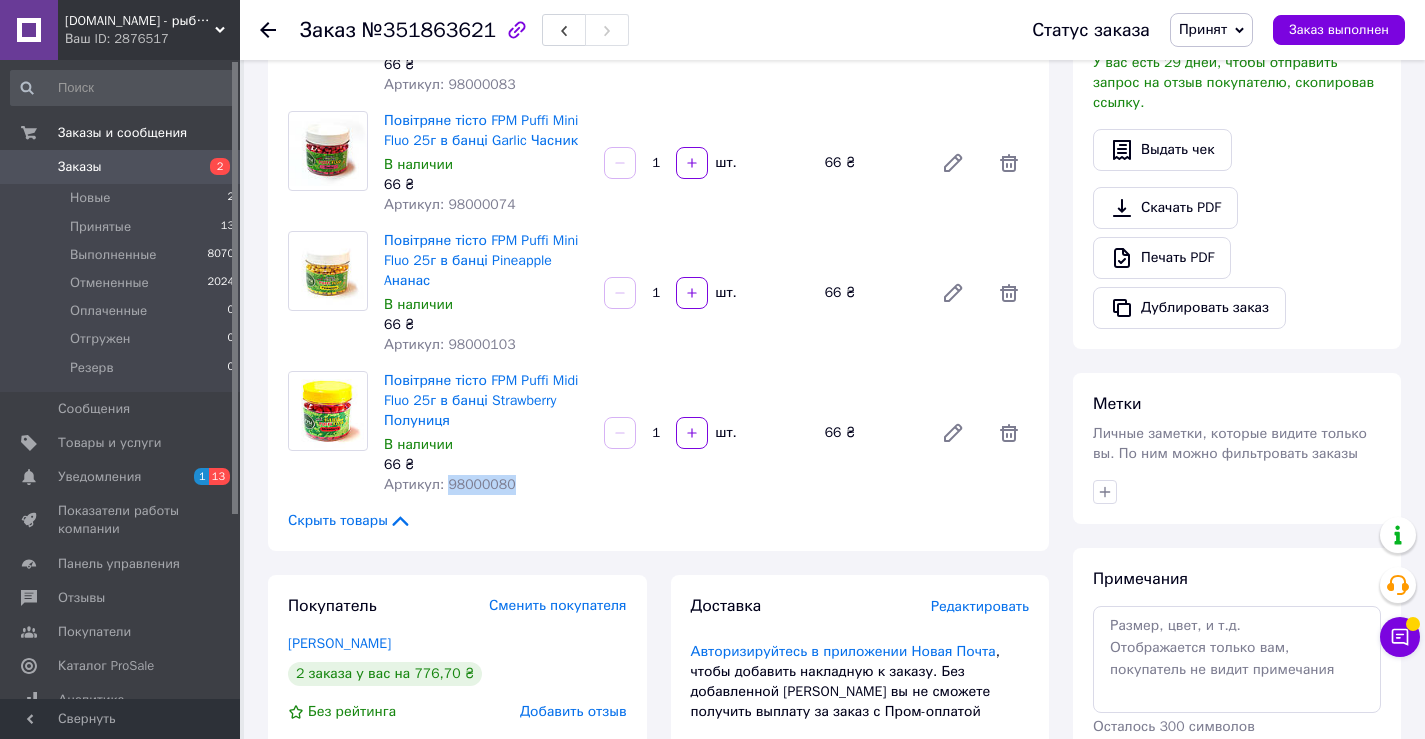 click on "Артикул: 98000080" at bounding box center [486, 485] 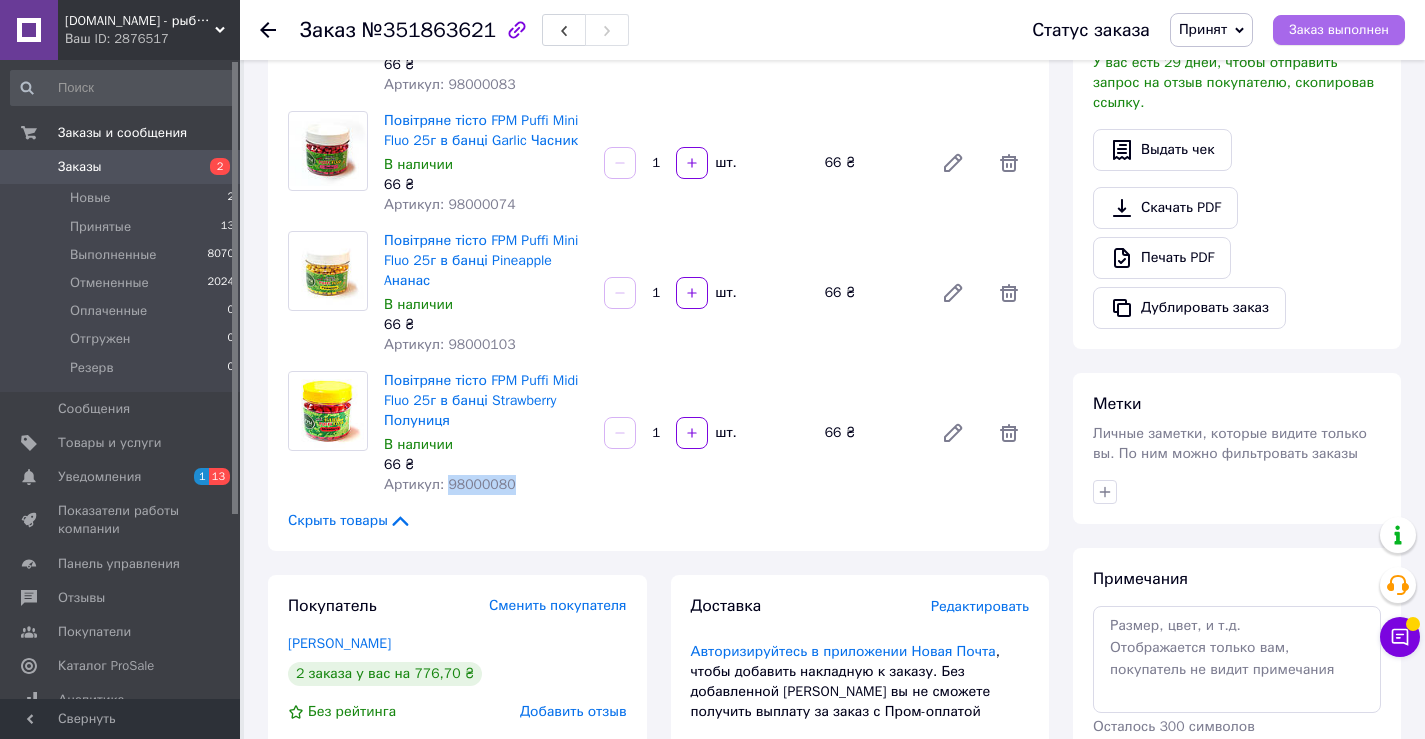 click on "Заказ выполнен" at bounding box center (1339, 30) 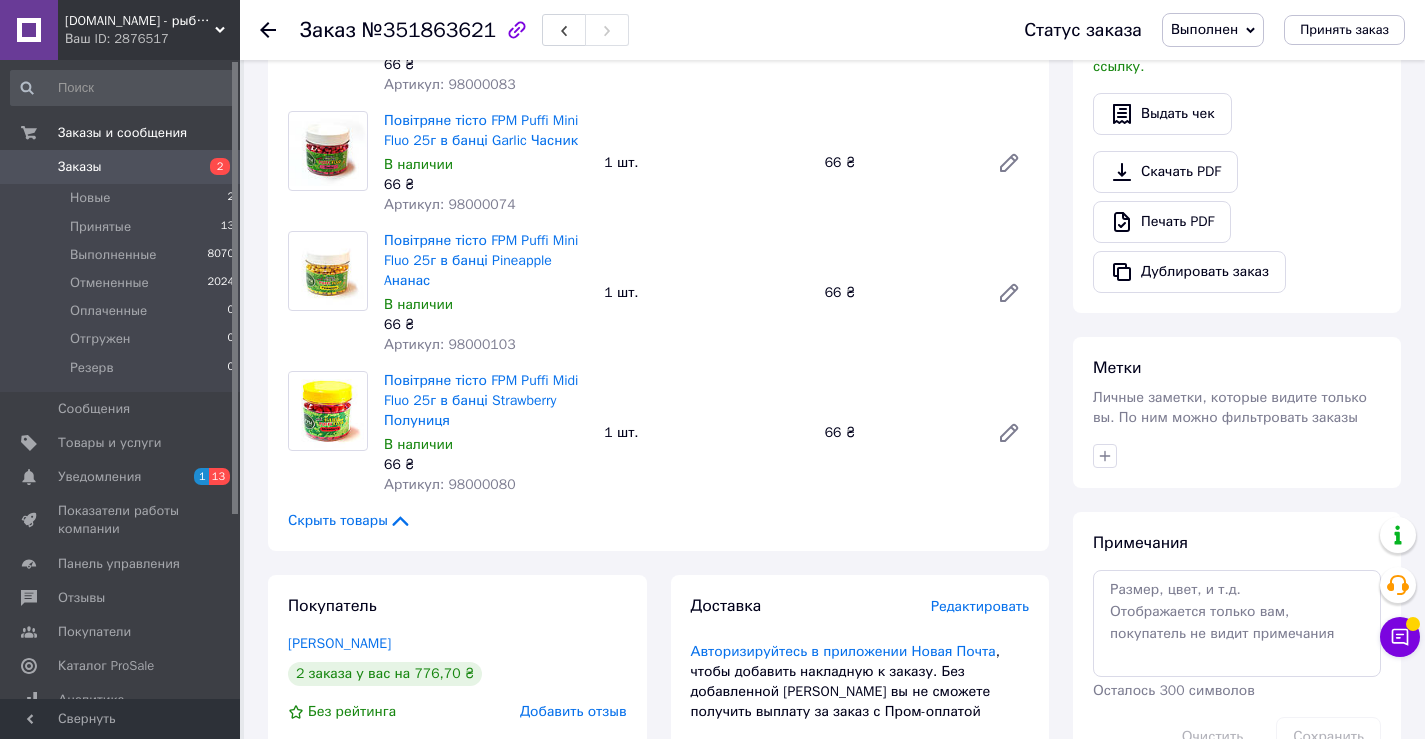 click at bounding box center [280, 30] 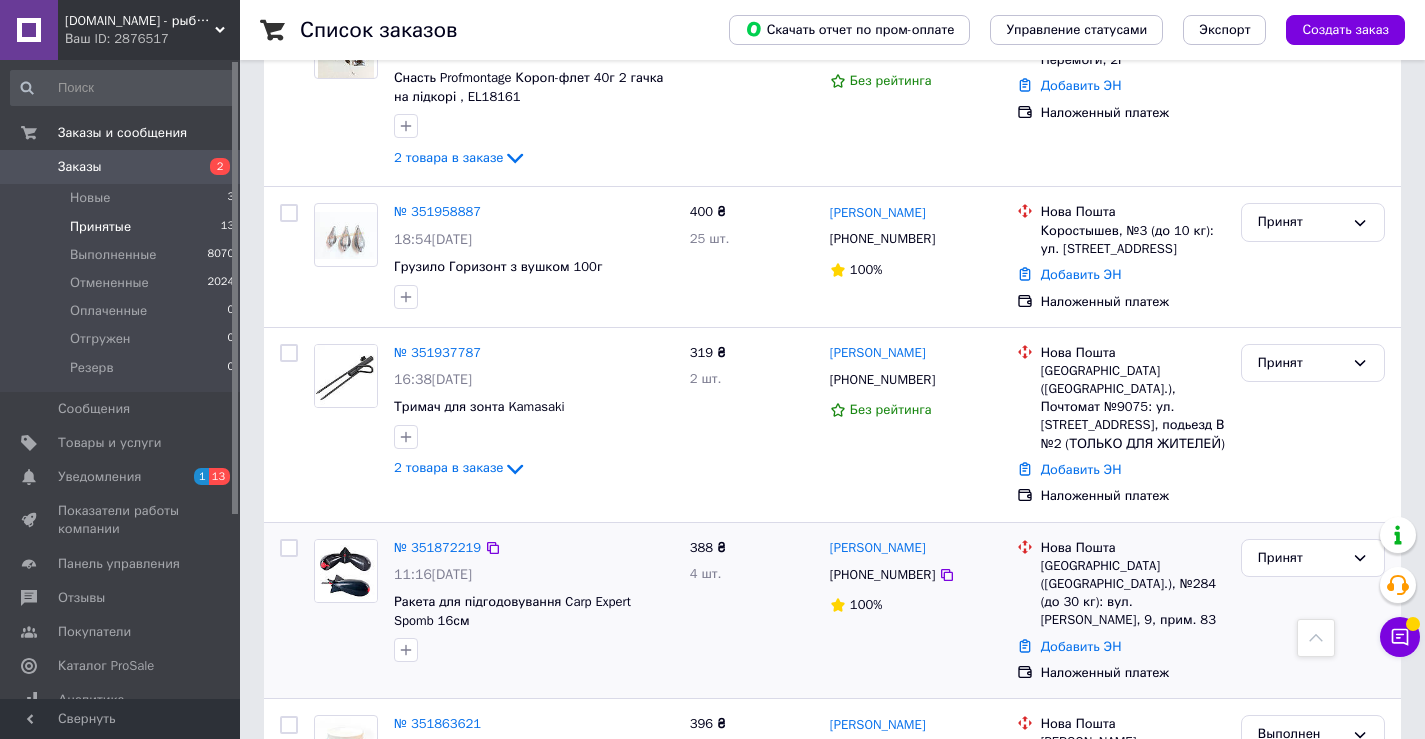 scroll, scrollTop: 1795, scrollLeft: 0, axis: vertical 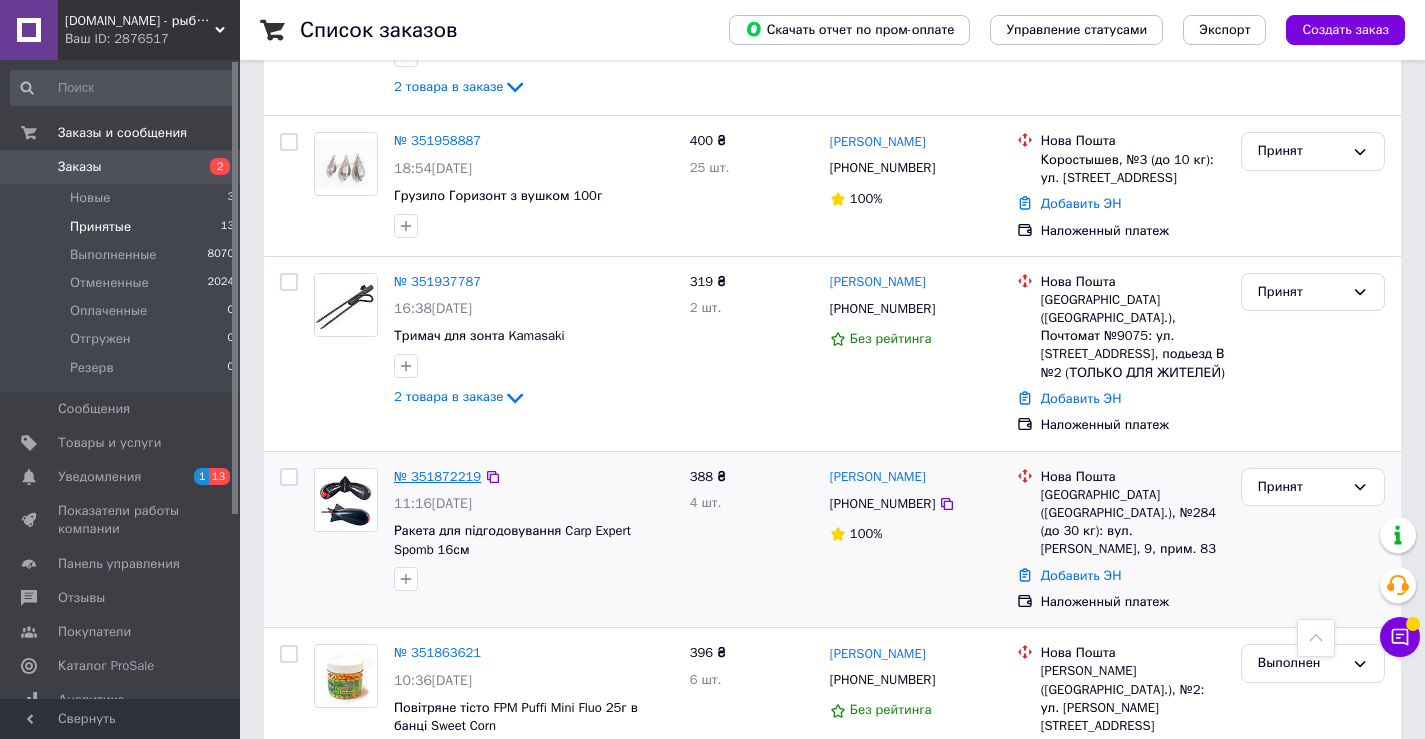 click on "№ 351872219" at bounding box center (437, 476) 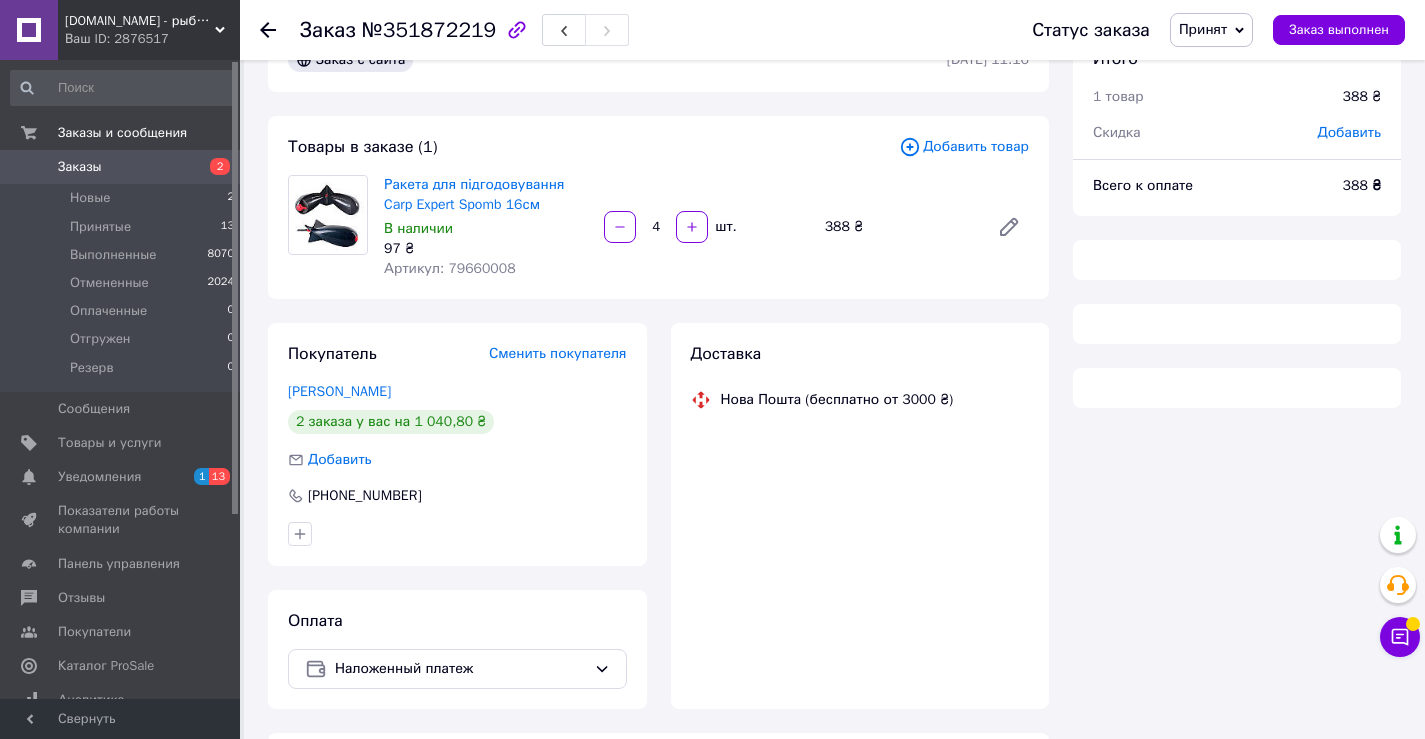 scroll, scrollTop: 0, scrollLeft: 0, axis: both 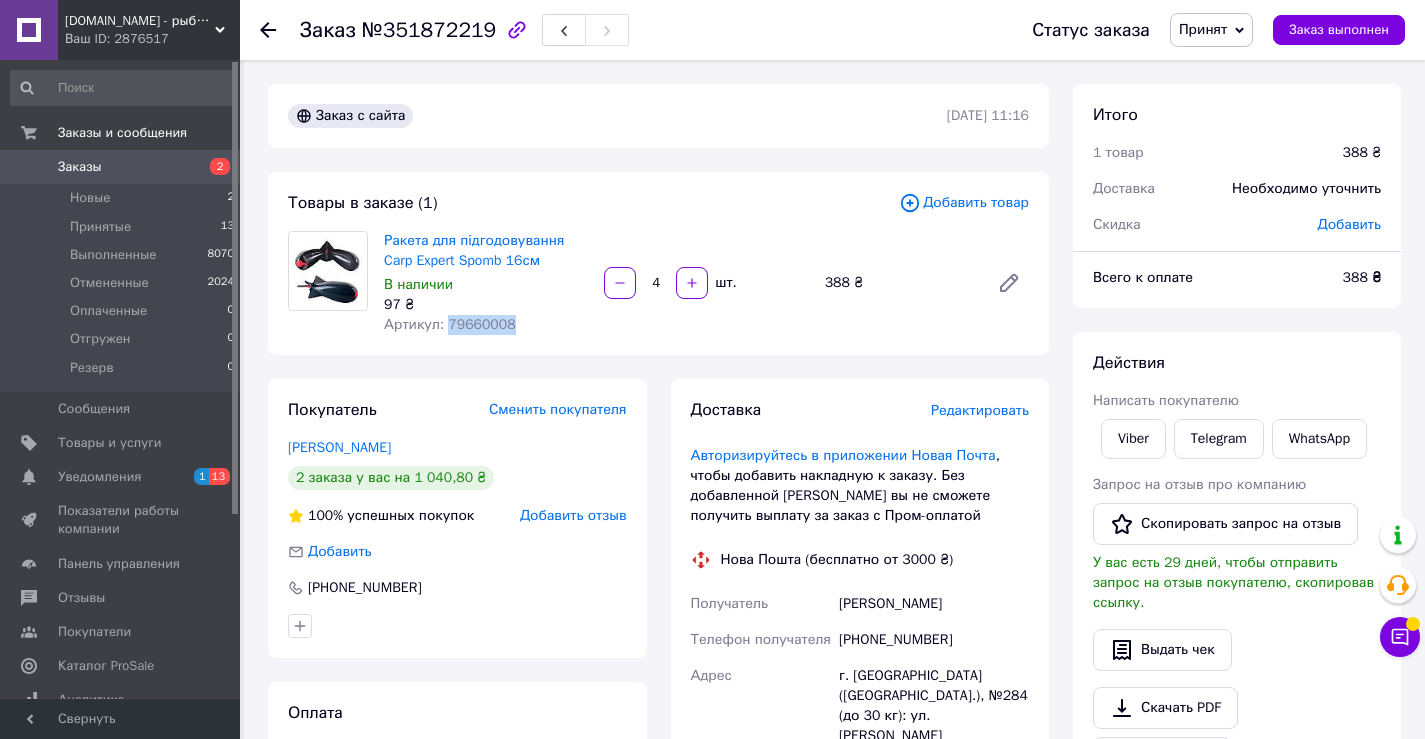 drag, startPoint x: 517, startPoint y: 329, endPoint x: 444, endPoint y: 324, distance: 73.171036 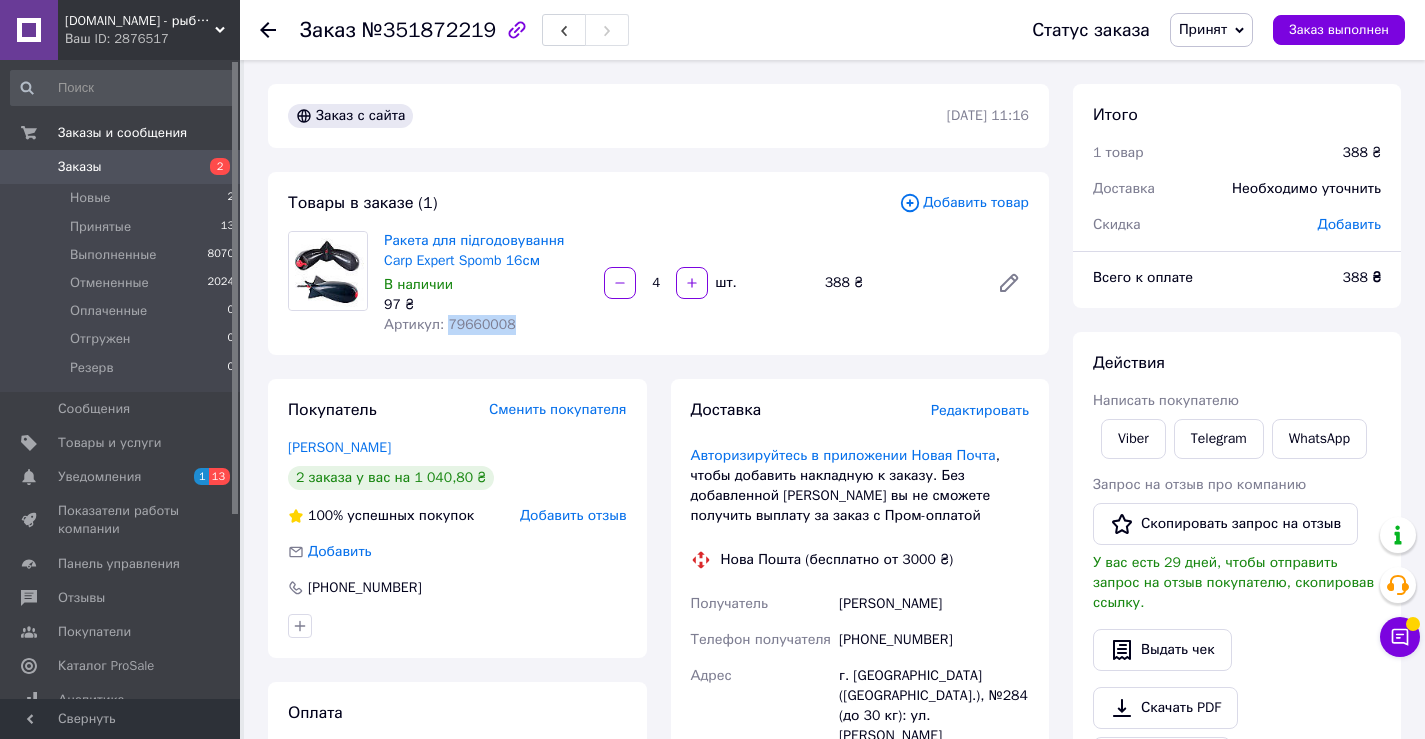 click on "Артикул: 79660008" at bounding box center [486, 325] 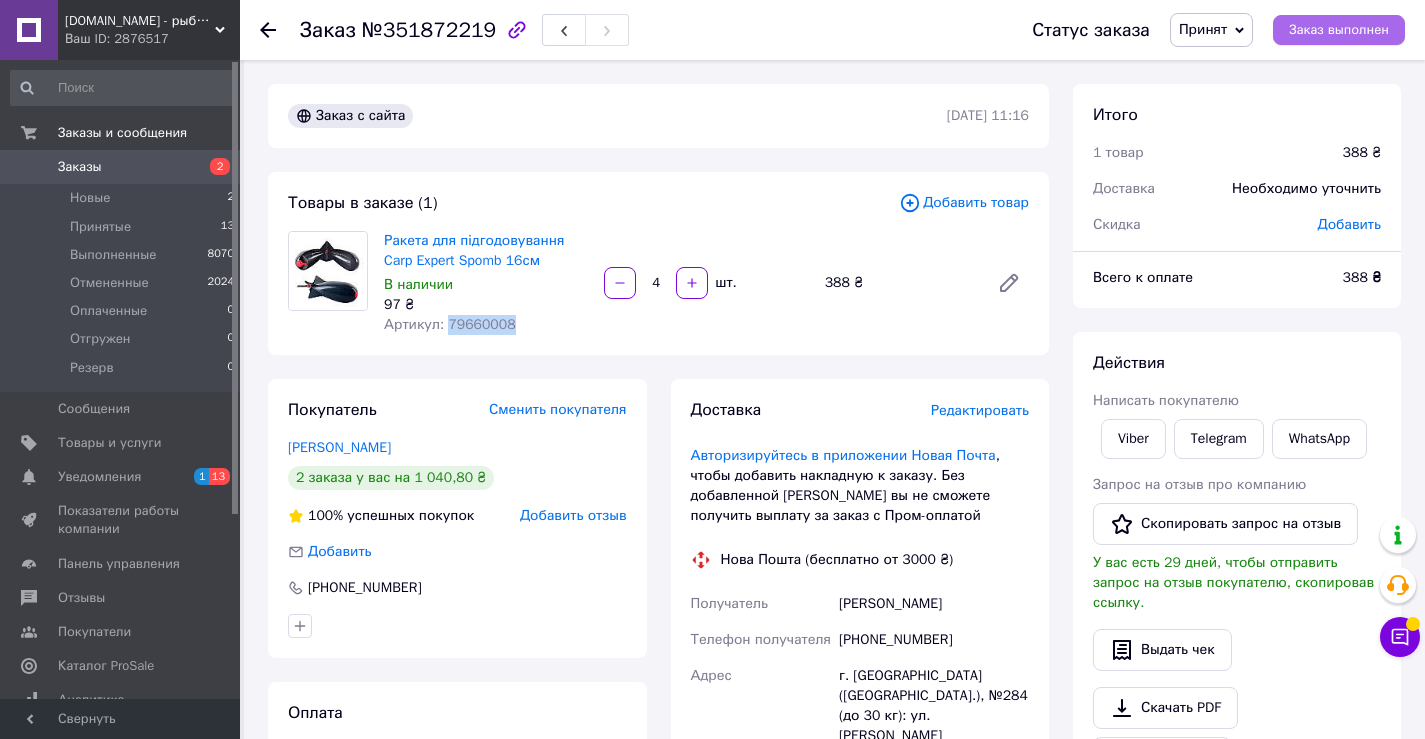 click on "Заказ выполнен" at bounding box center [1339, 30] 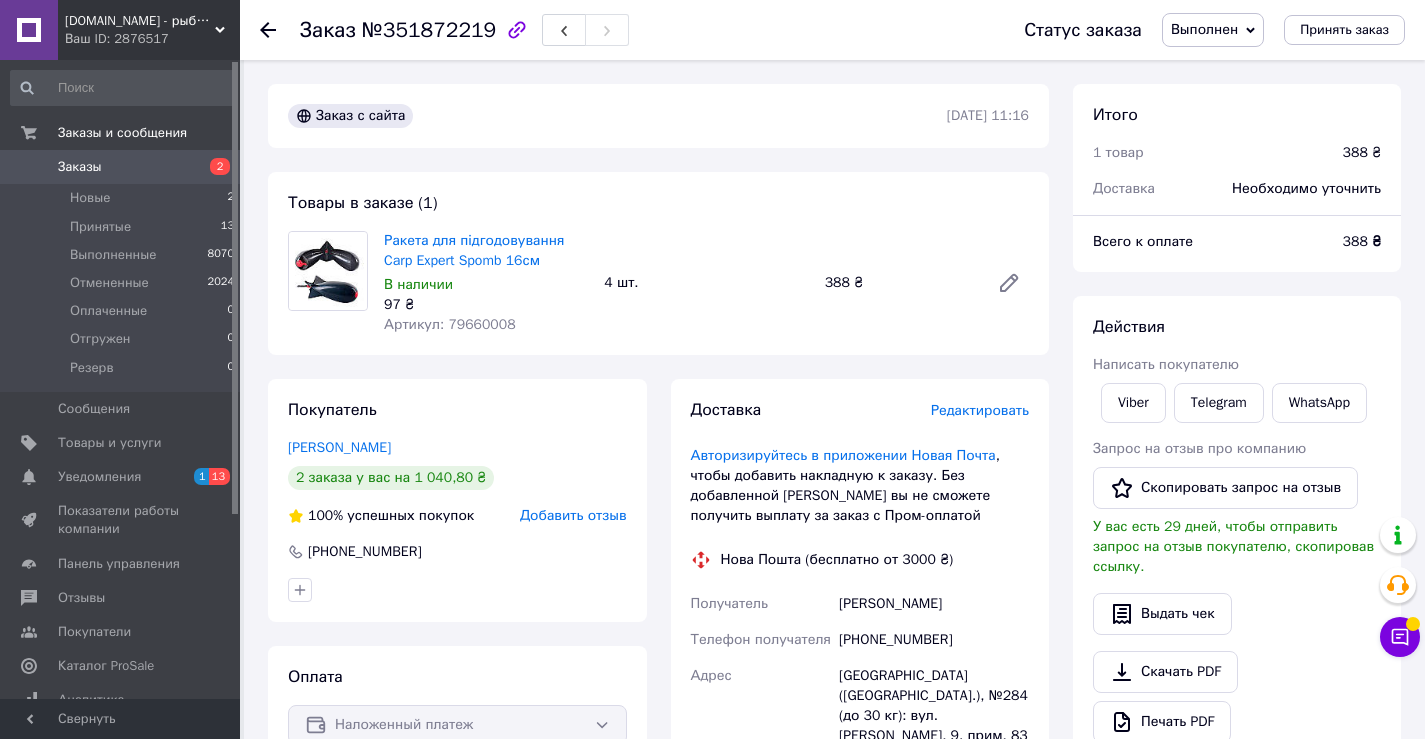 click 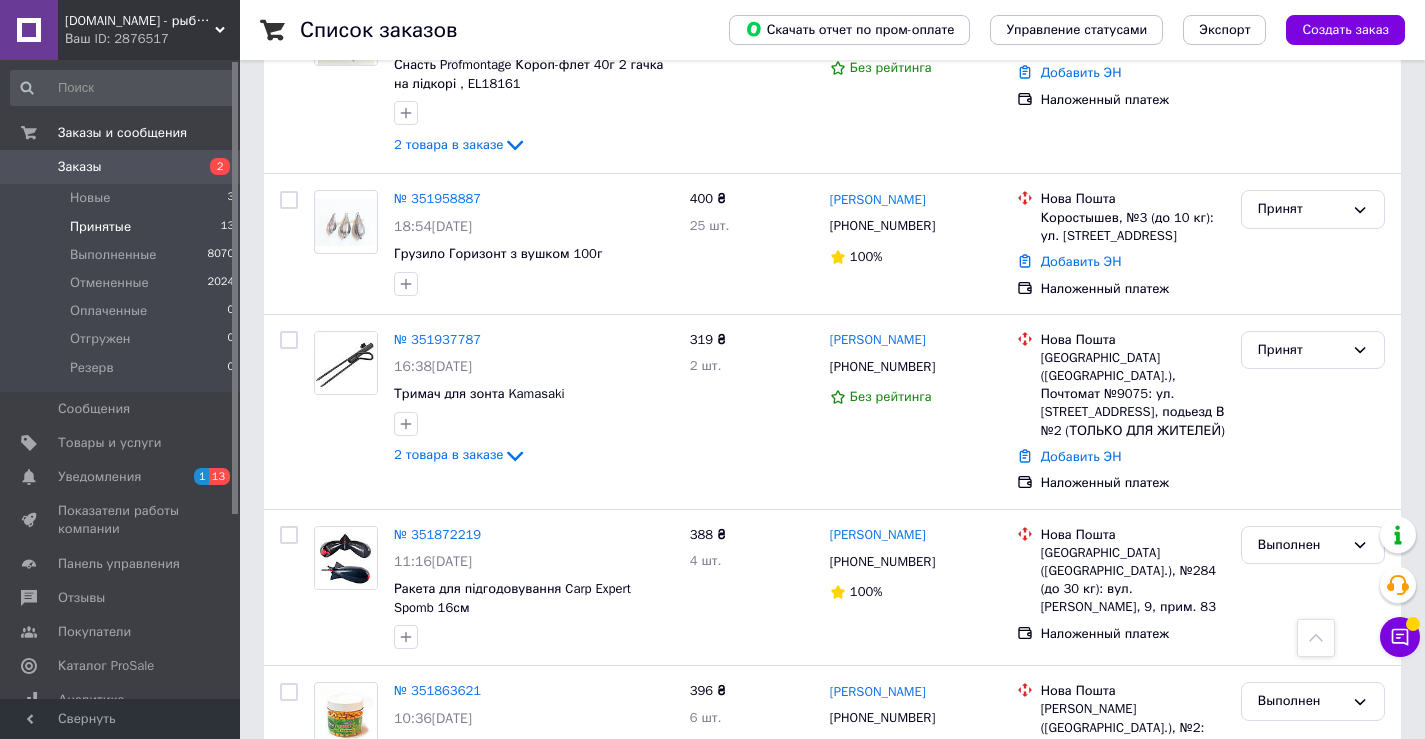 scroll, scrollTop: 1793, scrollLeft: 0, axis: vertical 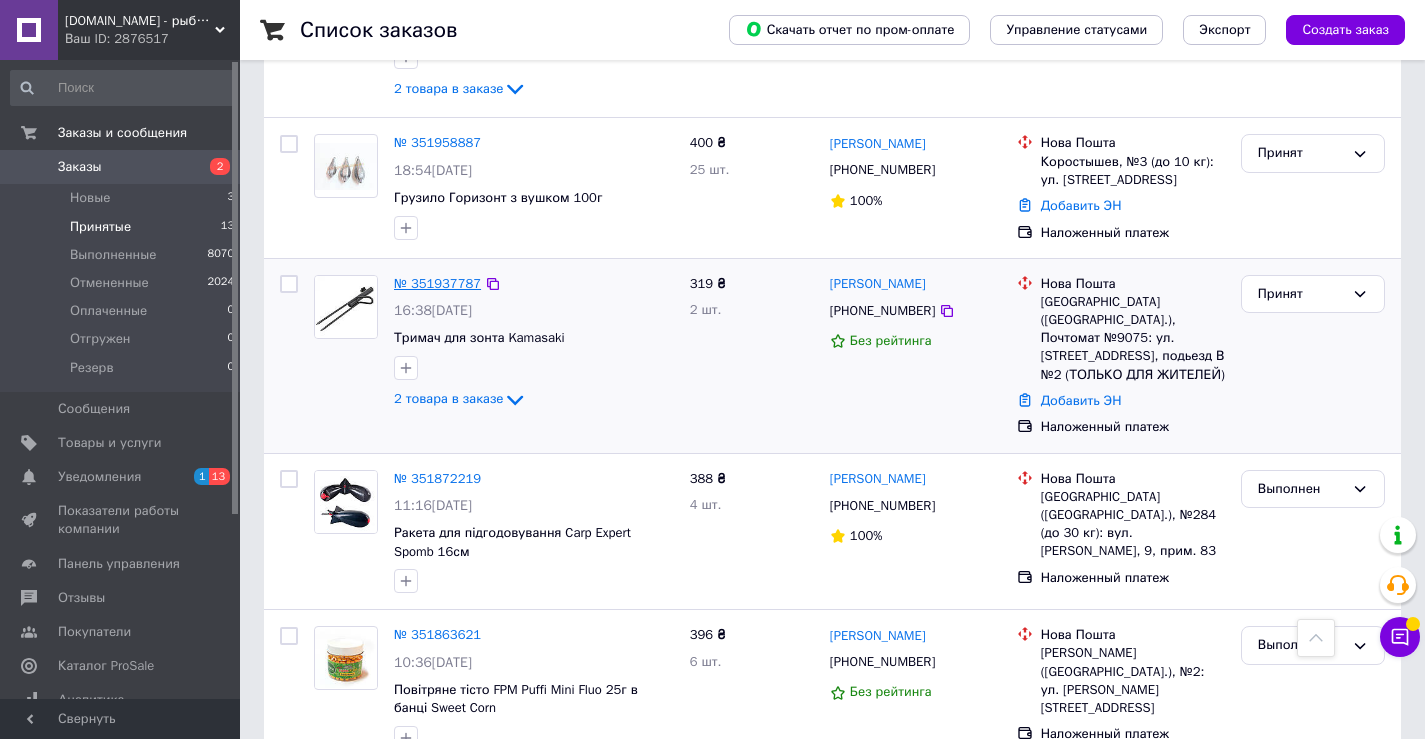 click on "№ 351937787" at bounding box center (437, 283) 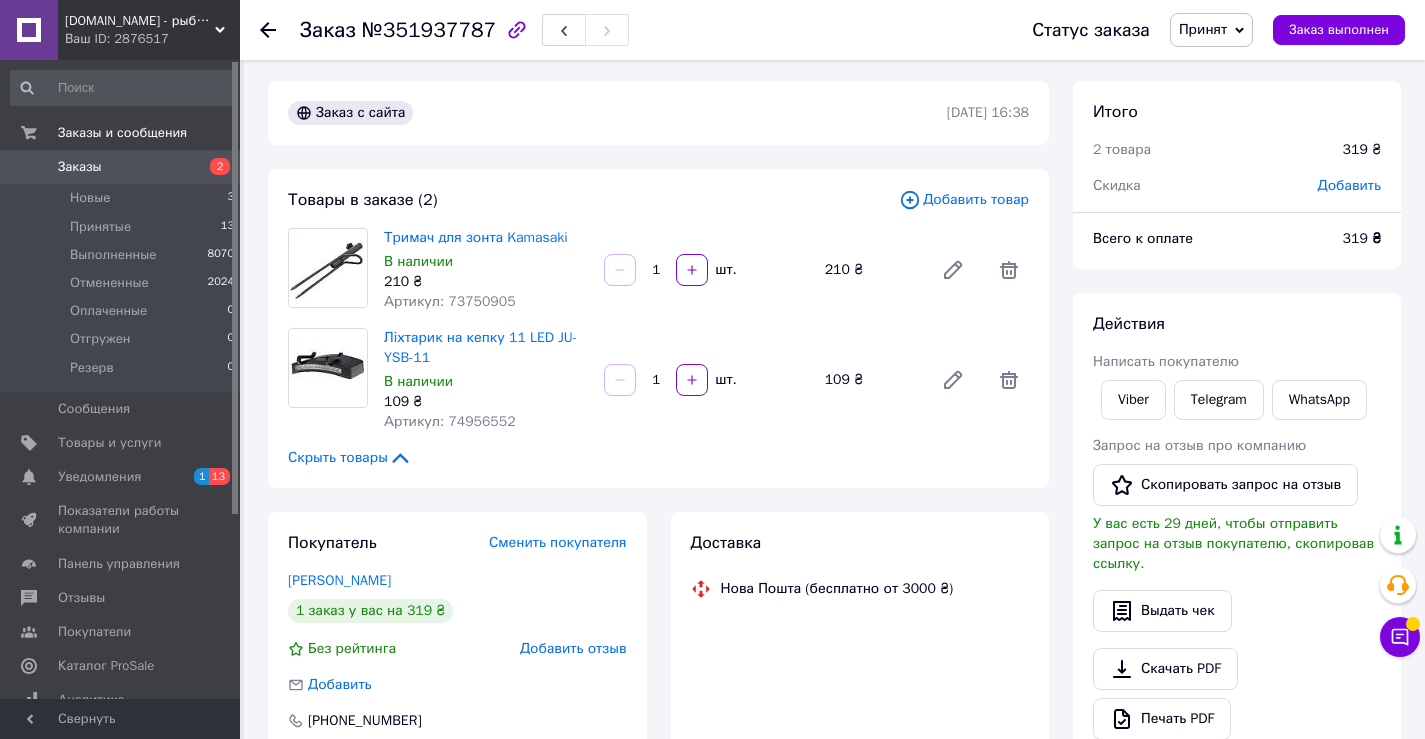 scroll, scrollTop: 0, scrollLeft: 0, axis: both 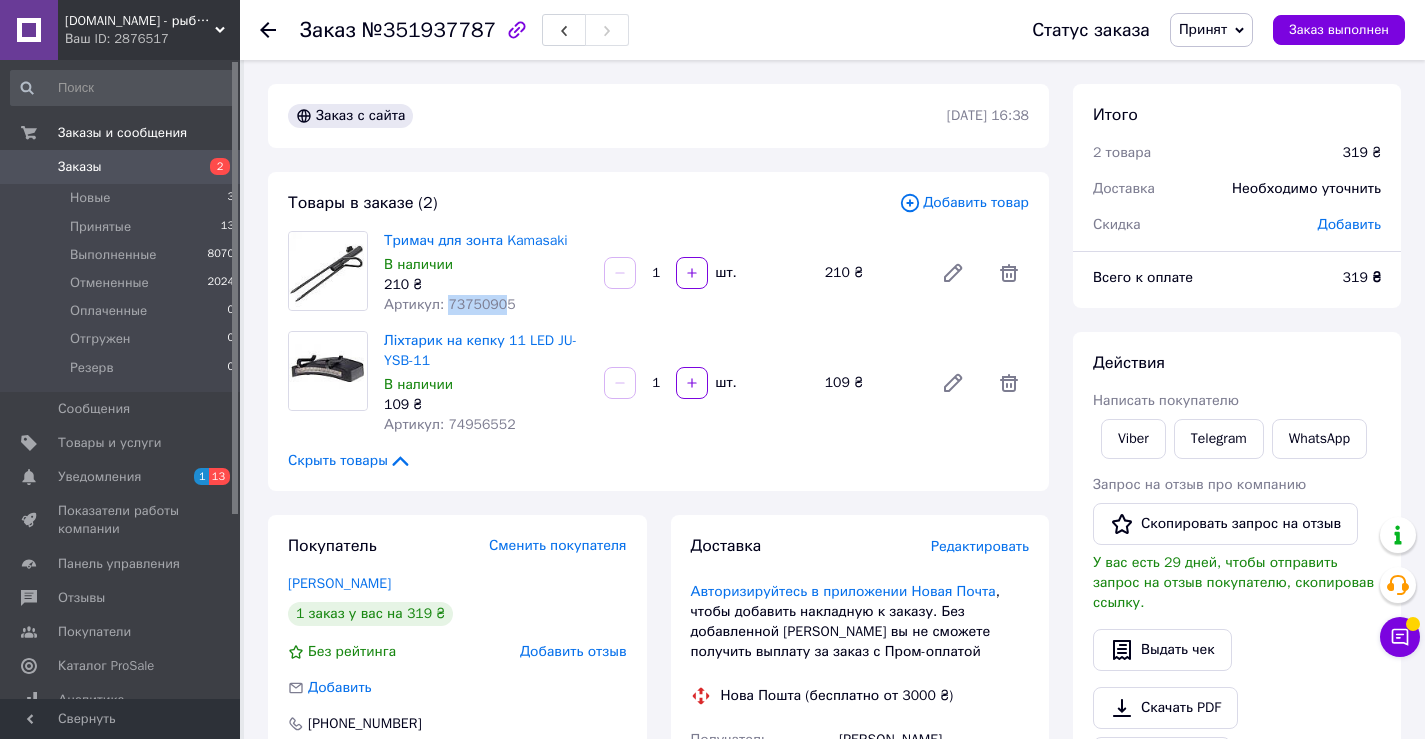 drag, startPoint x: 499, startPoint y: 301, endPoint x: 445, endPoint y: 296, distance: 54.230988 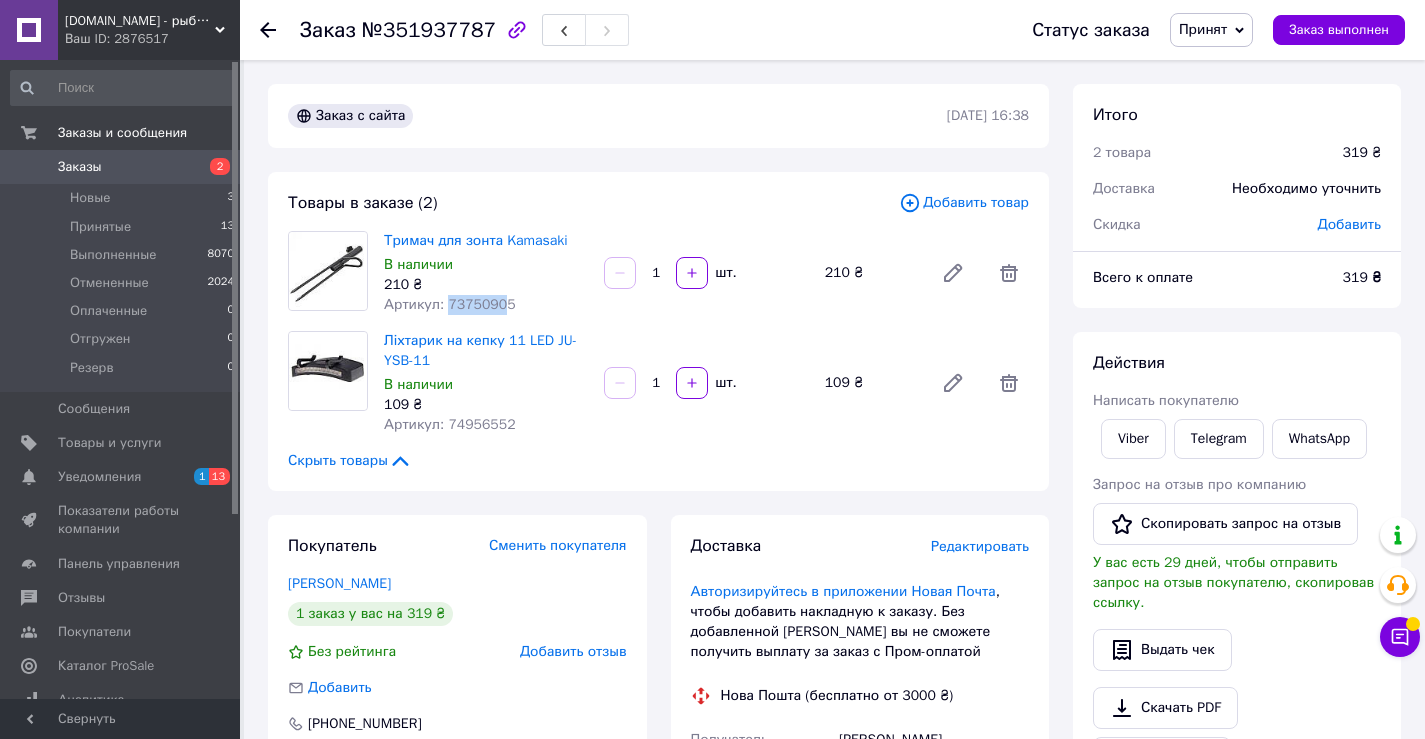 click on "Артикул: 73750905" at bounding box center [450, 304] 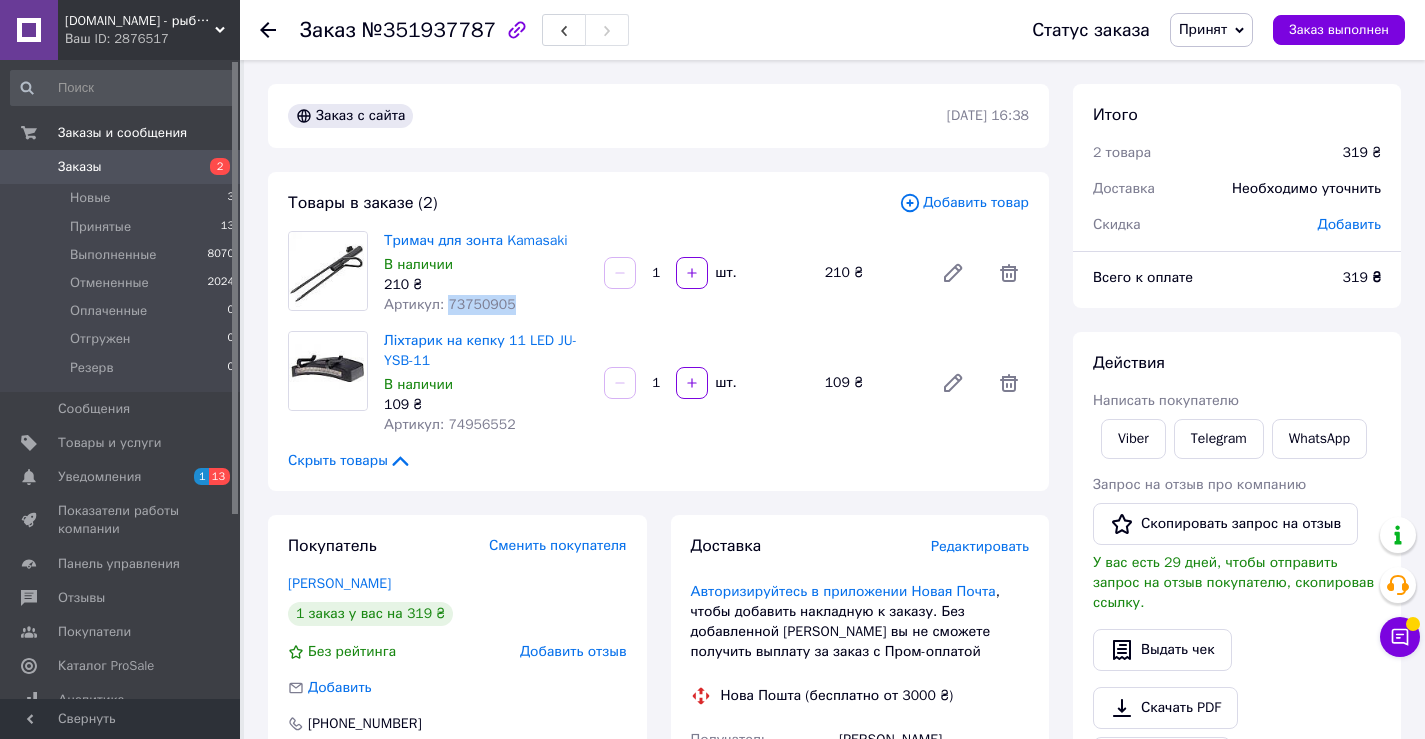 drag, startPoint x: 521, startPoint y: 300, endPoint x: 444, endPoint y: 301, distance: 77.00649 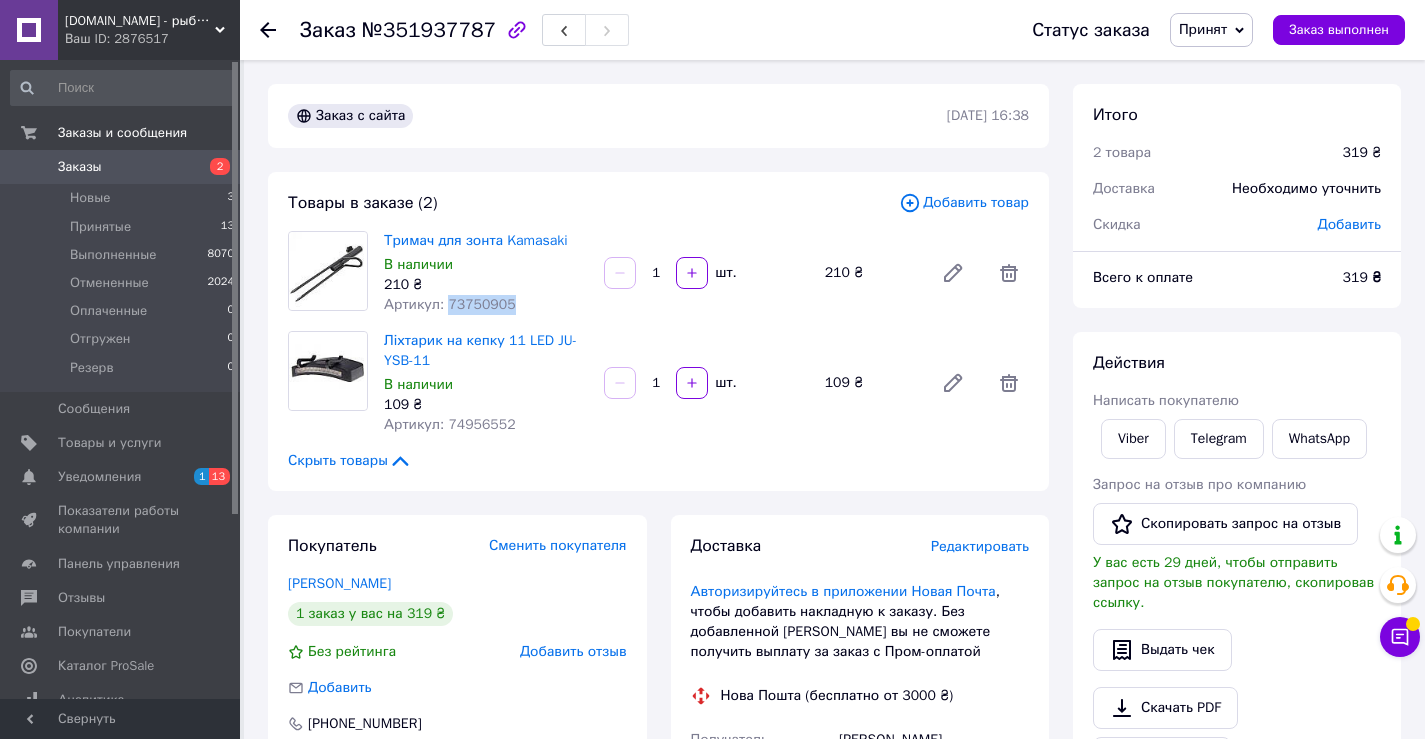click on "Артикул: 73750905" at bounding box center [486, 305] 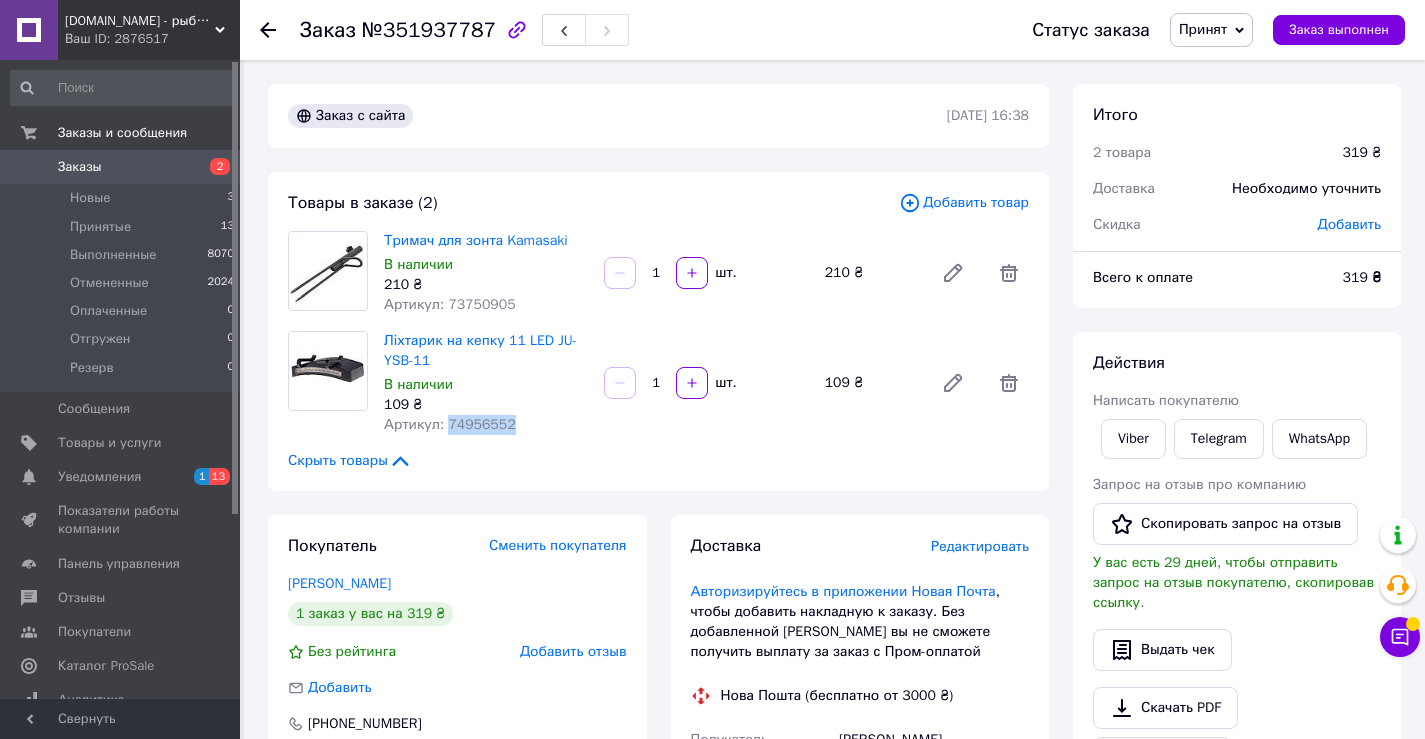 drag, startPoint x: 508, startPoint y: 425, endPoint x: 450, endPoint y: 424, distance: 58.00862 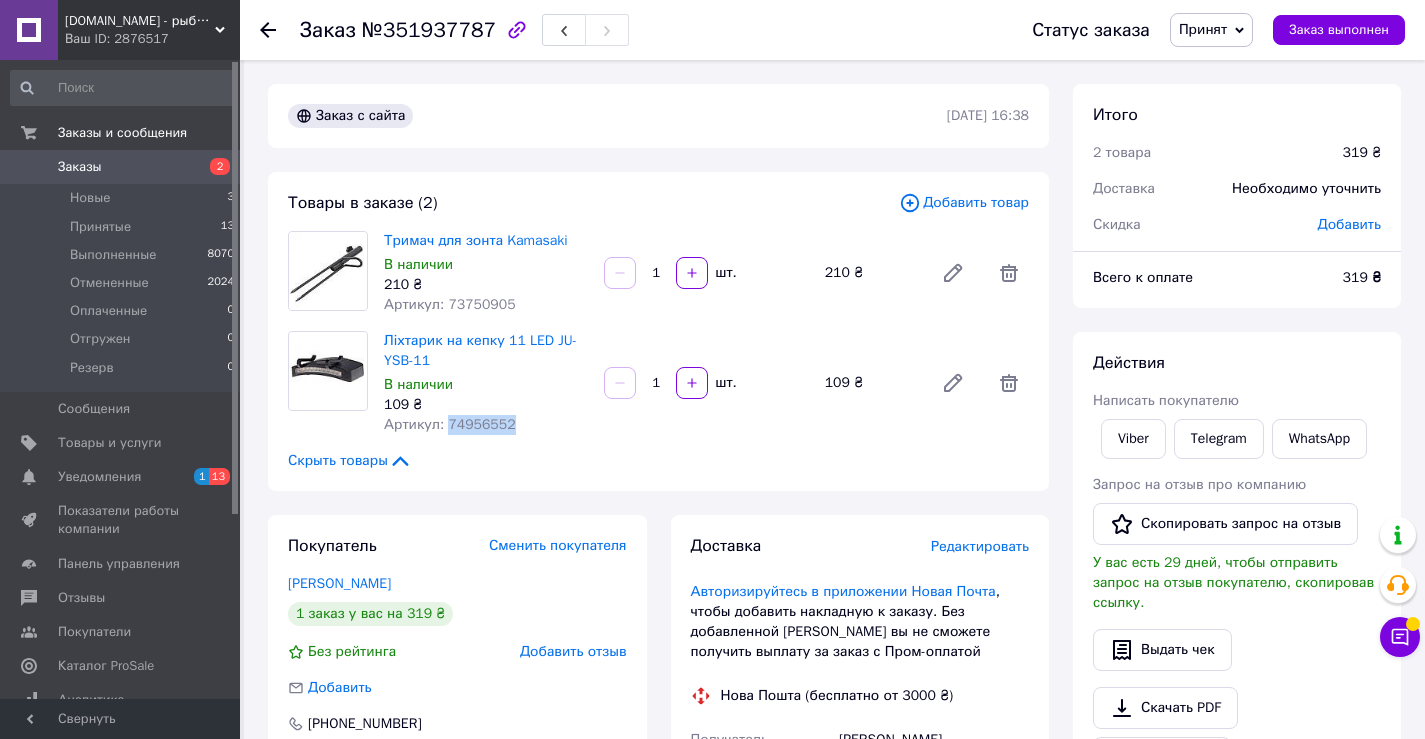 click on "Артикул: 74956552" at bounding box center [486, 425] 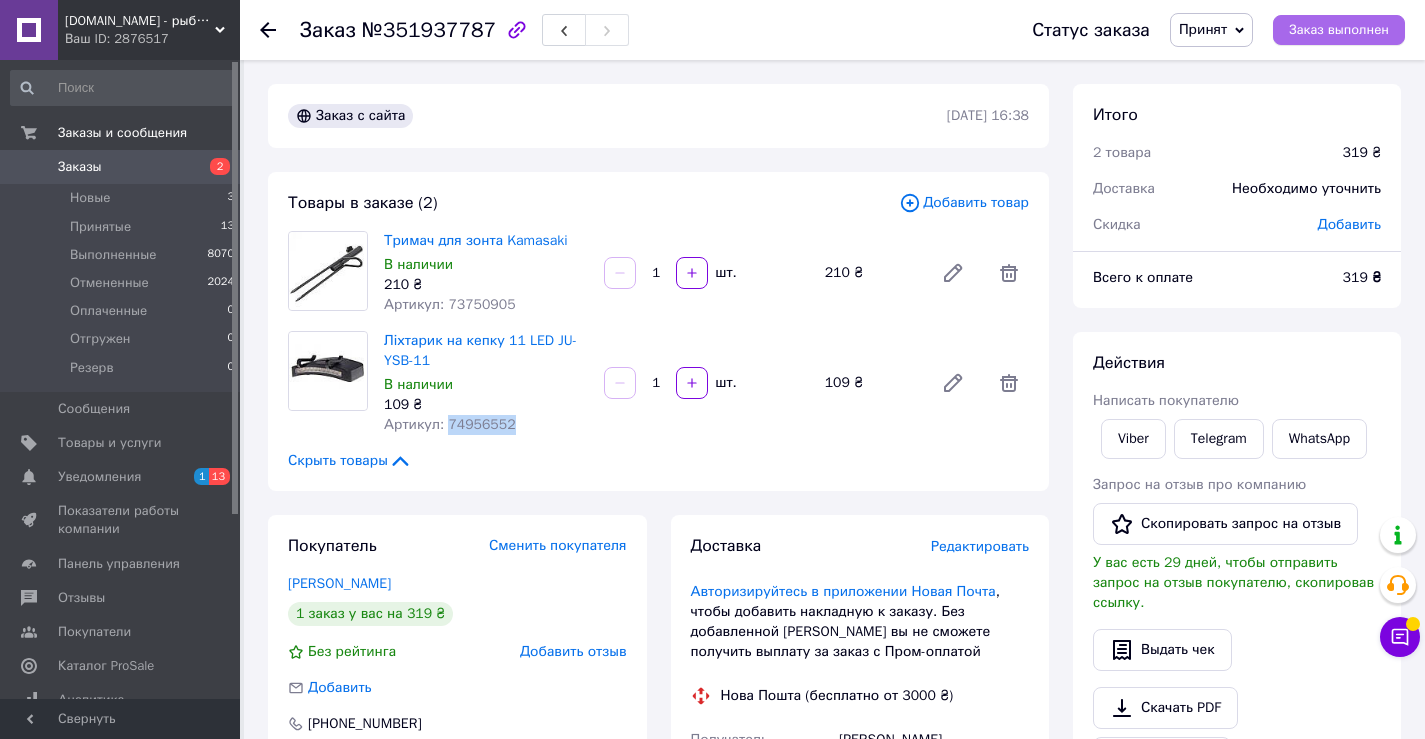 click on "Заказ выполнен" at bounding box center (1339, 30) 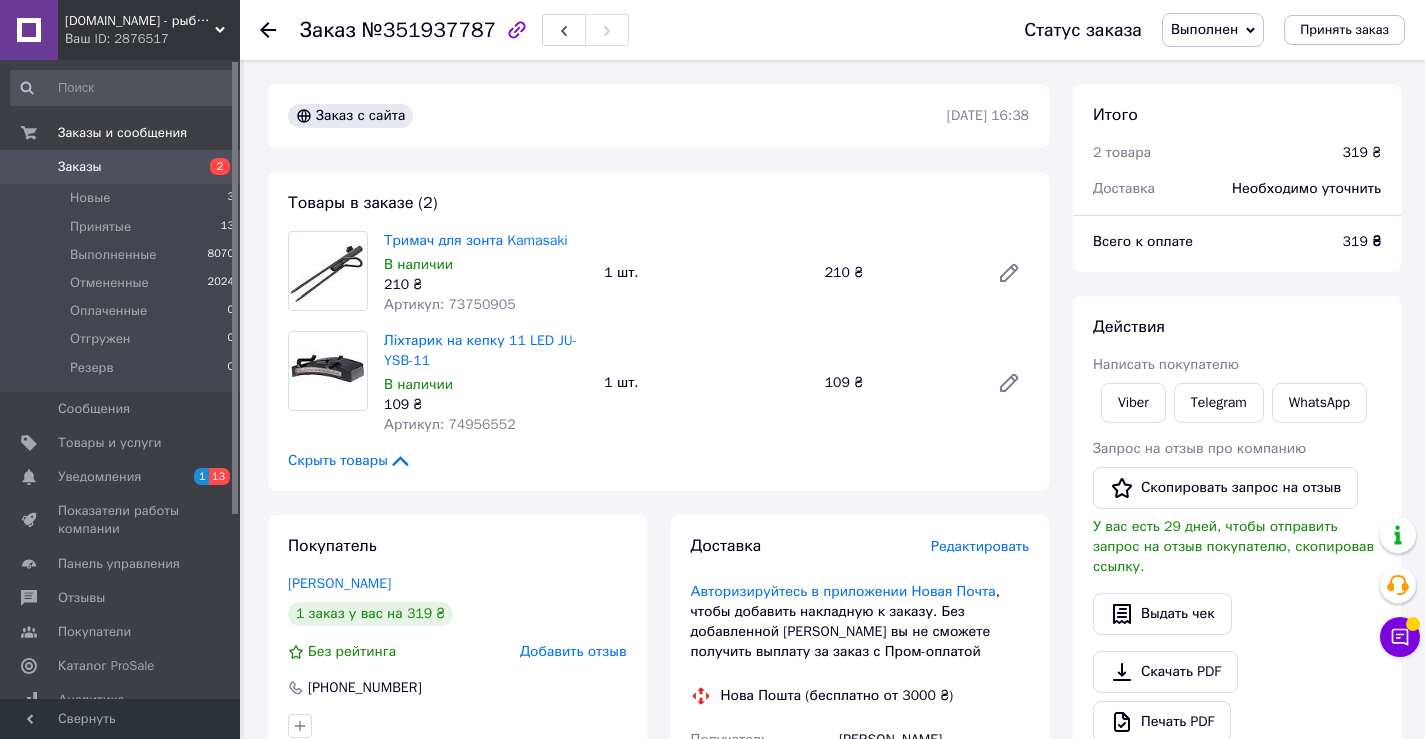 click 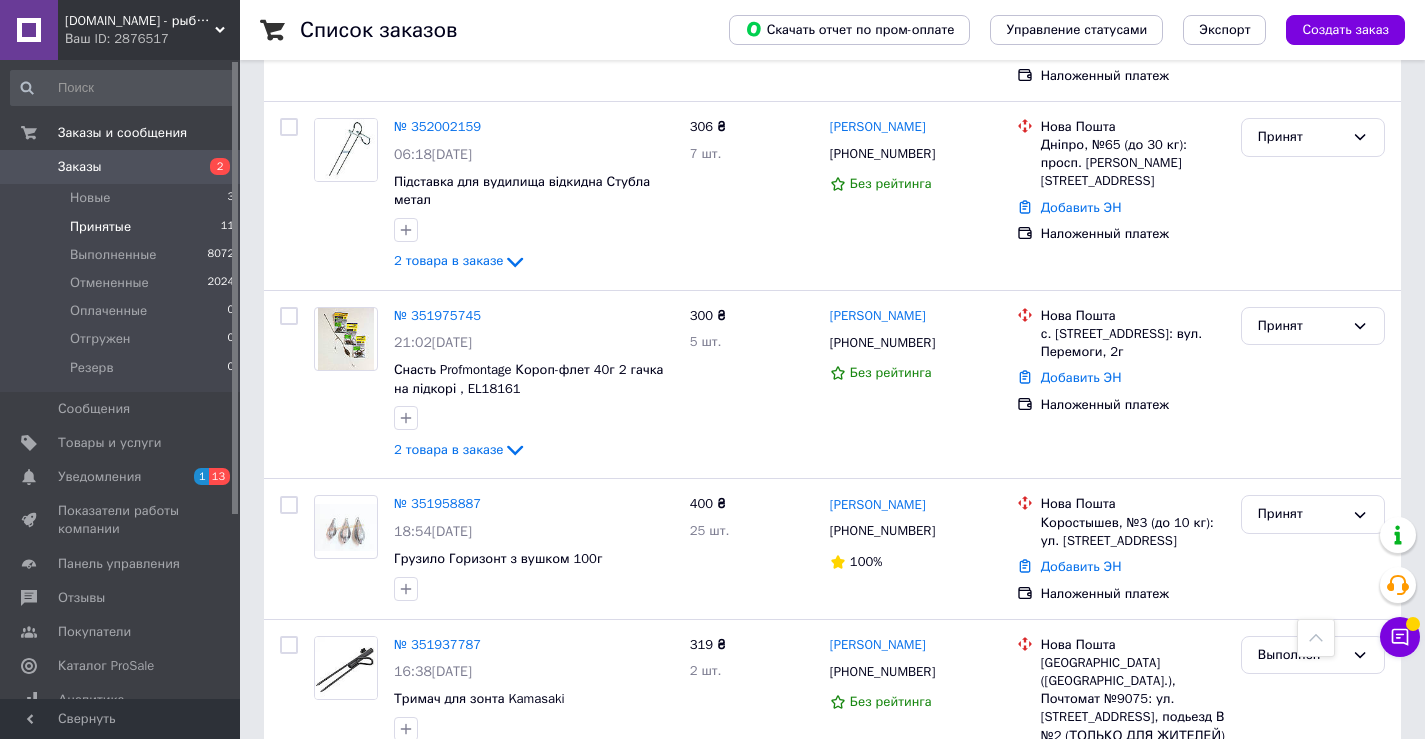 scroll, scrollTop: 1441, scrollLeft: 0, axis: vertical 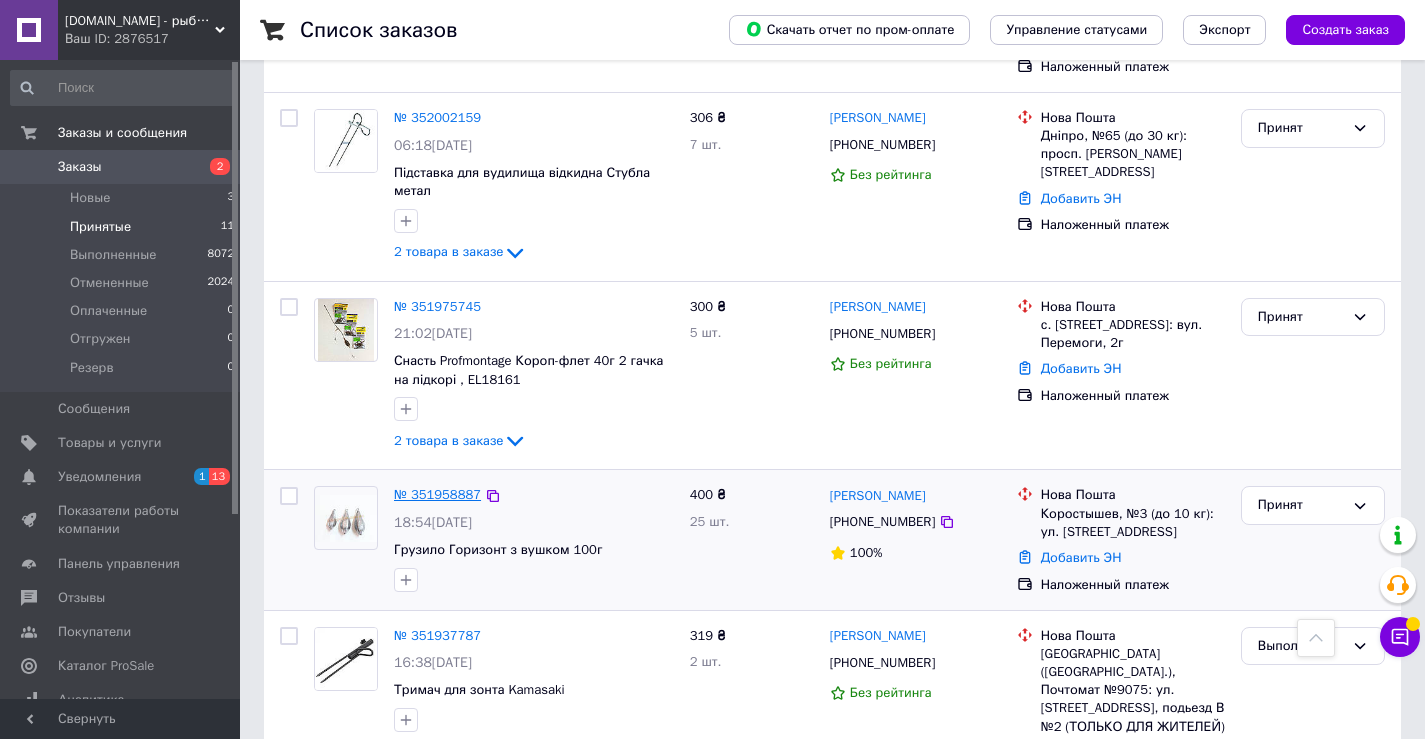 click on "№ 351958887" at bounding box center (437, 494) 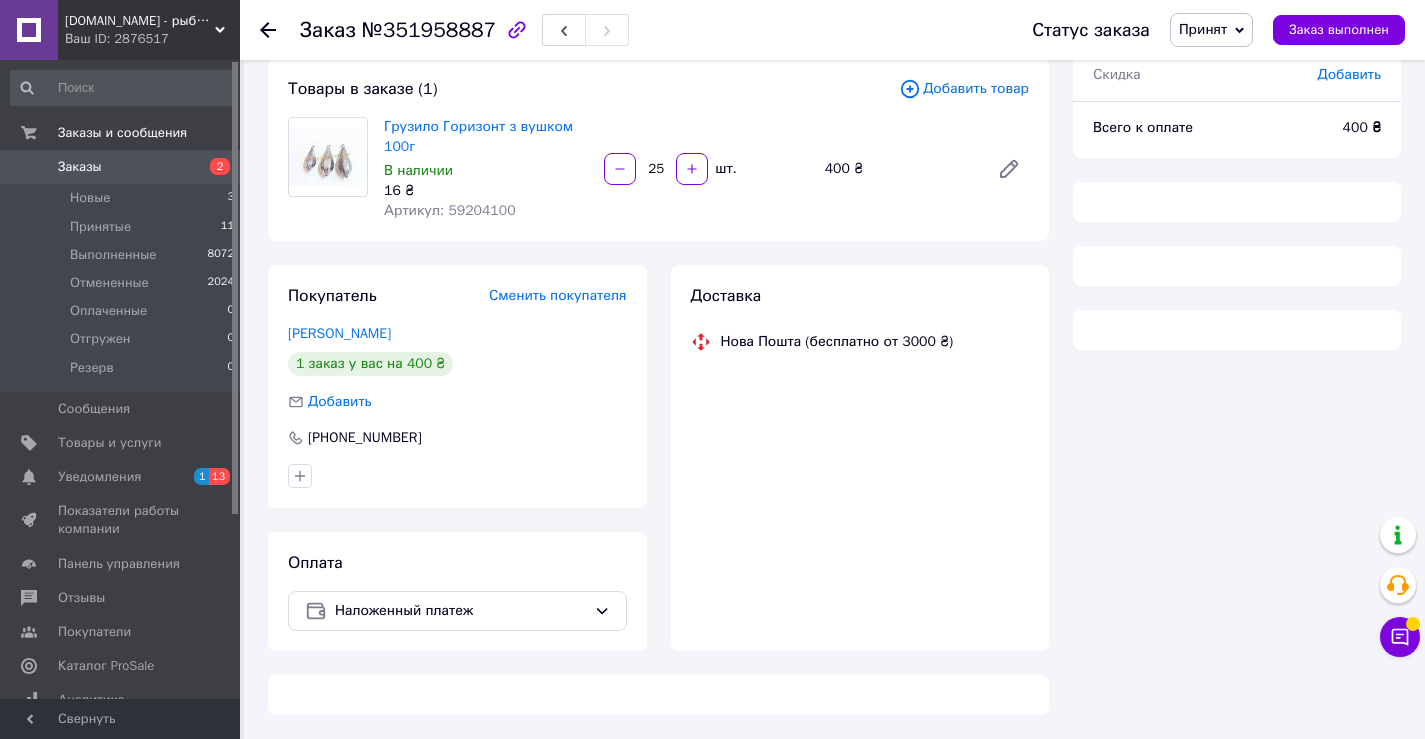scroll, scrollTop: 0, scrollLeft: 0, axis: both 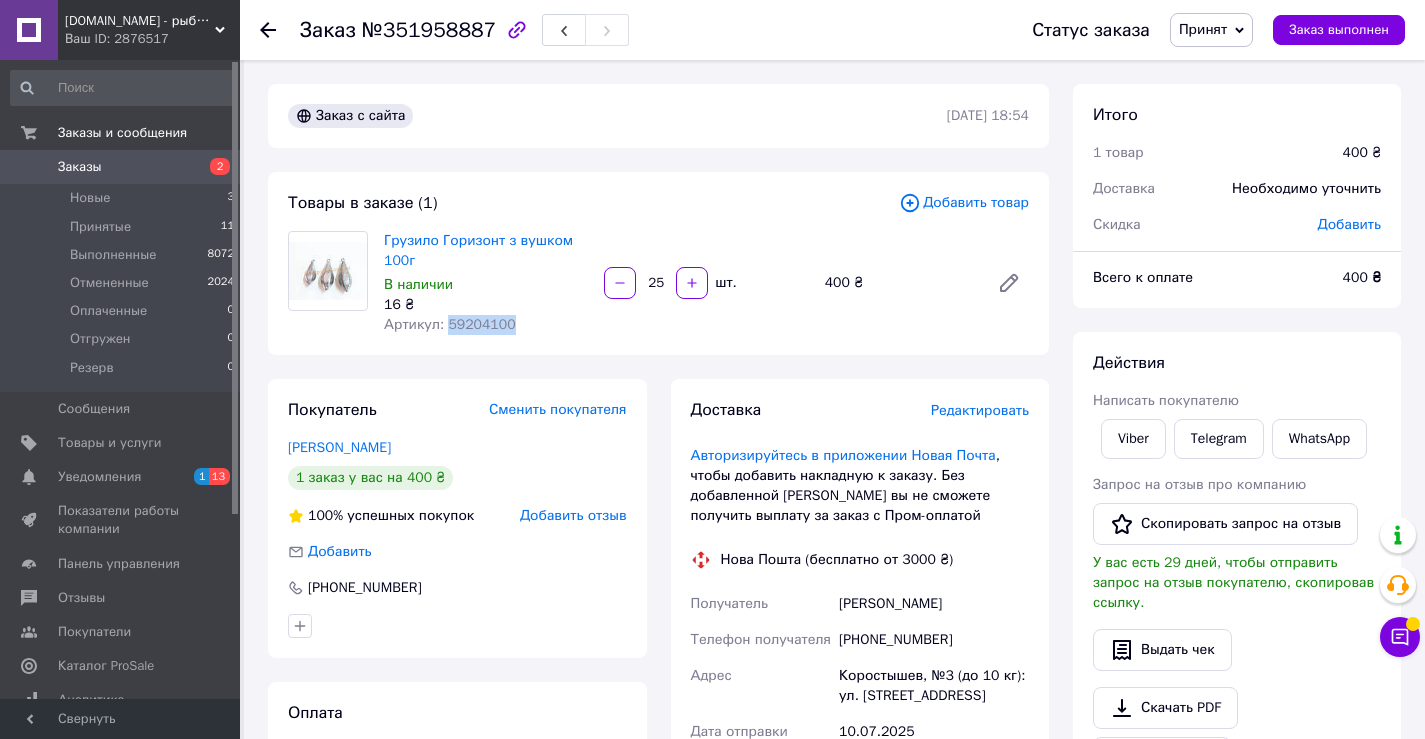 drag, startPoint x: 523, startPoint y: 324, endPoint x: 444, endPoint y: 332, distance: 79.40403 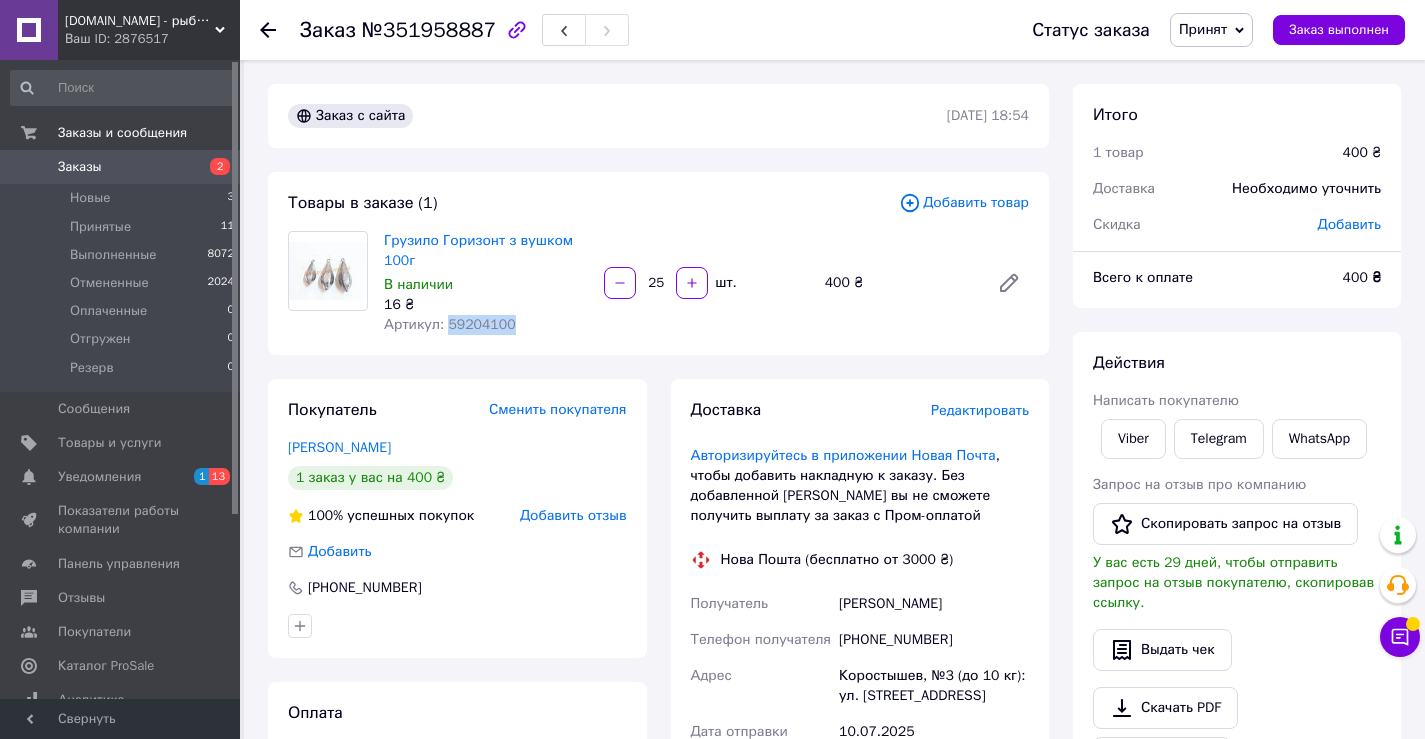 click on "Артикул: 59204100" at bounding box center [486, 325] 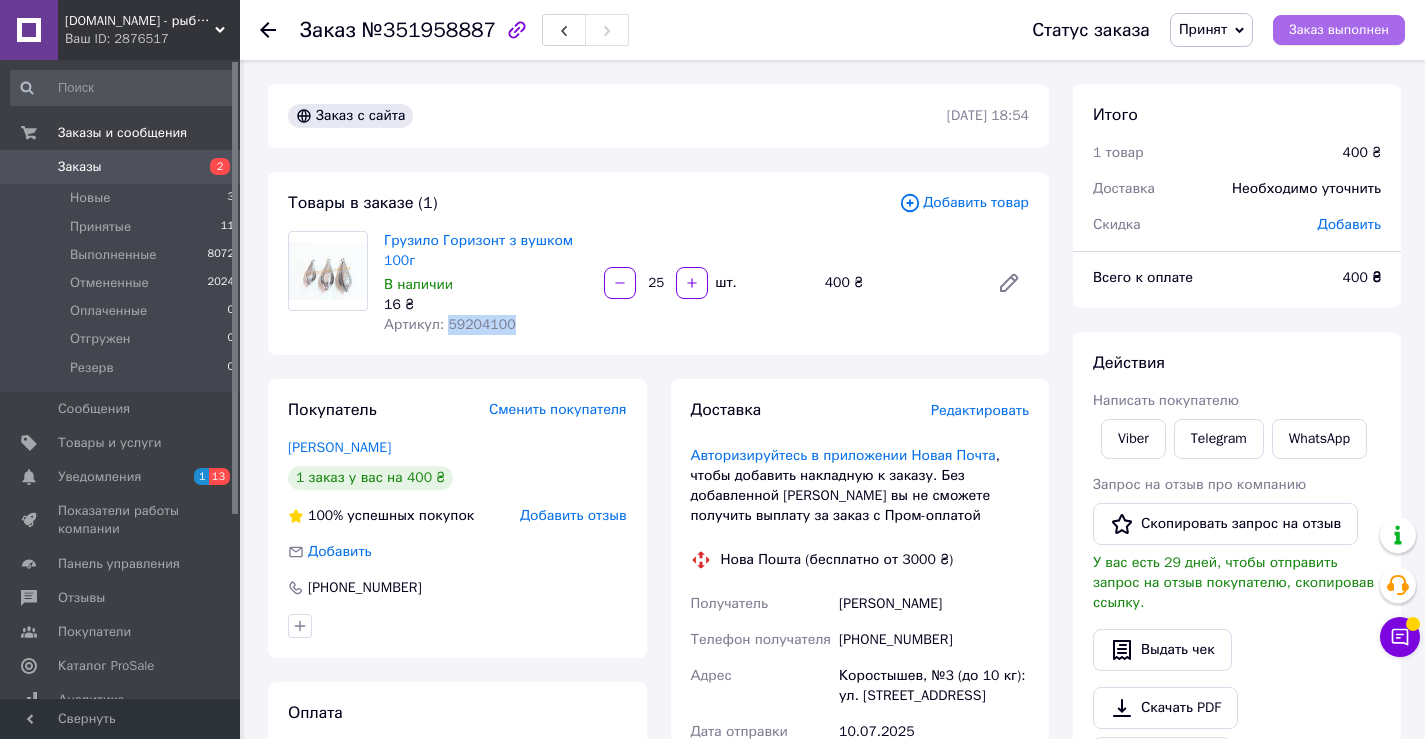 click on "Заказ выполнен" at bounding box center (1339, 30) 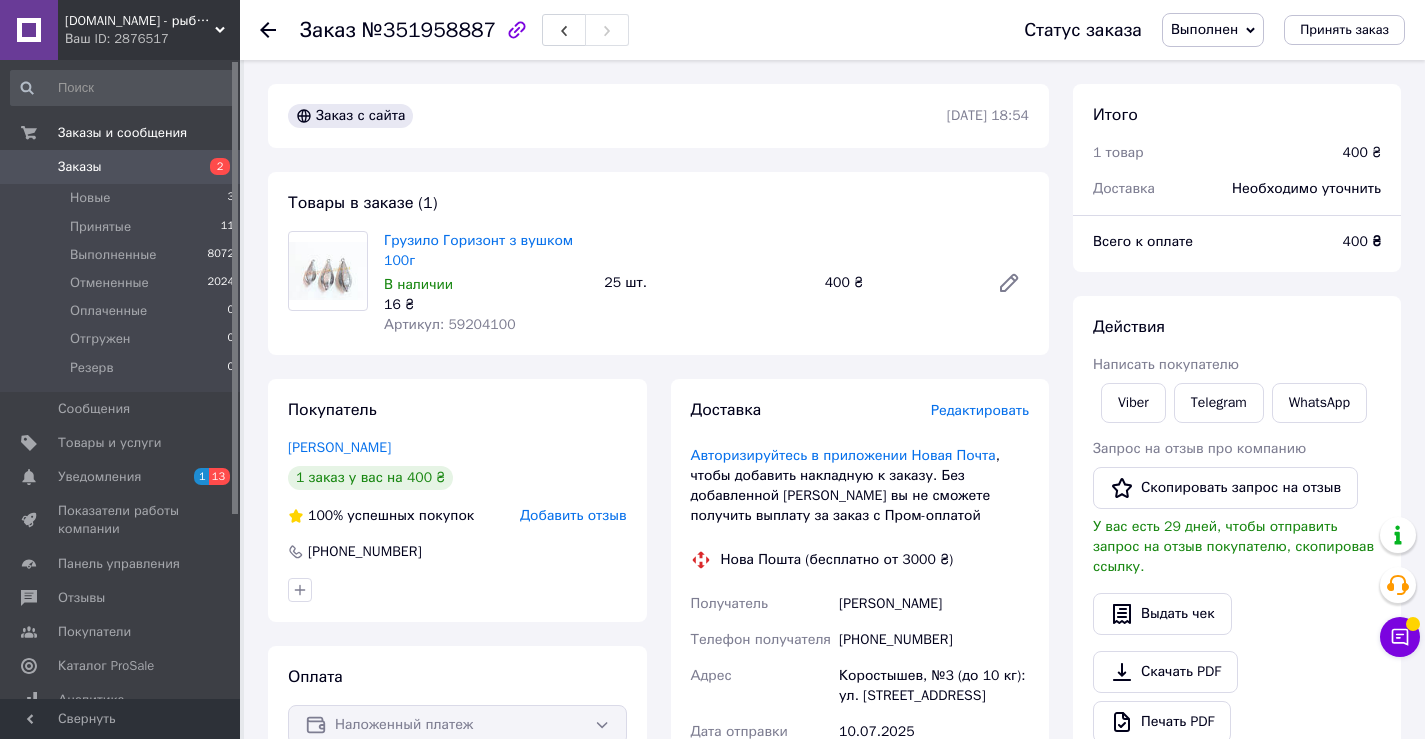 click 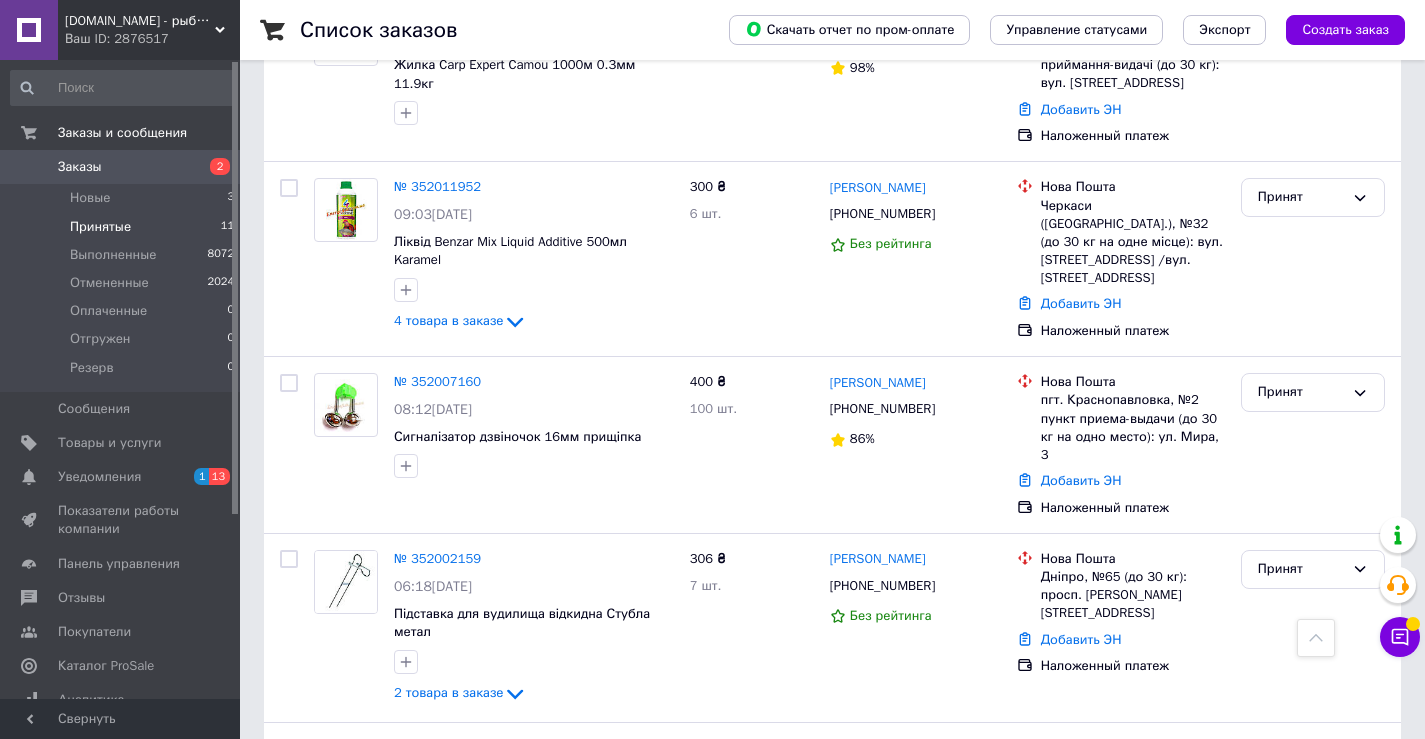 scroll, scrollTop: 1439, scrollLeft: 0, axis: vertical 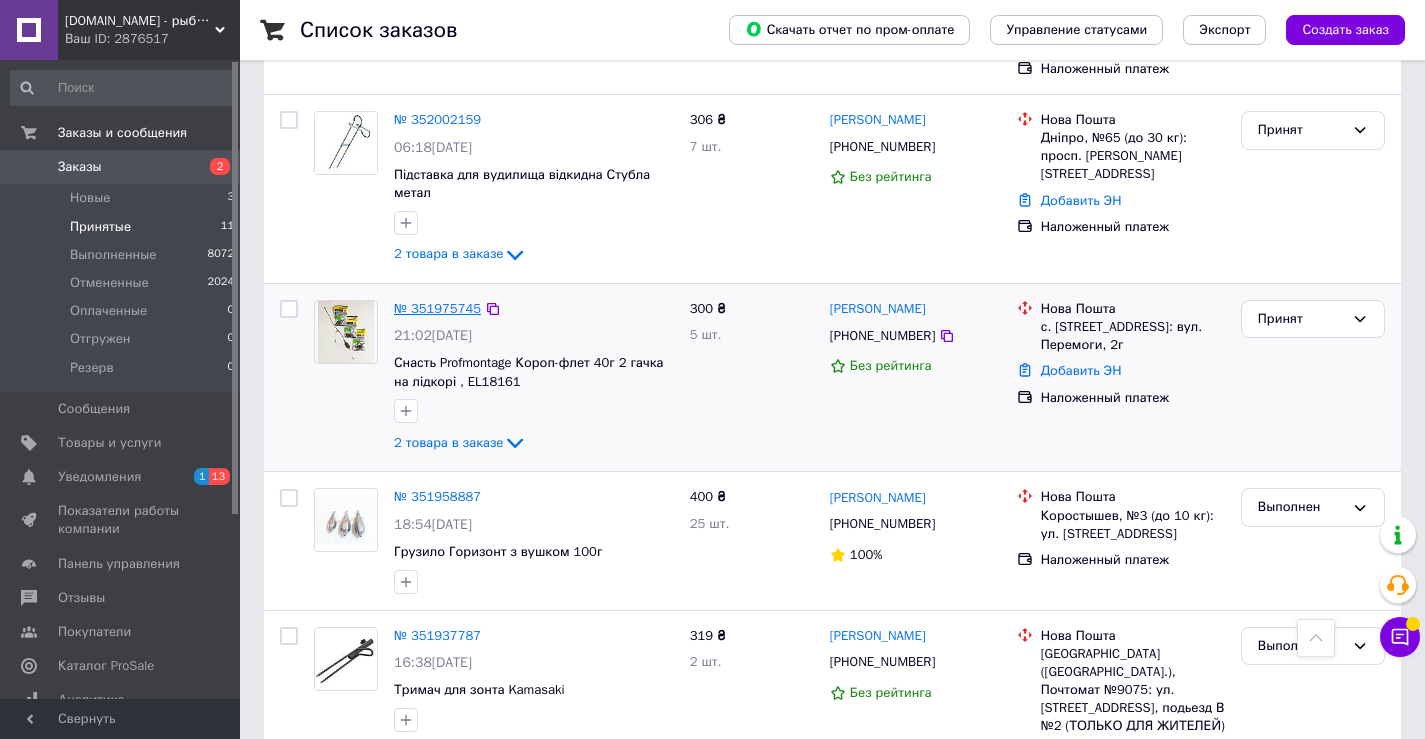 click on "№ 351975745" at bounding box center [437, 308] 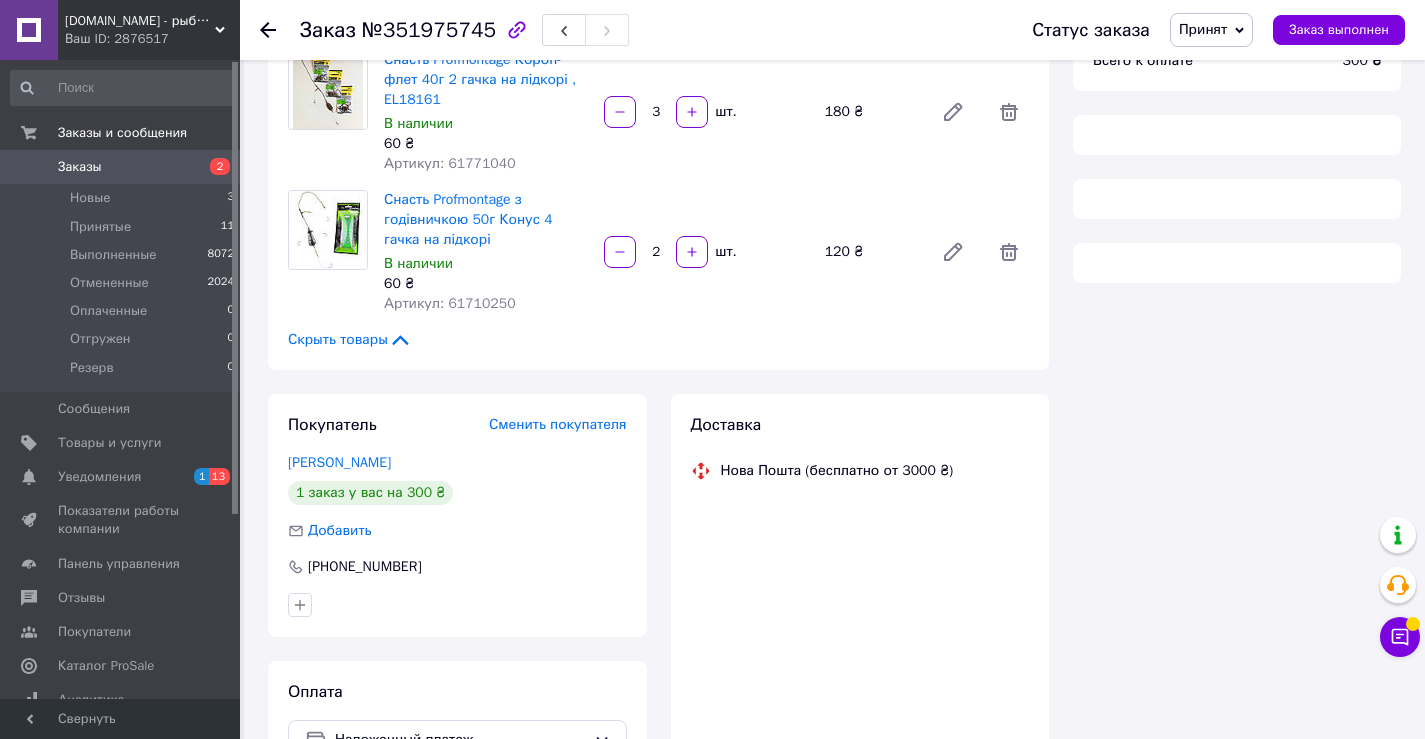 scroll, scrollTop: 0, scrollLeft: 0, axis: both 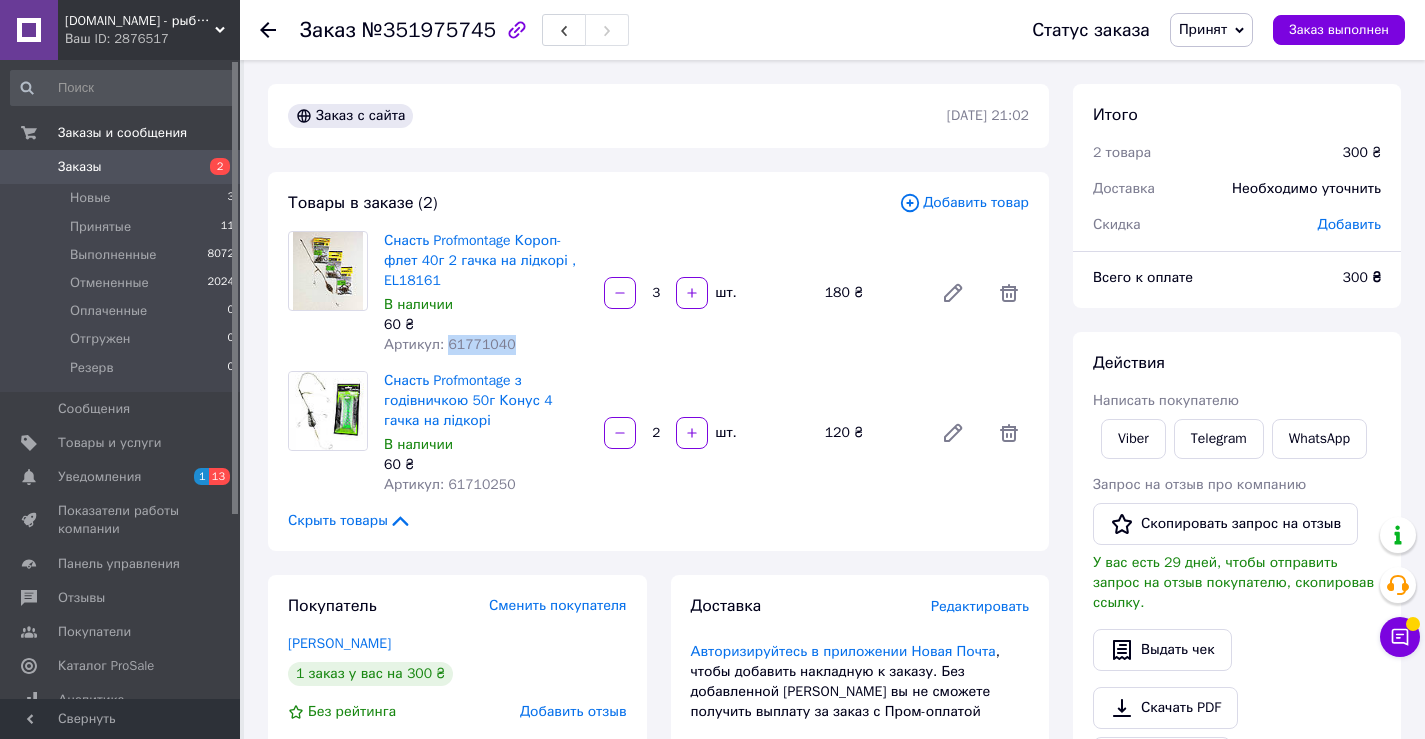 drag, startPoint x: 516, startPoint y: 347, endPoint x: 446, endPoint y: 348, distance: 70.00714 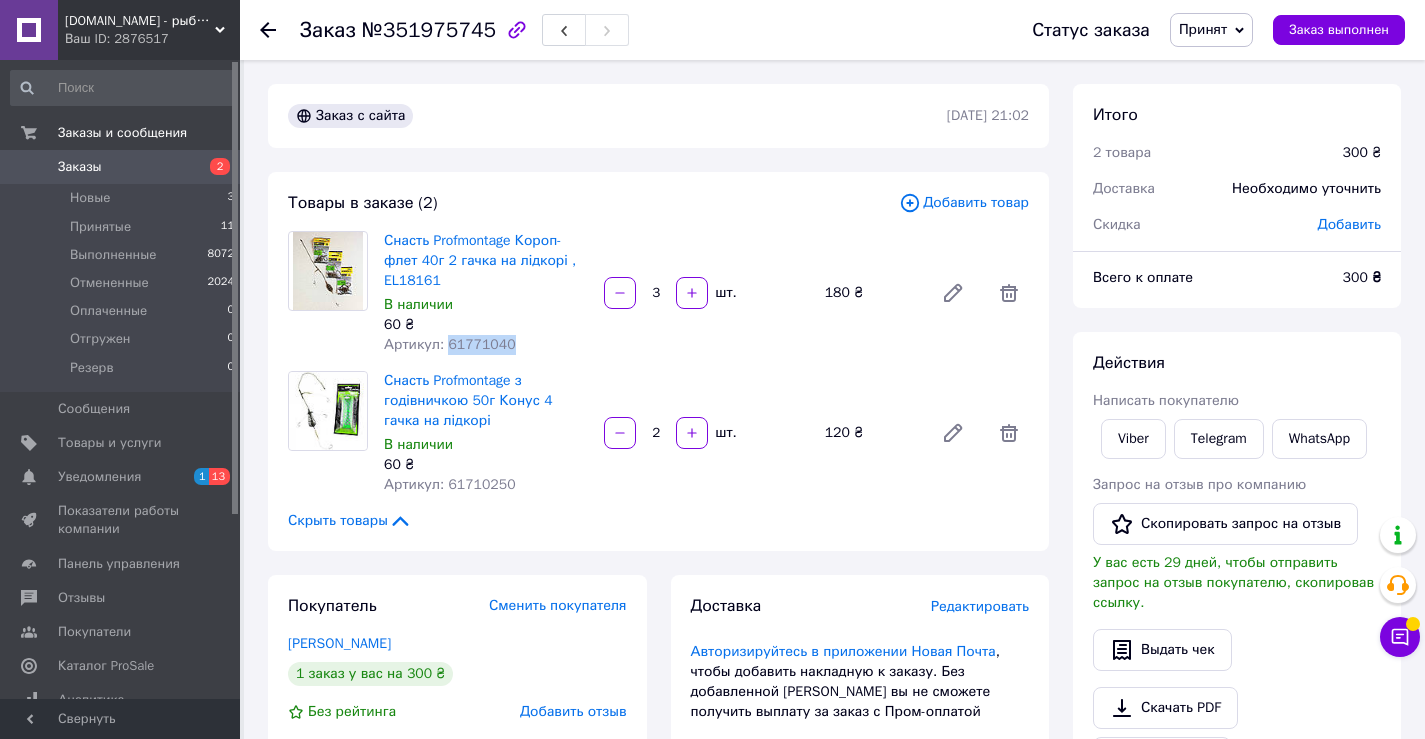 click on "Артикул: 61771040" at bounding box center (486, 345) 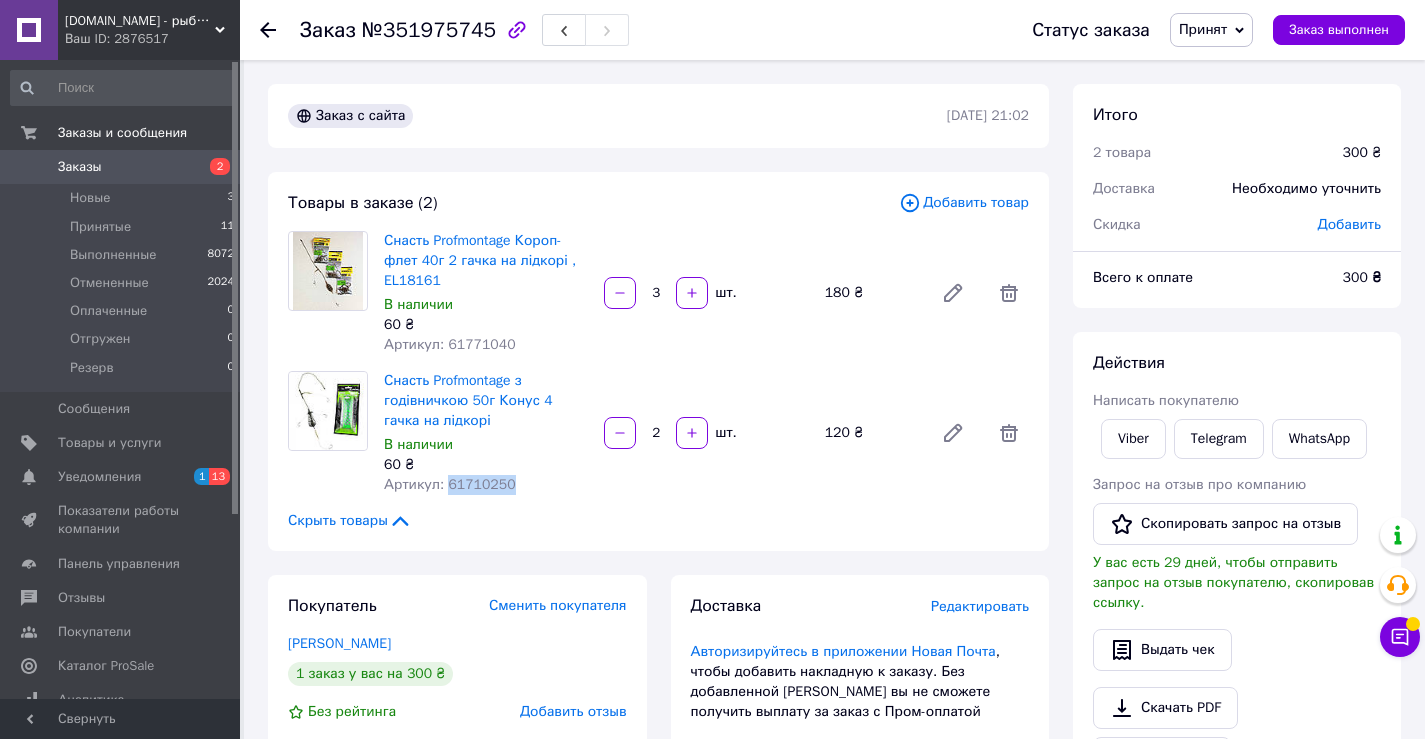drag, startPoint x: 507, startPoint y: 484, endPoint x: 446, endPoint y: 487, distance: 61.073727 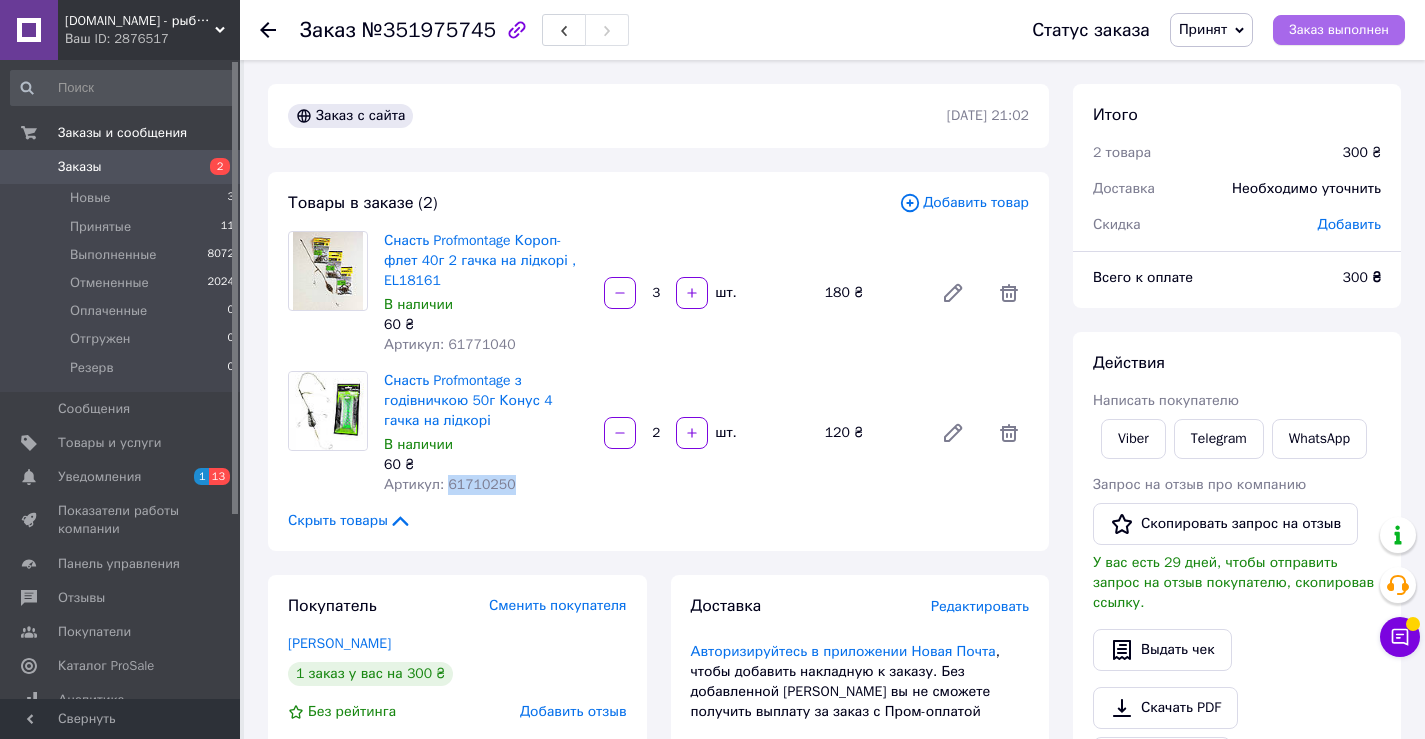 click on "Заказ выполнен" at bounding box center (1339, 30) 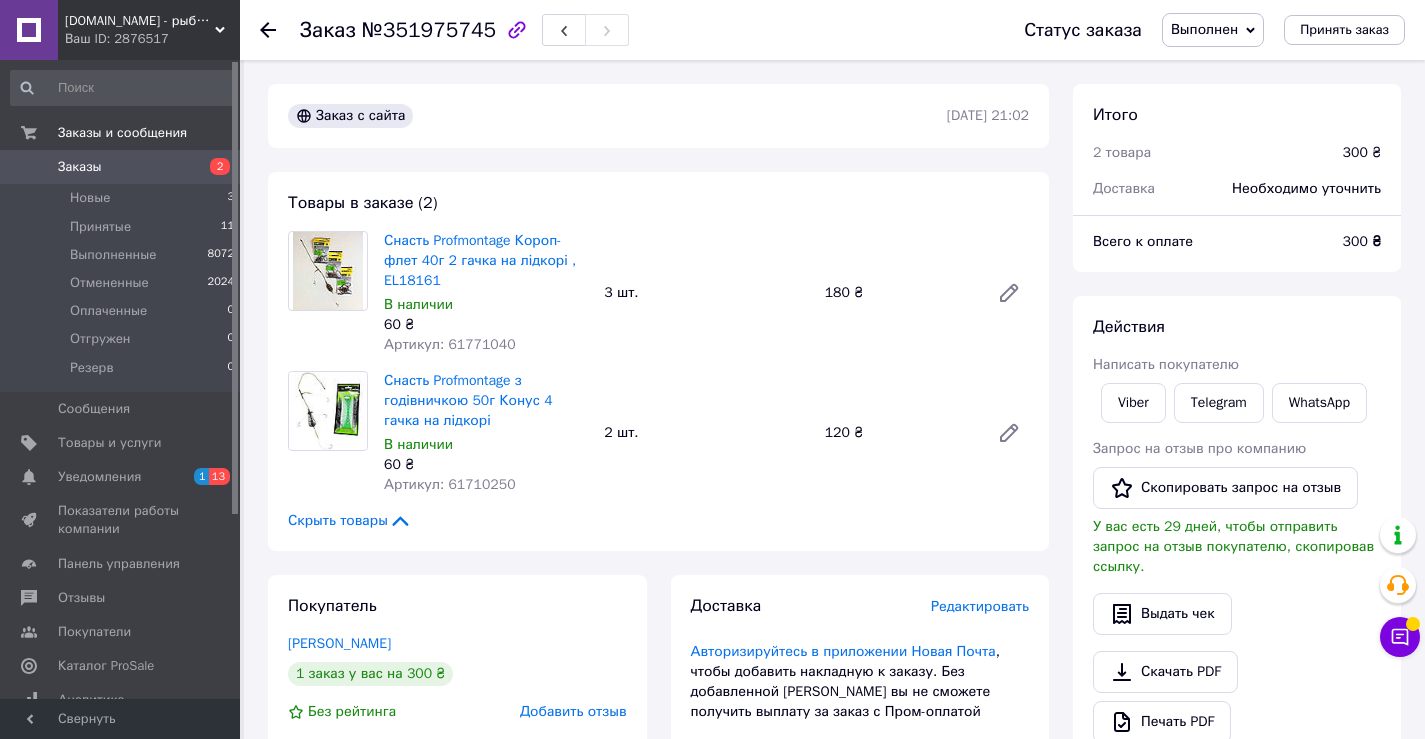click 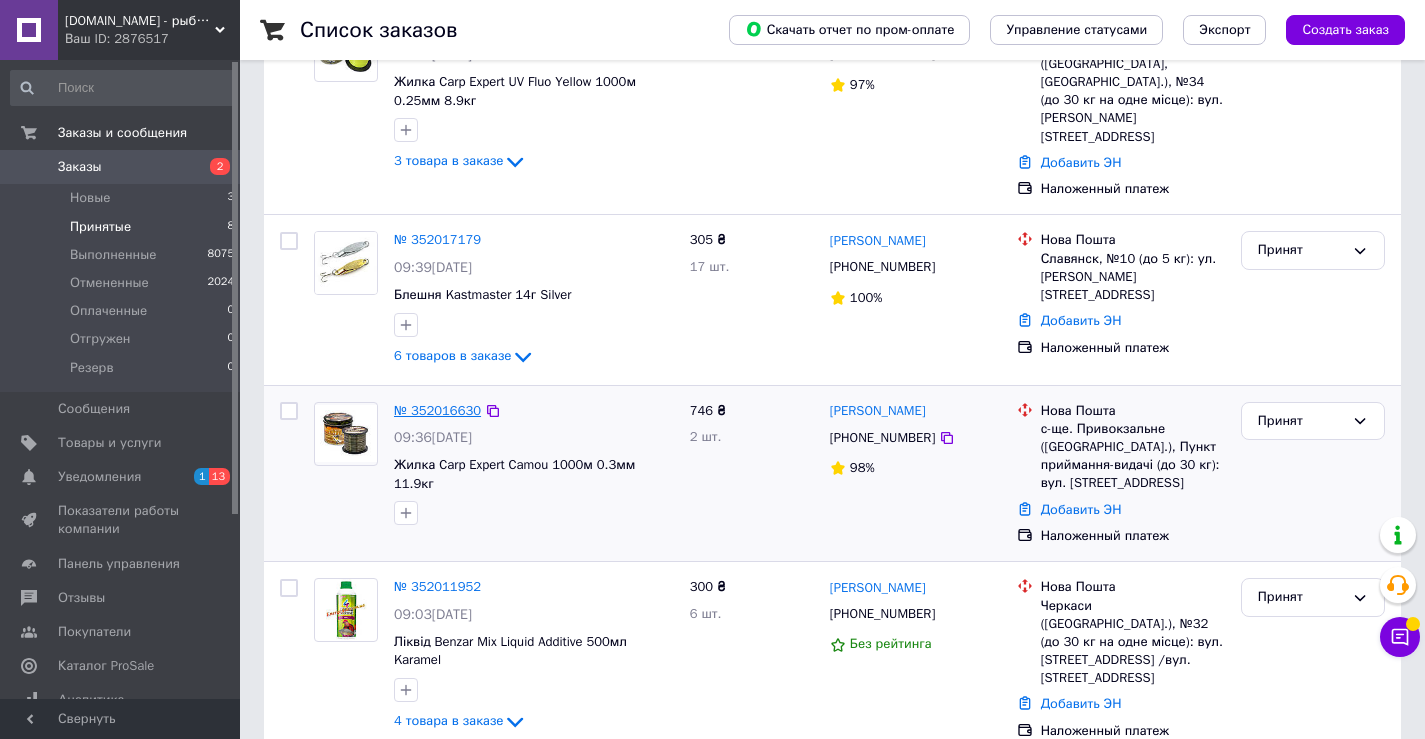 scroll, scrollTop: 942, scrollLeft: 0, axis: vertical 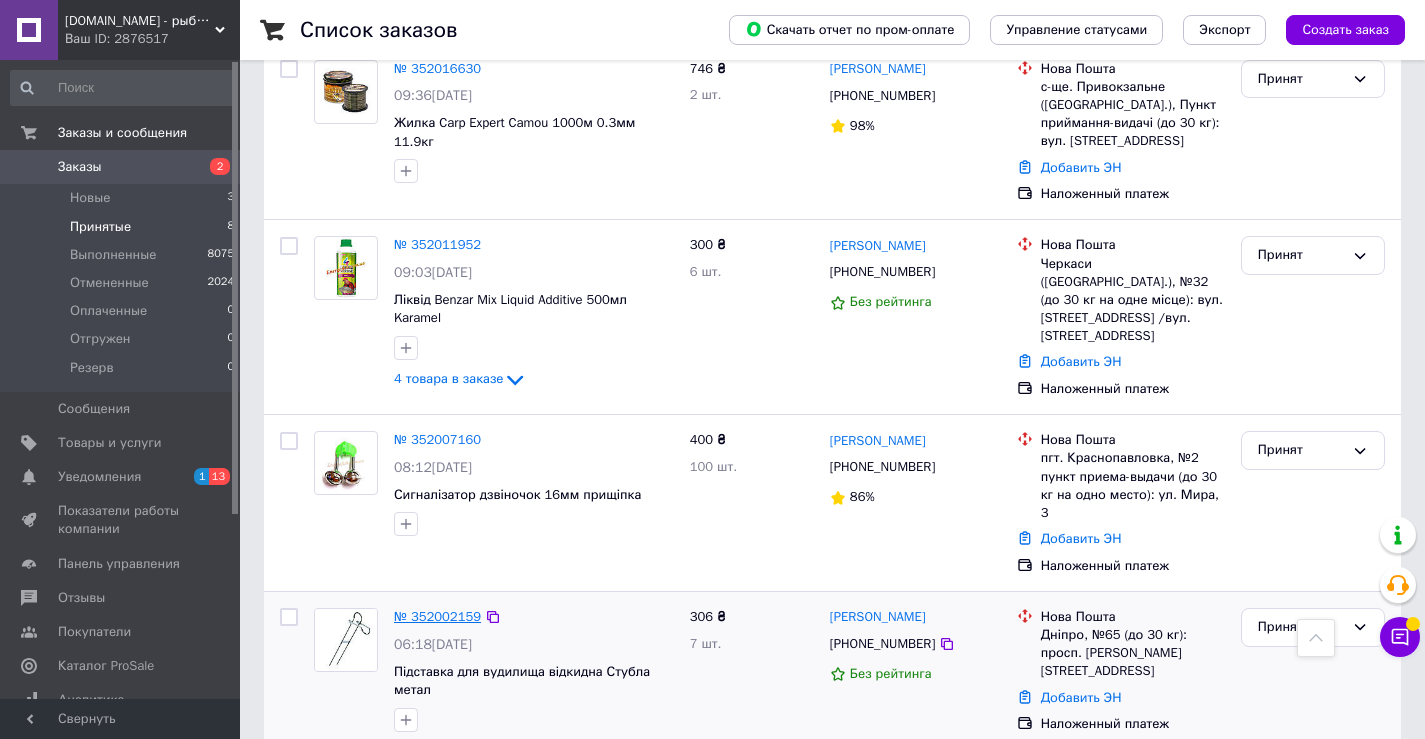 click on "№ 352002159" at bounding box center [437, 616] 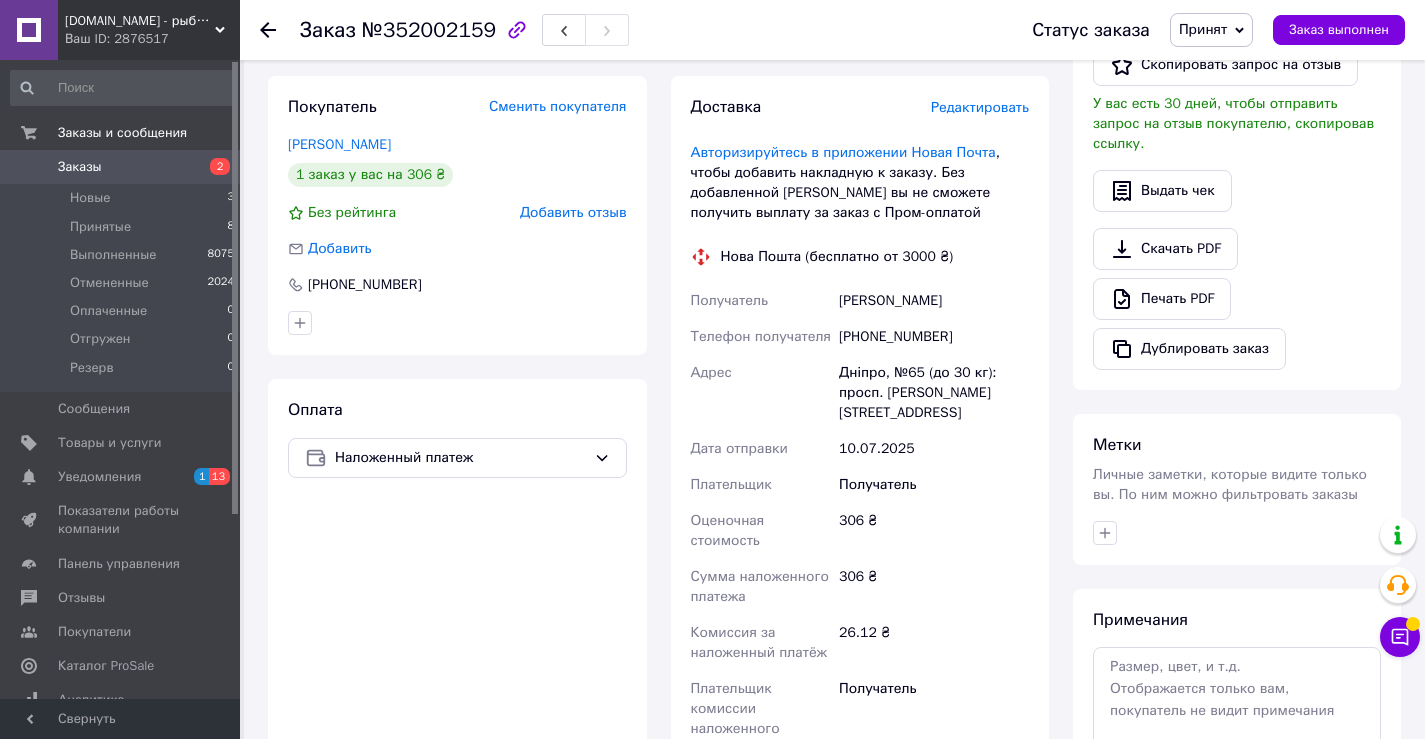 scroll, scrollTop: 42, scrollLeft: 0, axis: vertical 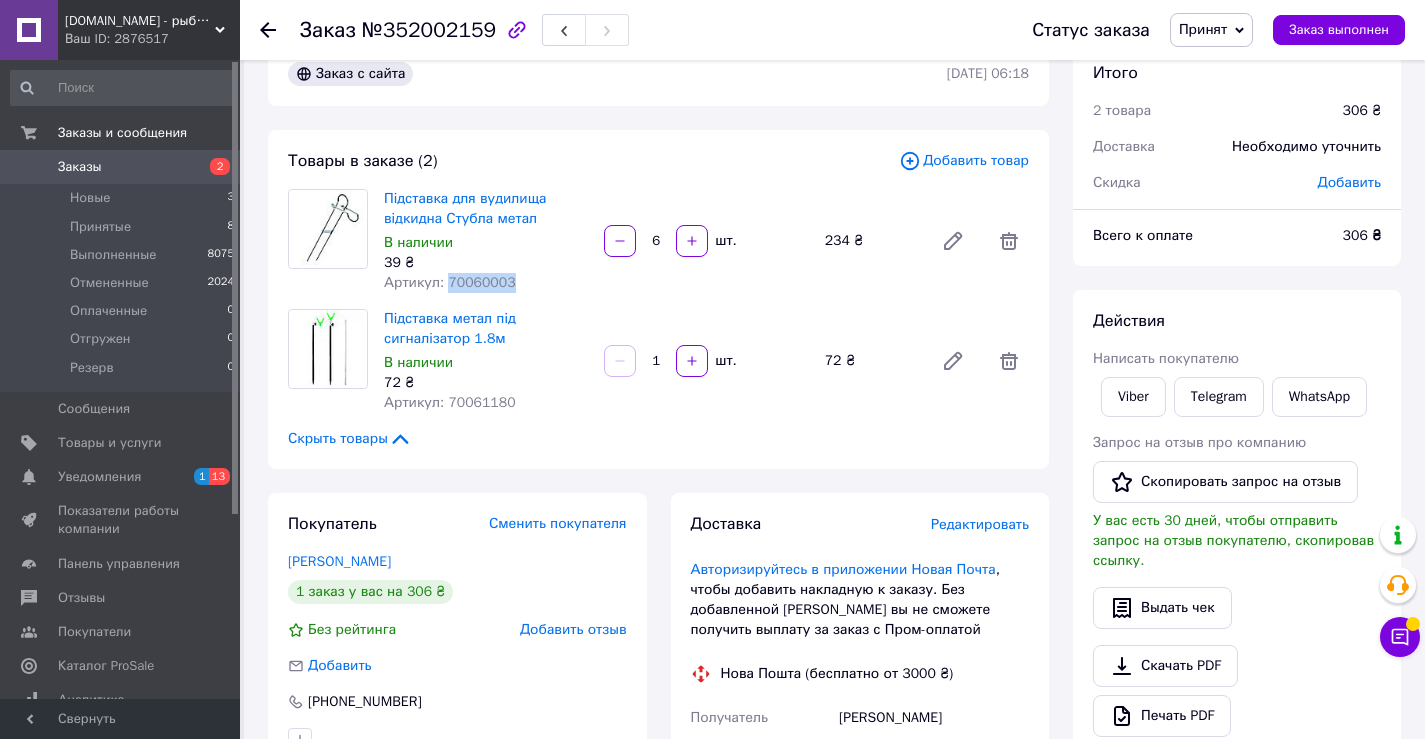 drag, startPoint x: 505, startPoint y: 274, endPoint x: 442, endPoint y: 282, distance: 63.505905 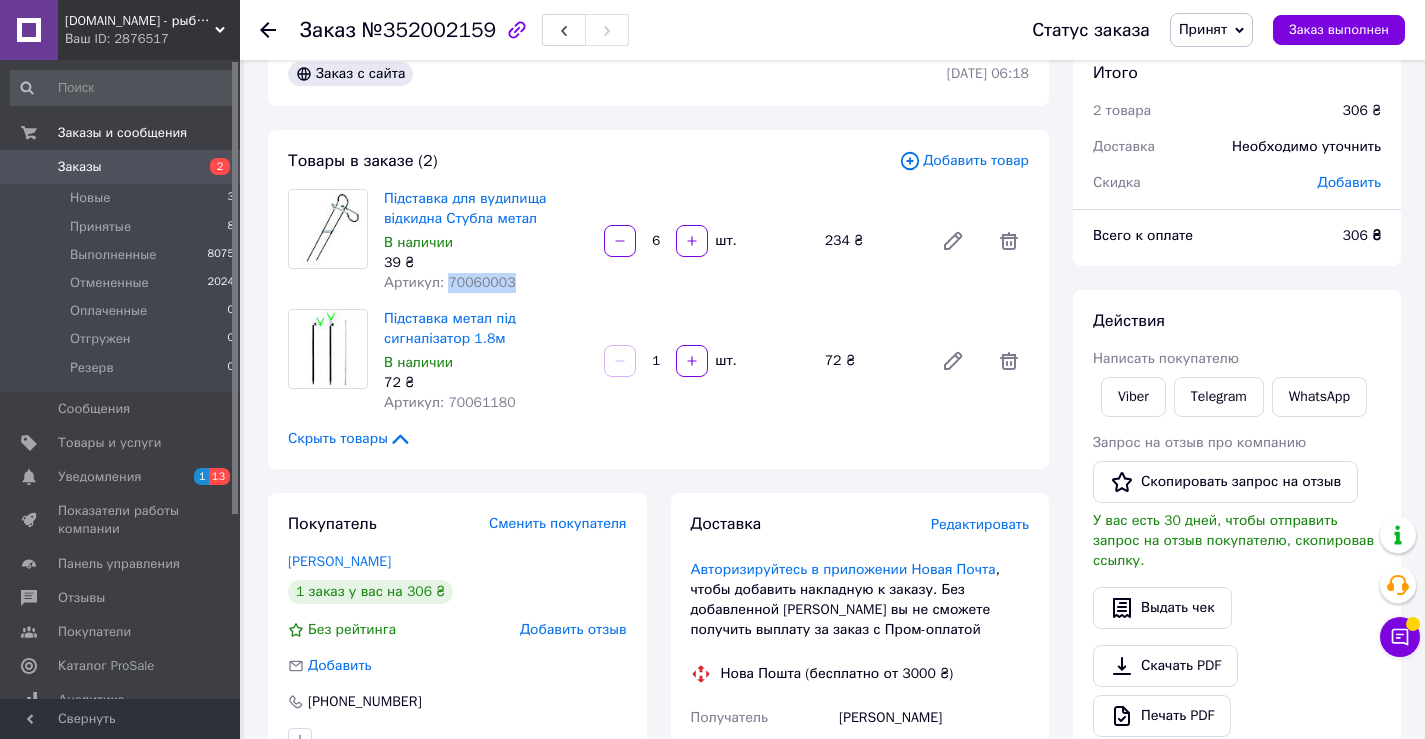 click on "Артикул: 70060003" at bounding box center (486, 283) 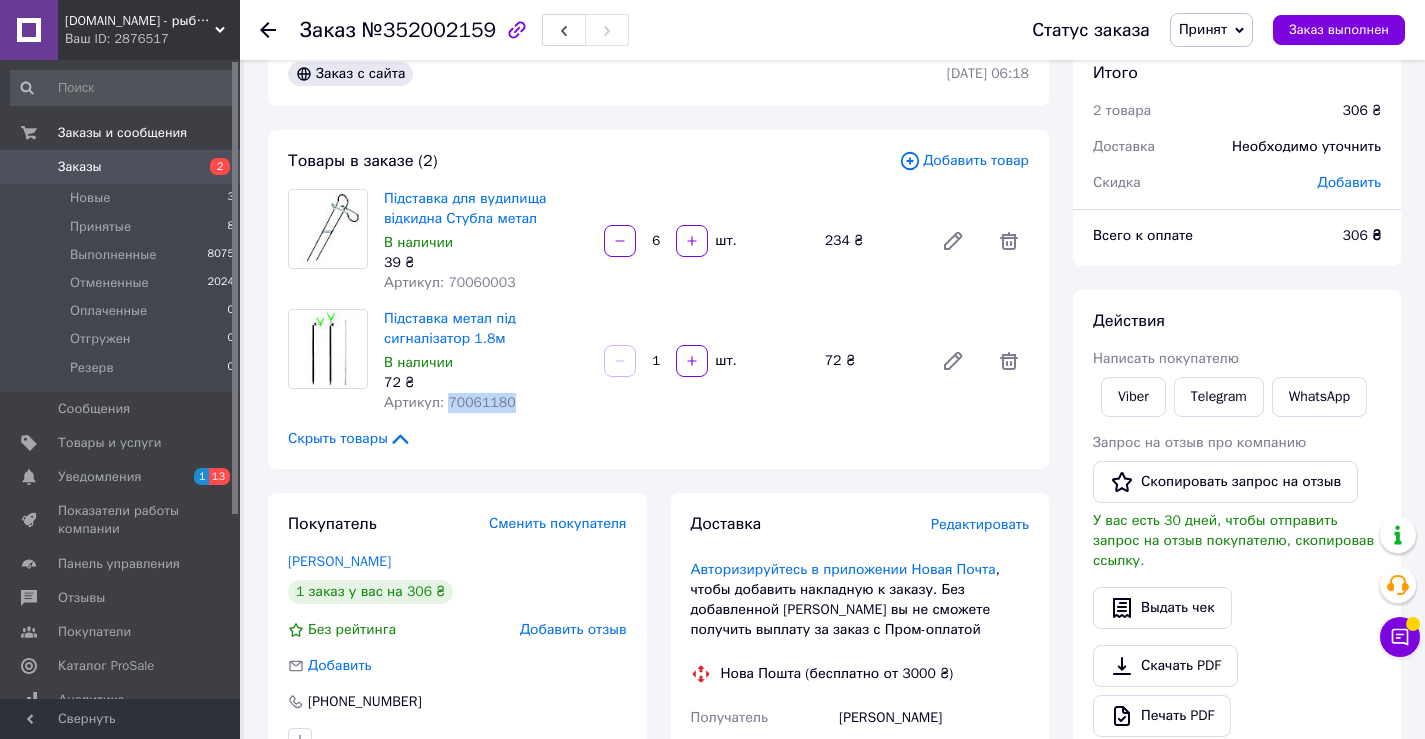 drag, startPoint x: 517, startPoint y: 403, endPoint x: 445, endPoint y: 394, distance: 72.56032 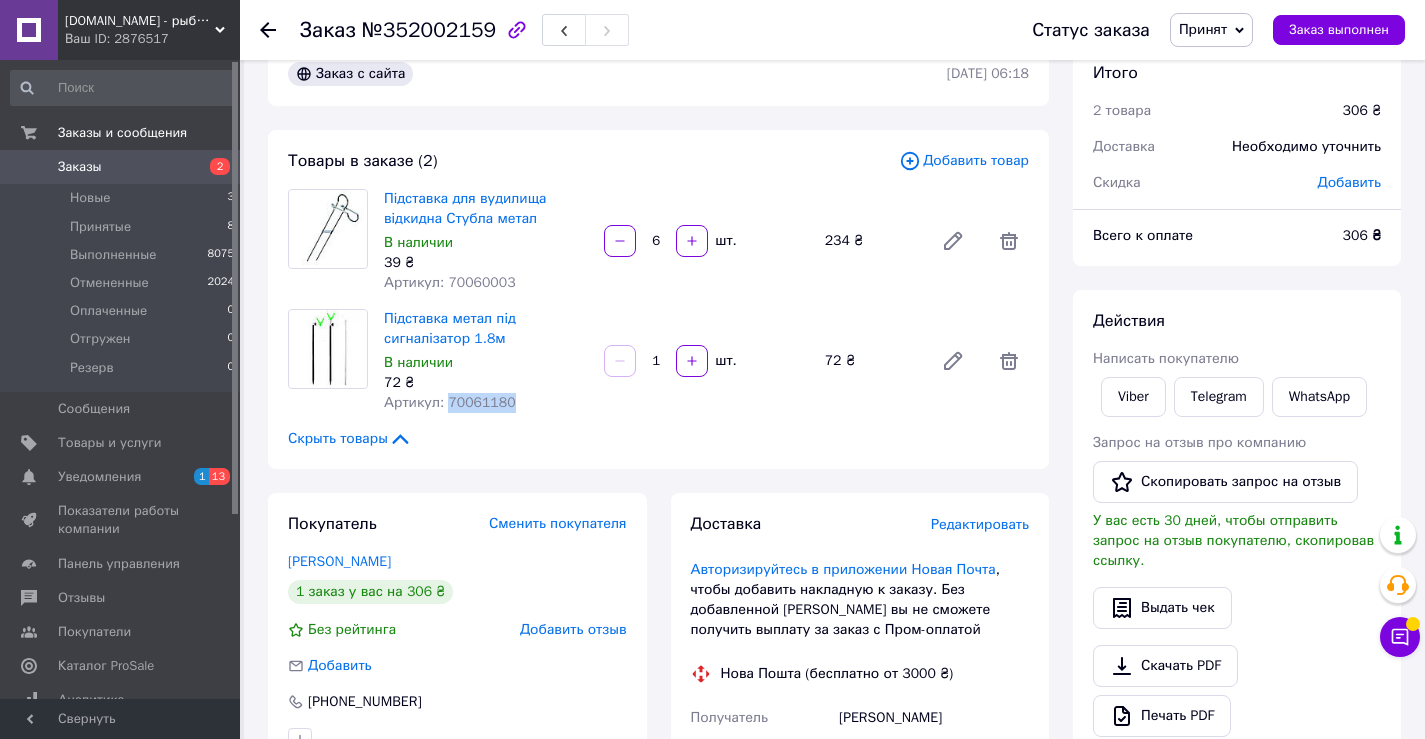 click on "Артикул: 70061180" at bounding box center [486, 403] 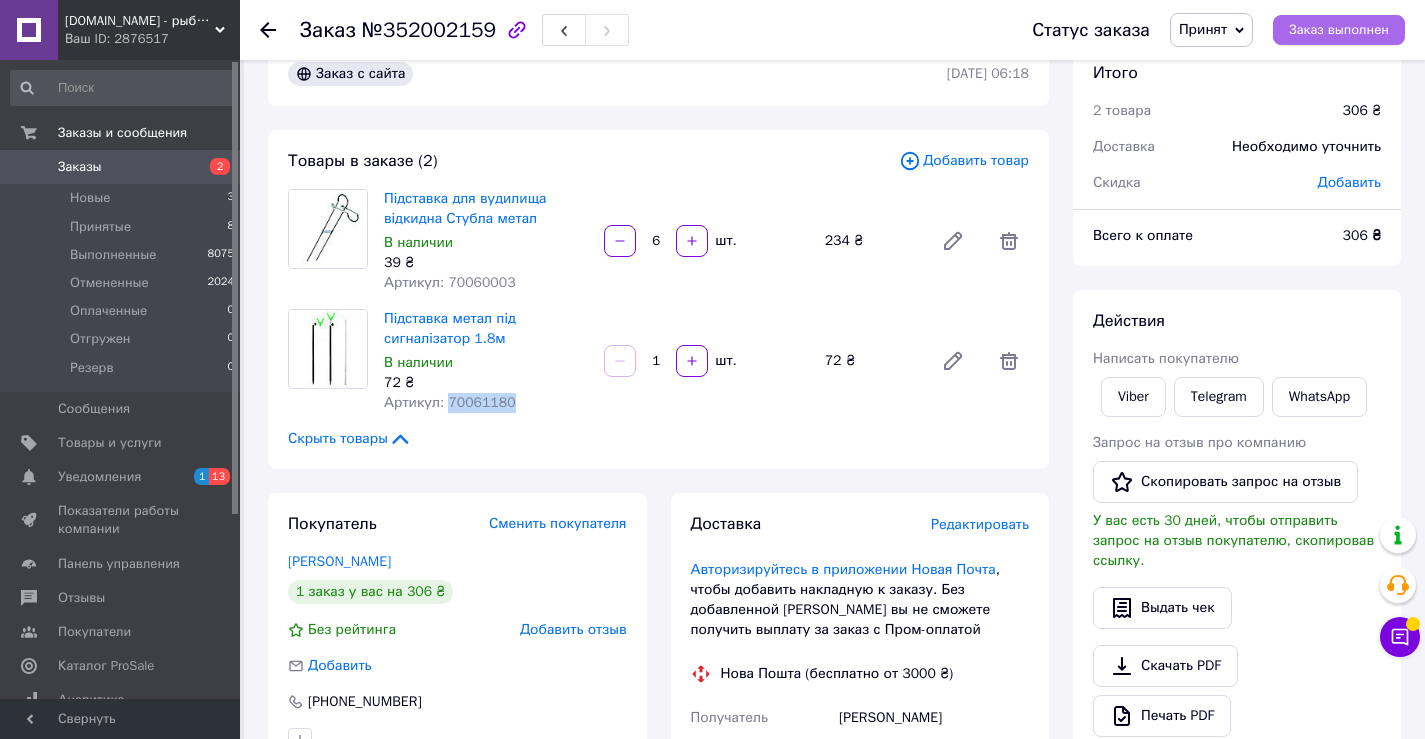 click on "Заказ выполнен" at bounding box center (1339, 30) 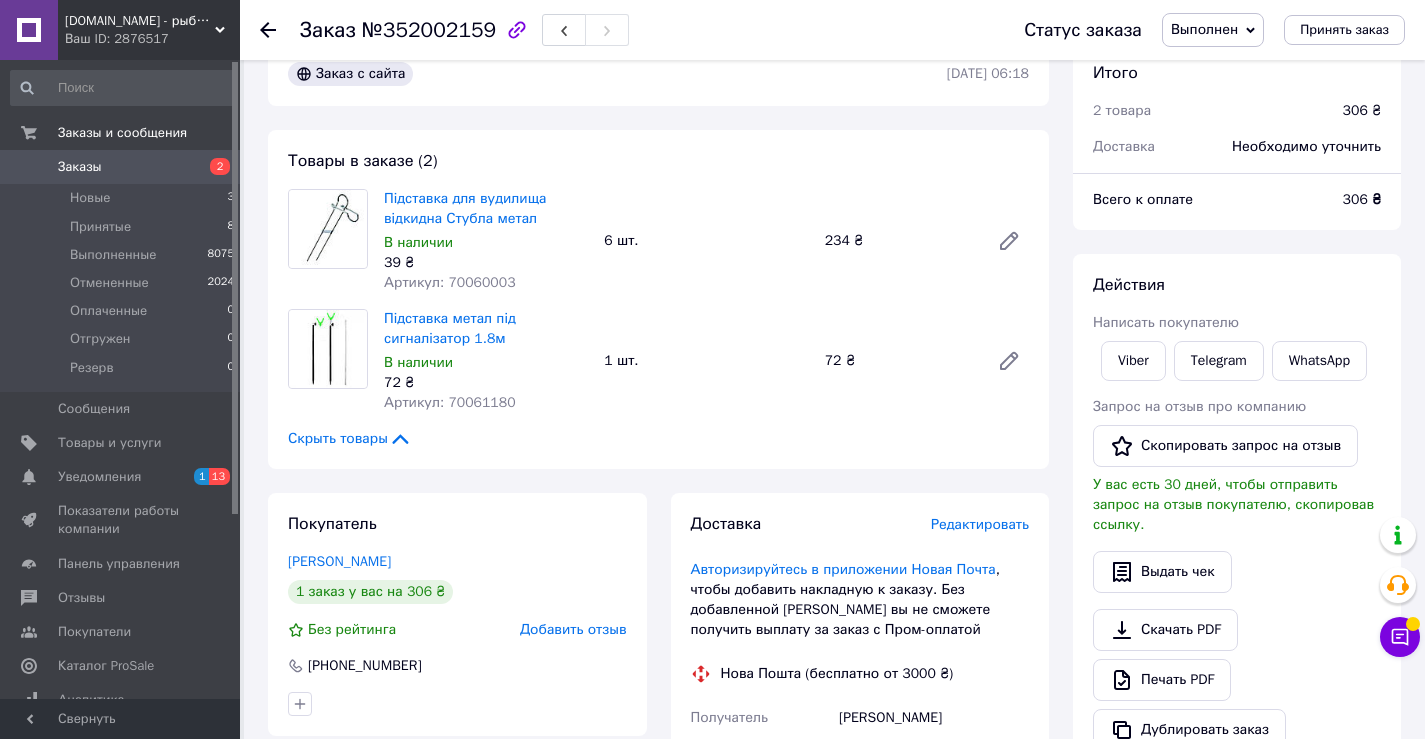click 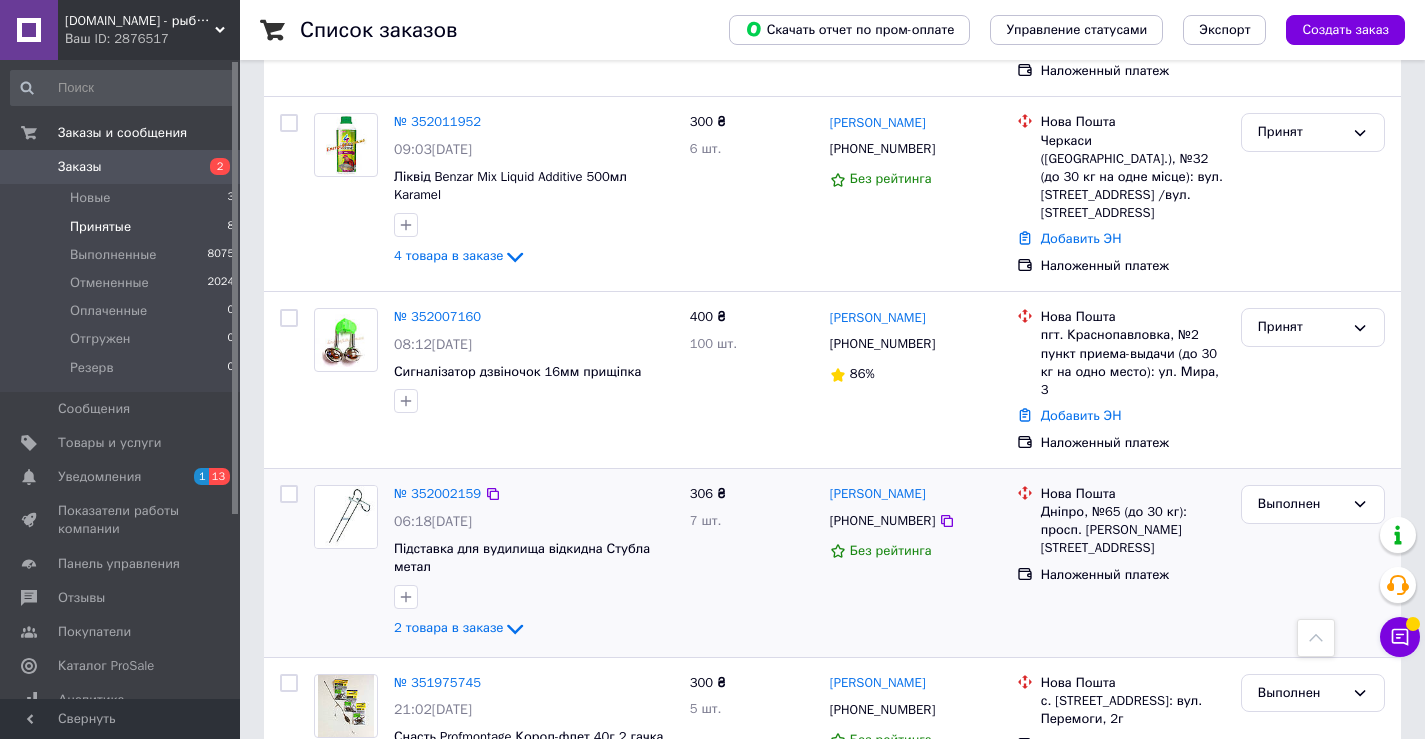 scroll, scrollTop: 1030, scrollLeft: 0, axis: vertical 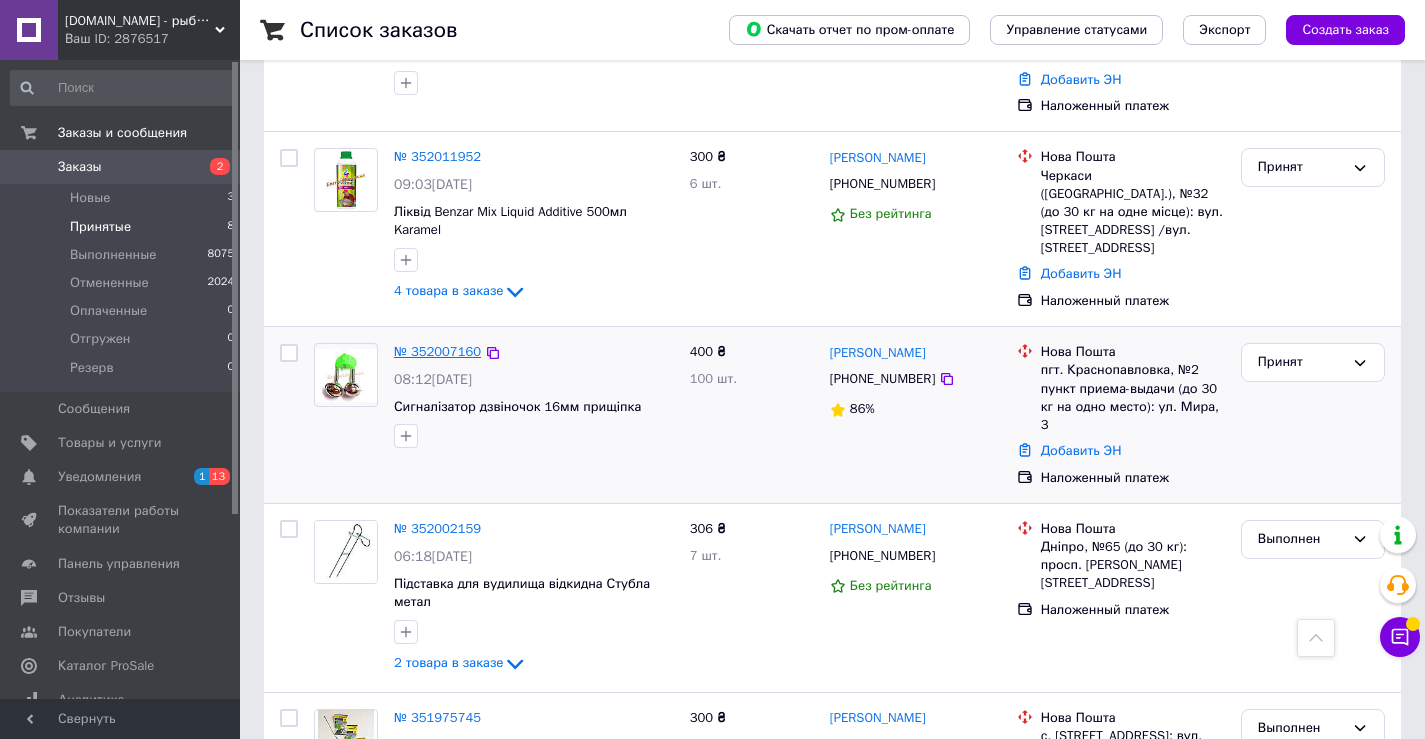 click on "№ 352007160" at bounding box center (437, 351) 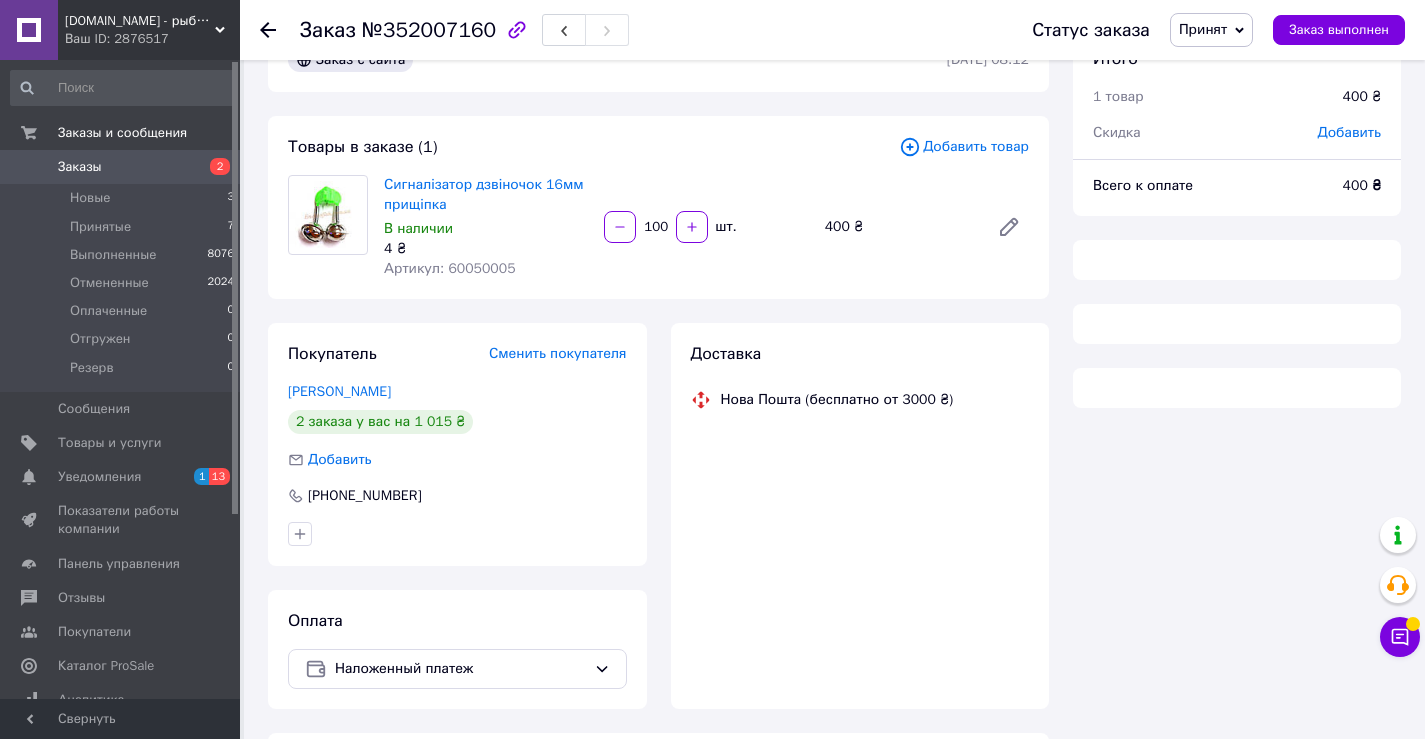 scroll, scrollTop: 0, scrollLeft: 0, axis: both 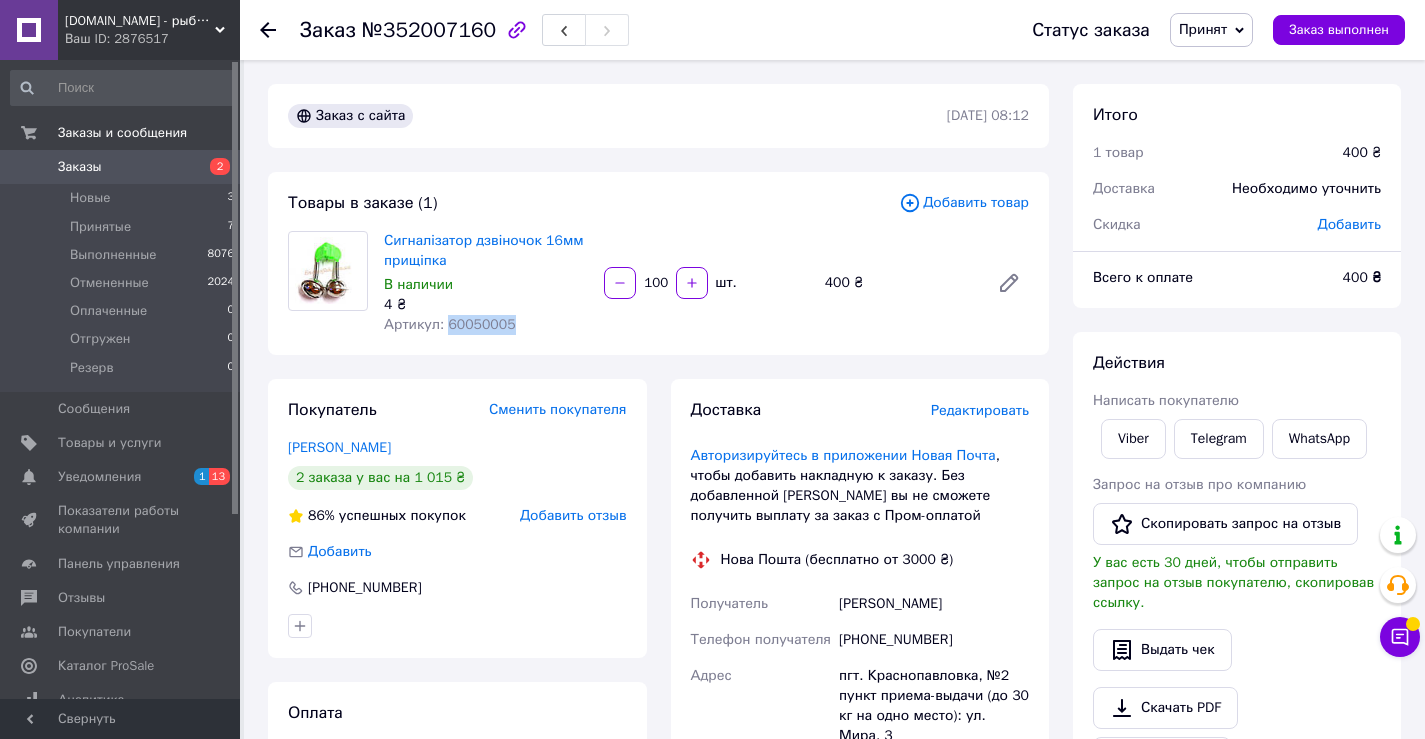 drag, startPoint x: 515, startPoint y: 322, endPoint x: 446, endPoint y: 327, distance: 69.18092 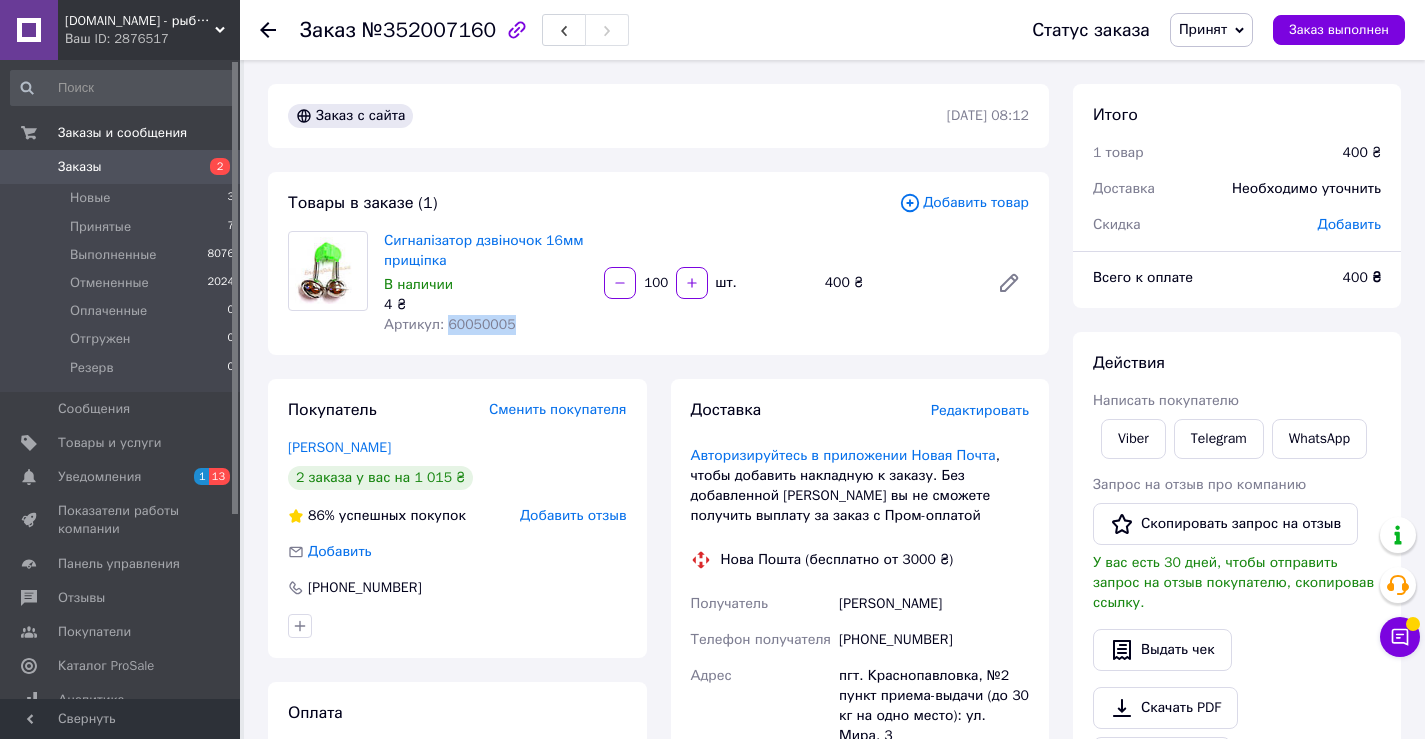 click on "Артикул: 60050005" at bounding box center (486, 325) 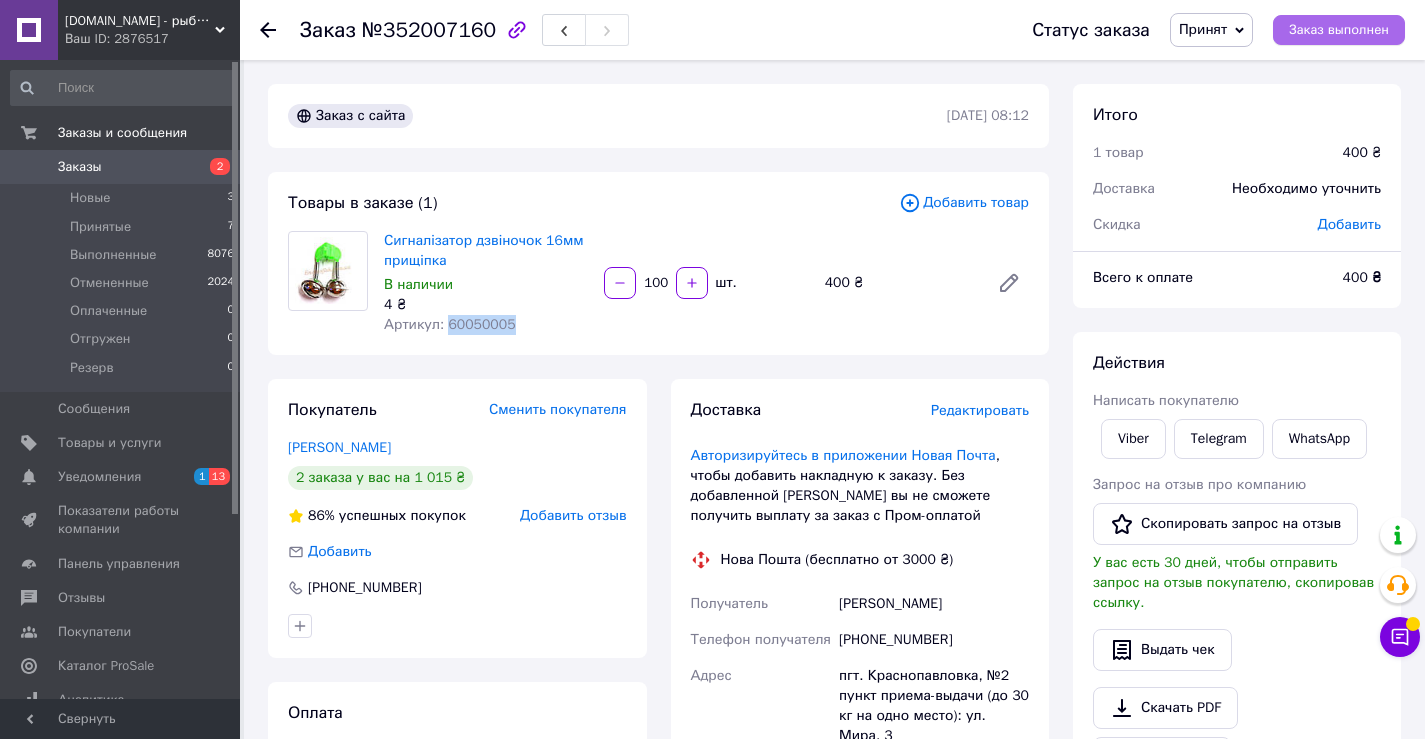 click on "Заказ выполнен" at bounding box center [1339, 30] 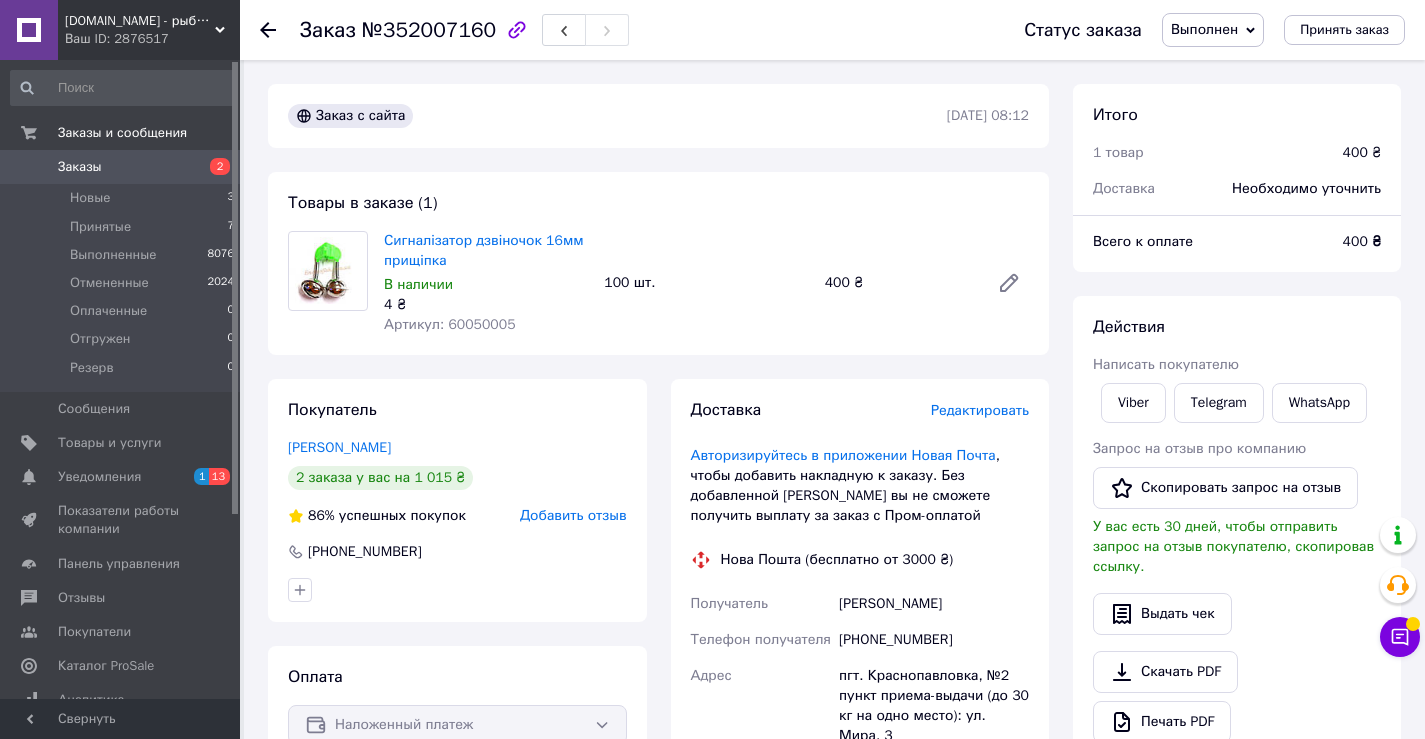 click 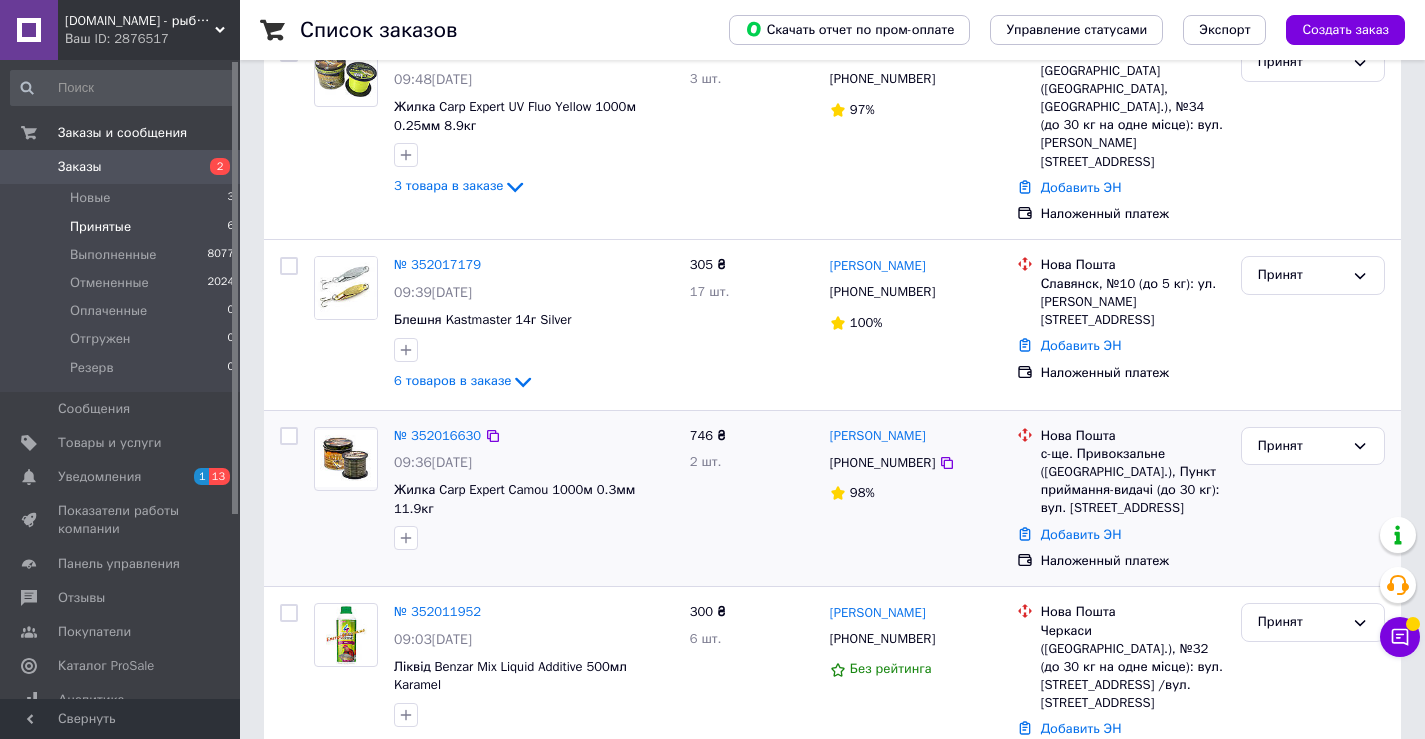 scroll, scrollTop: 594, scrollLeft: 0, axis: vertical 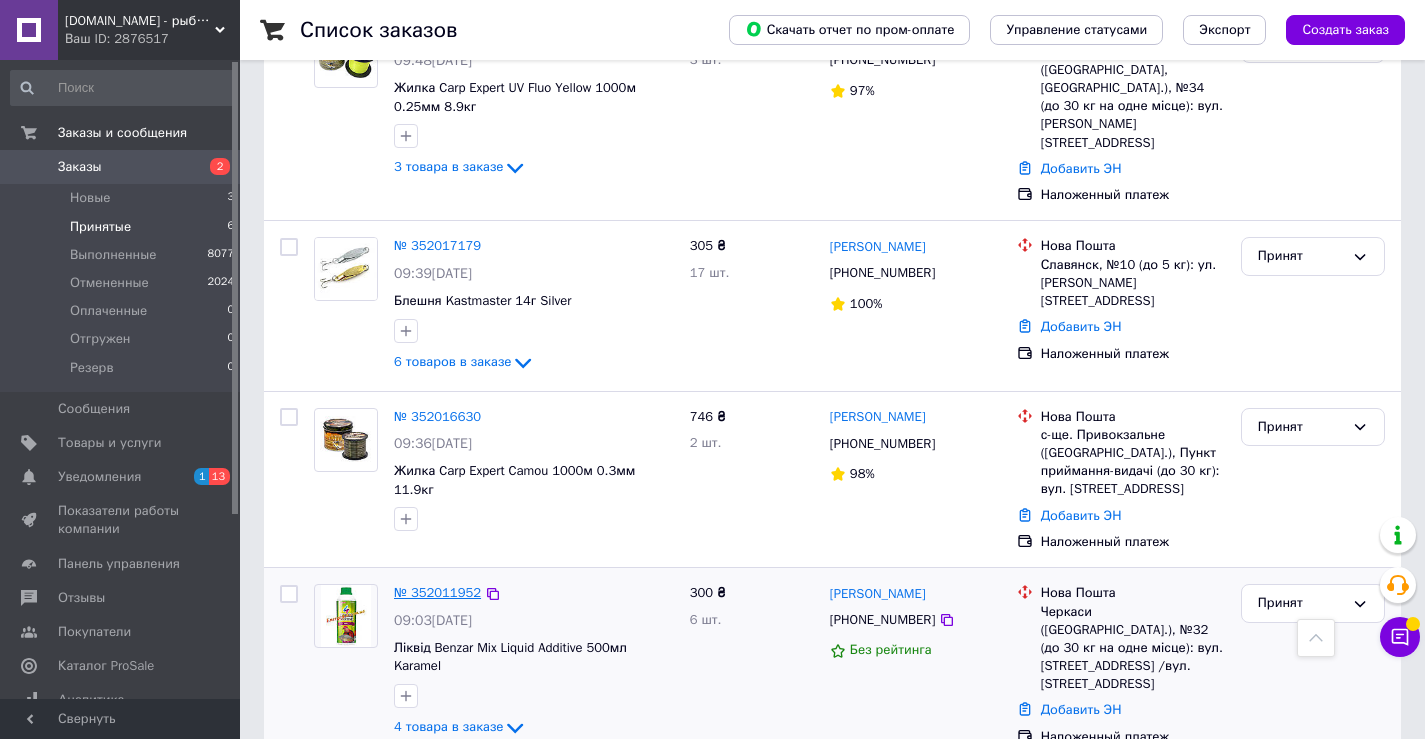 click on "№ 352011952" at bounding box center [437, 592] 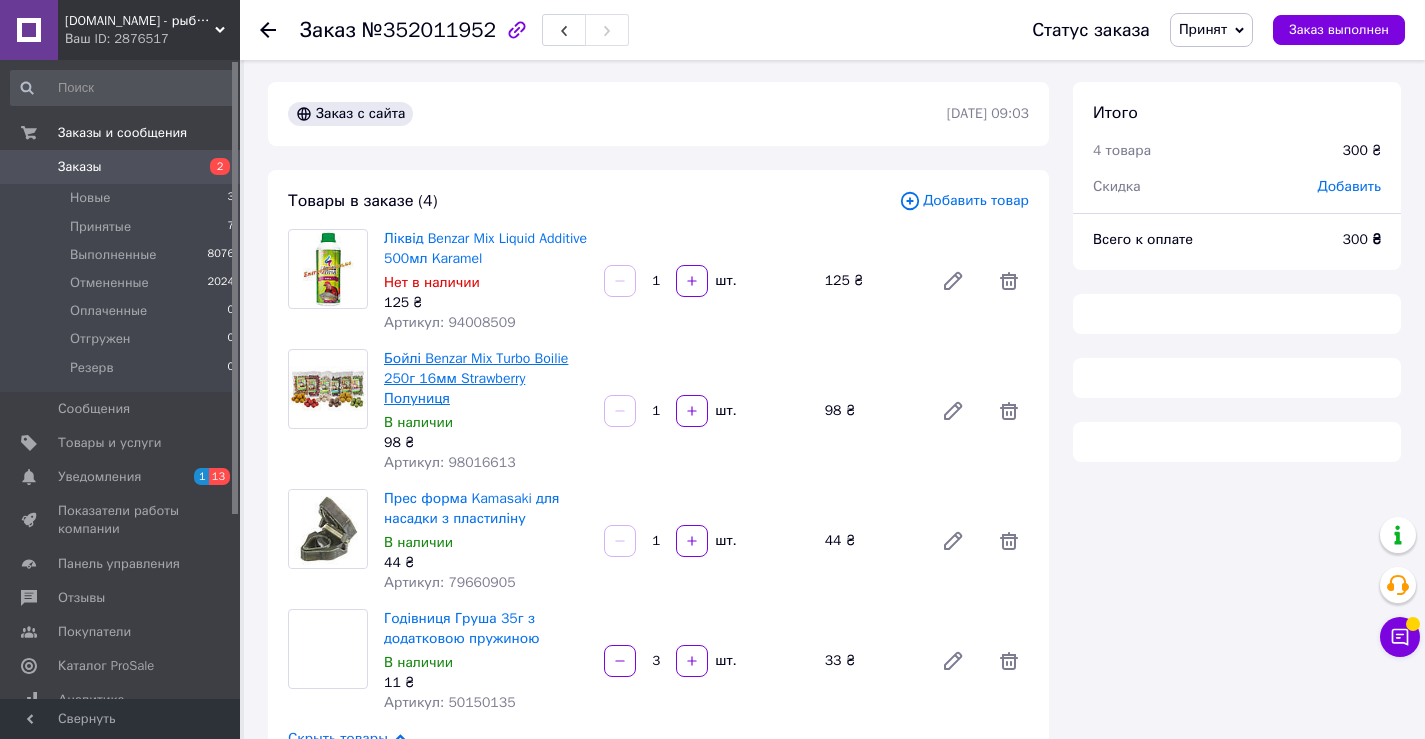 scroll, scrollTop: 0, scrollLeft: 0, axis: both 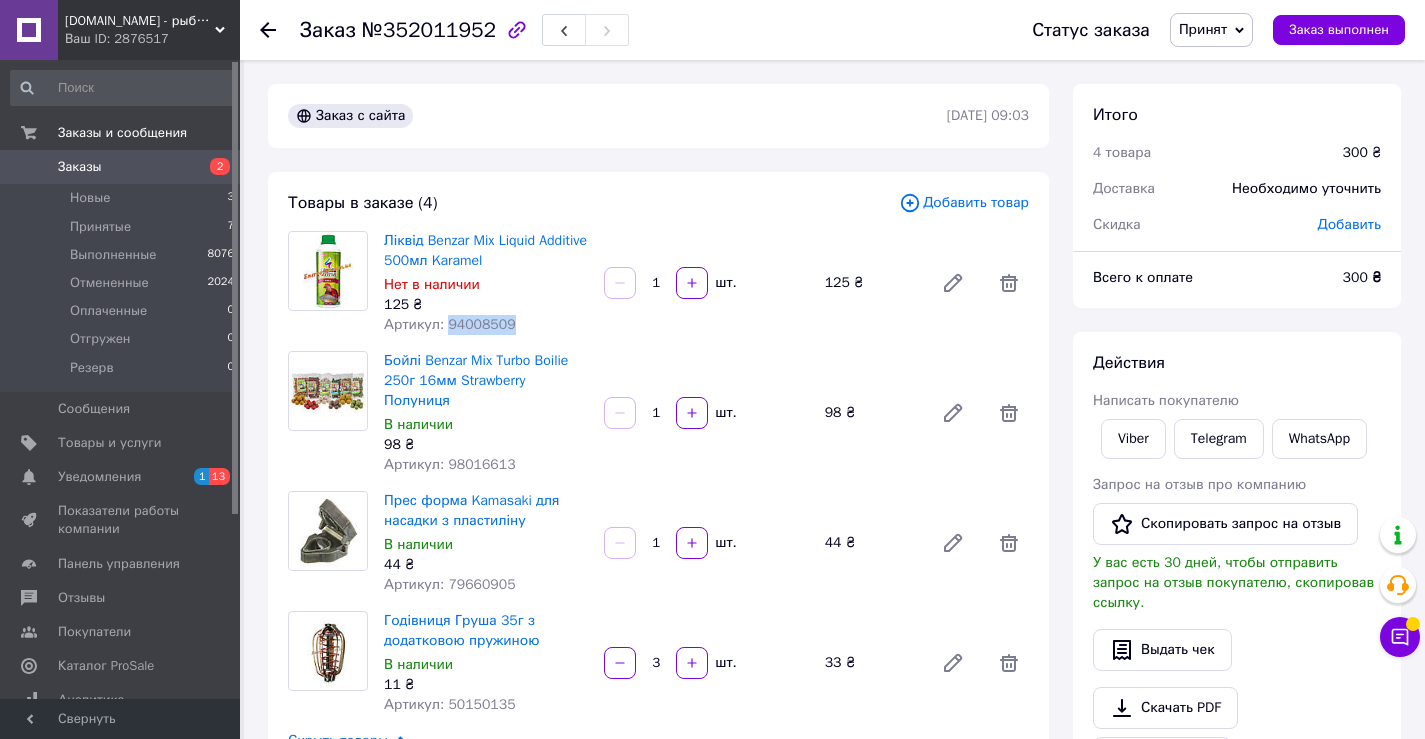 drag, startPoint x: 515, startPoint y: 334, endPoint x: 446, endPoint y: 325, distance: 69.58448 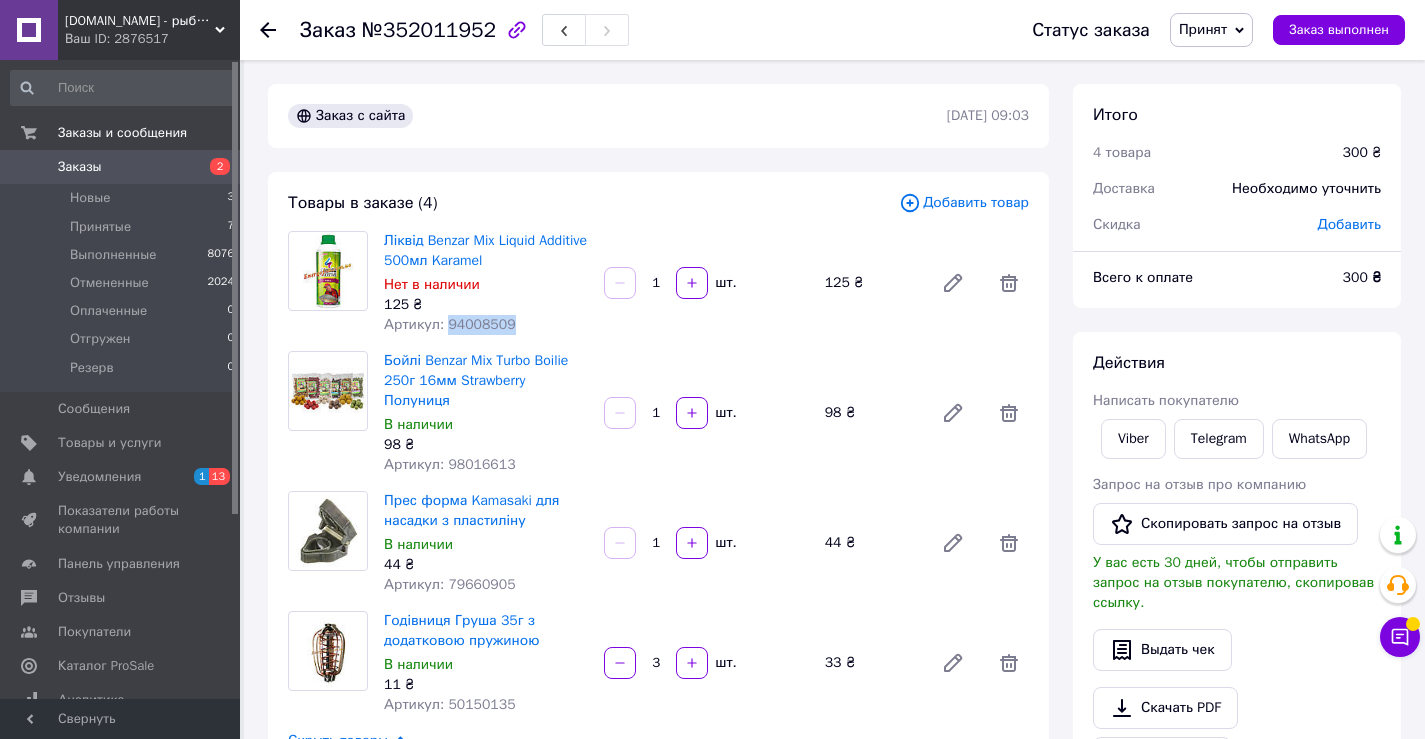 click on "Артикул: 94008509" at bounding box center [486, 325] 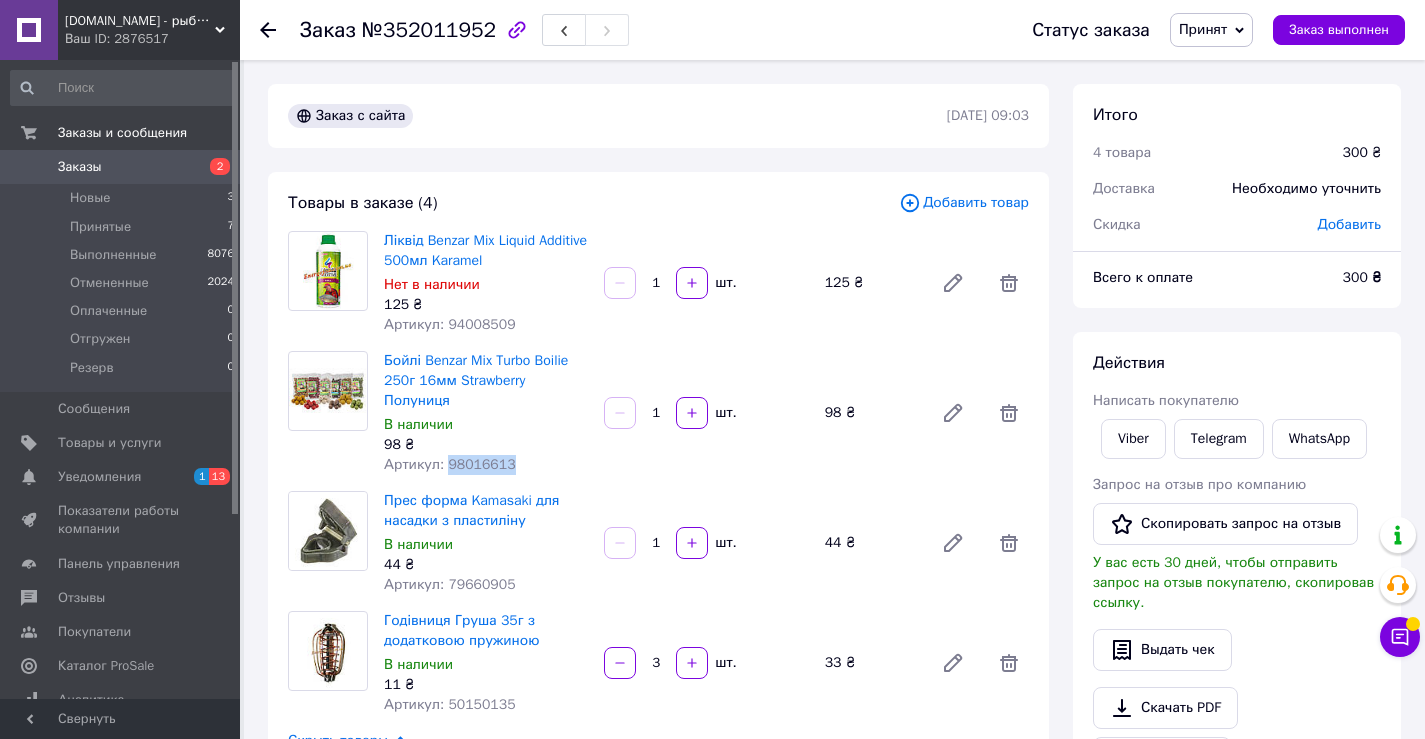 drag, startPoint x: 520, startPoint y: 449, endPoint x: 444, endPoint y: 446, distance: 76.05919 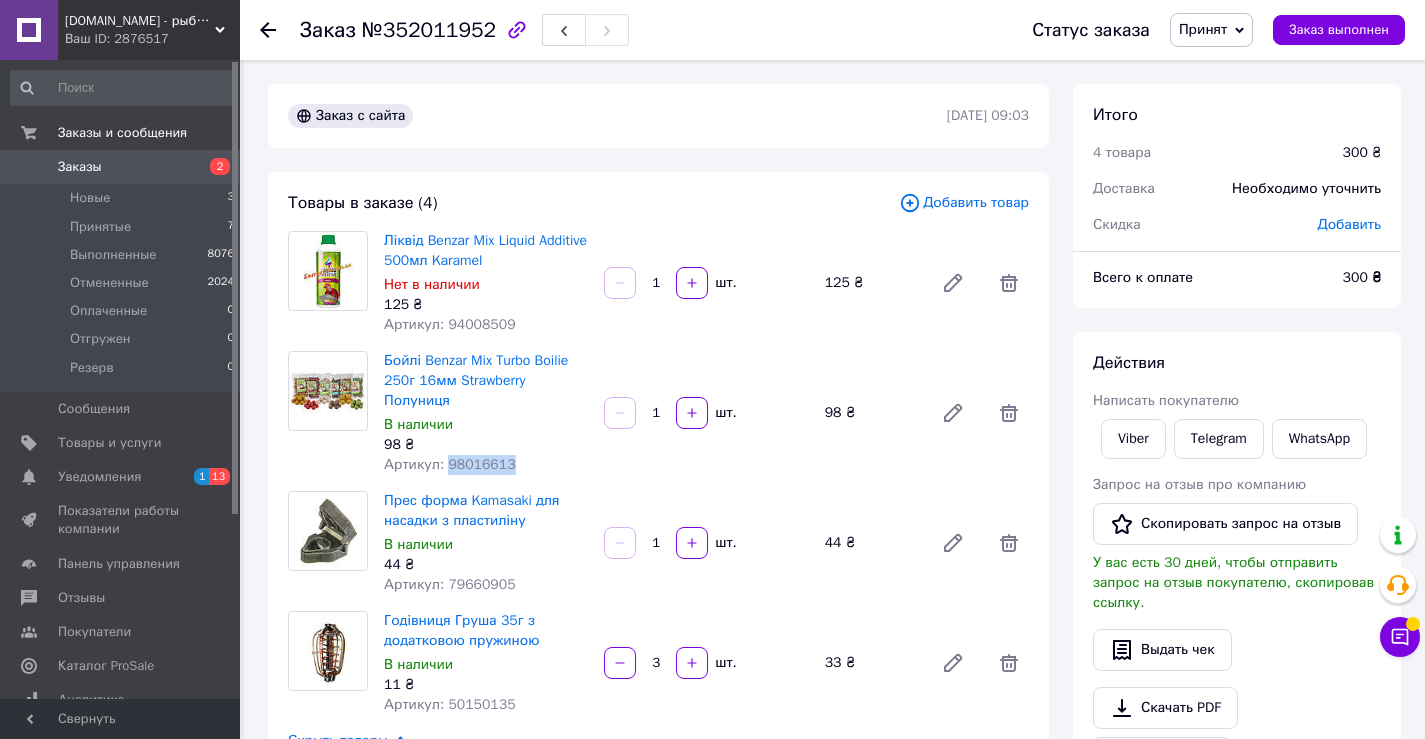 click on "Артикул: 98016613" at bounding box center (486, 465) 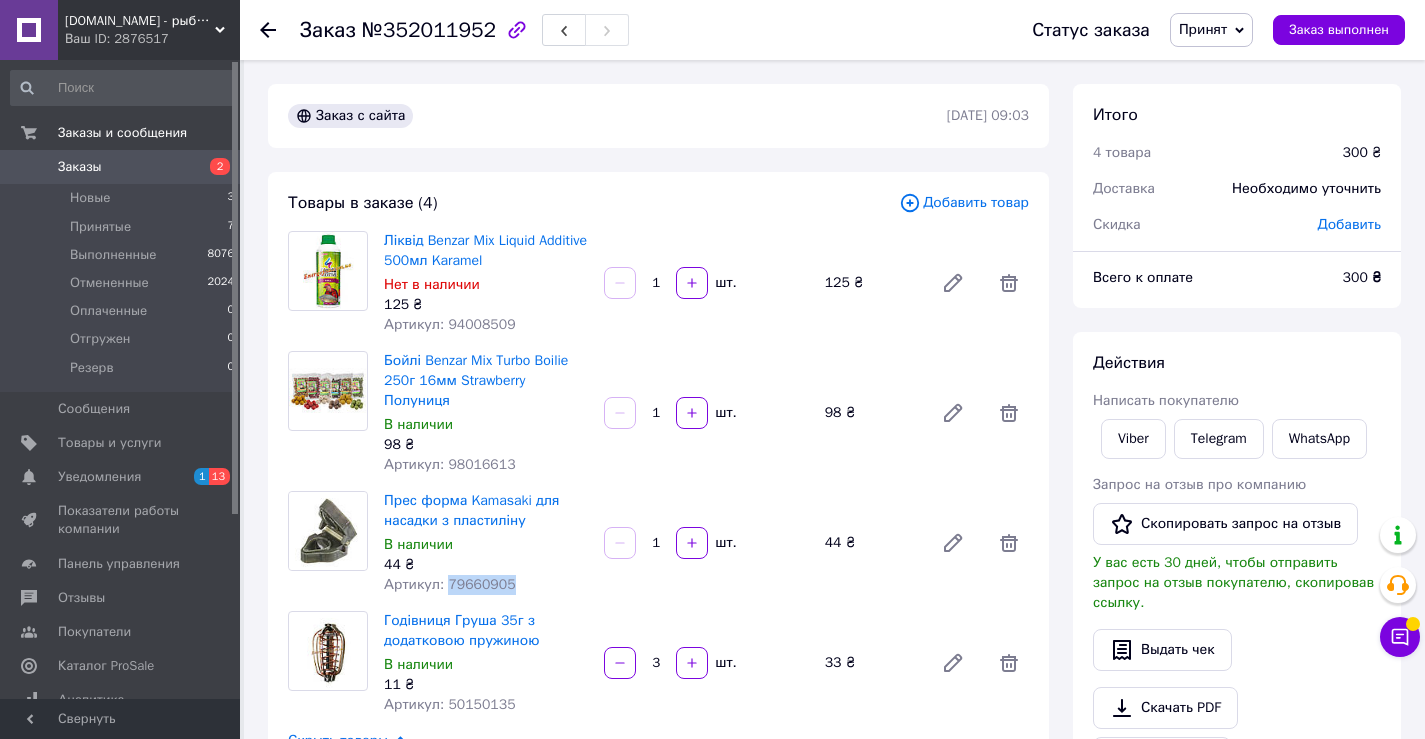 drag, startPoint x: 523, startPoint y: 563, endPoint x: 443, endPoint y: 557, distance: 80.224686 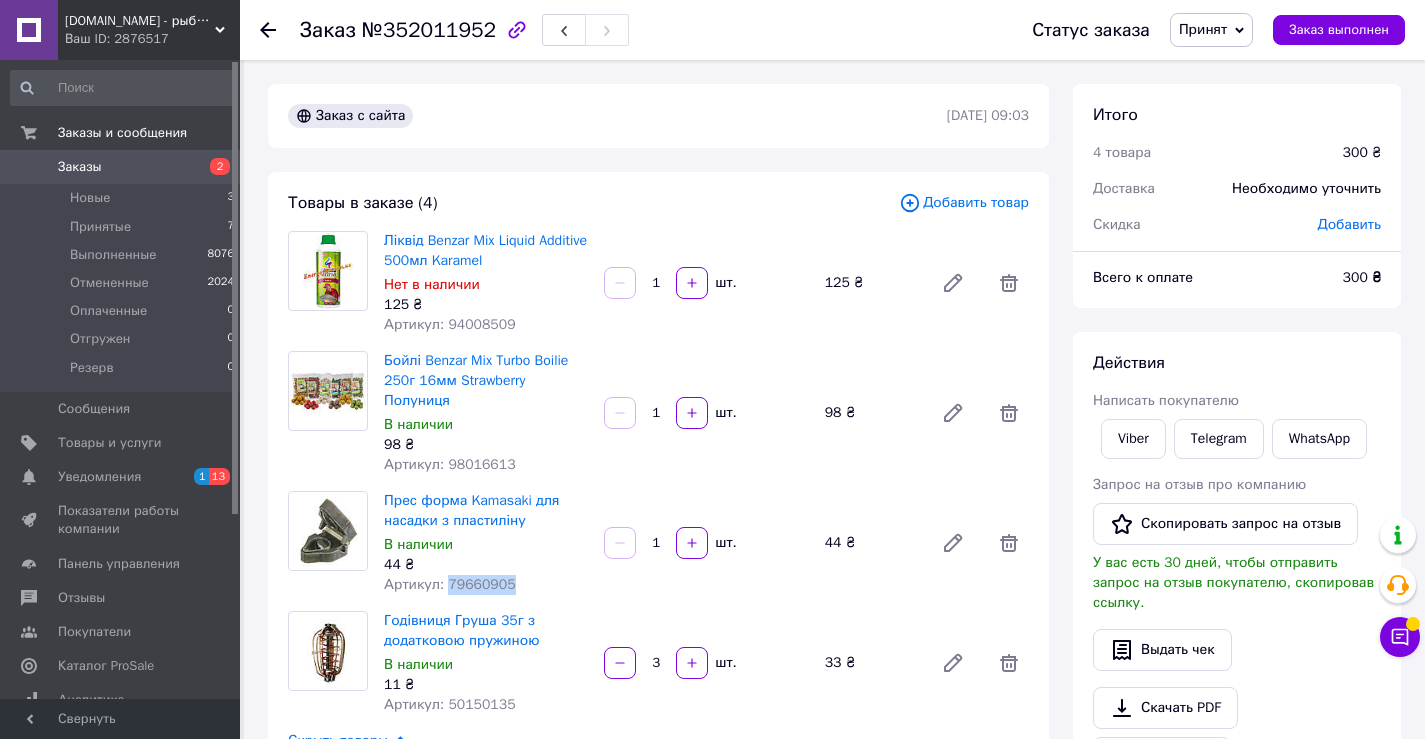 click on "Артикул: 79660905" at bounding box center (486, 585) 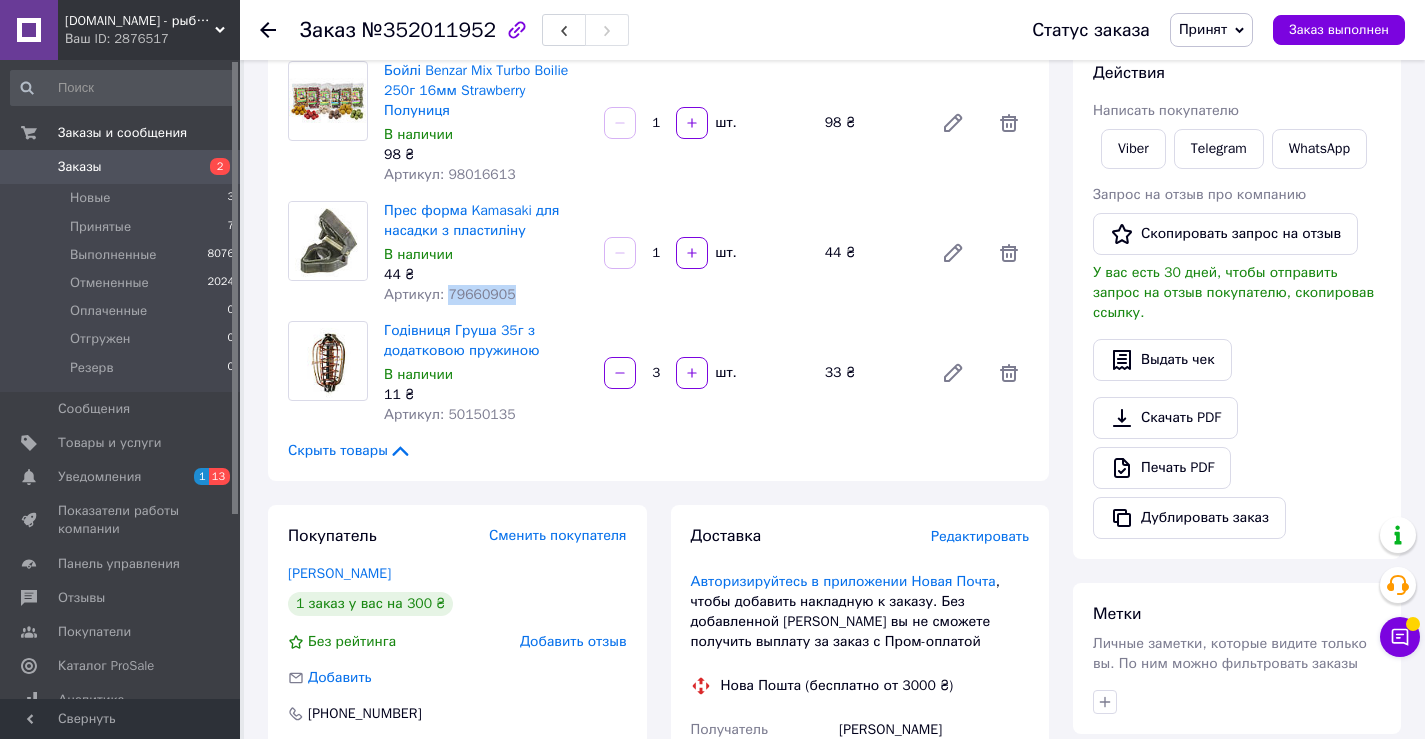 scroll, scrollTop: 300, scrollLeft: 0, axis: vertical 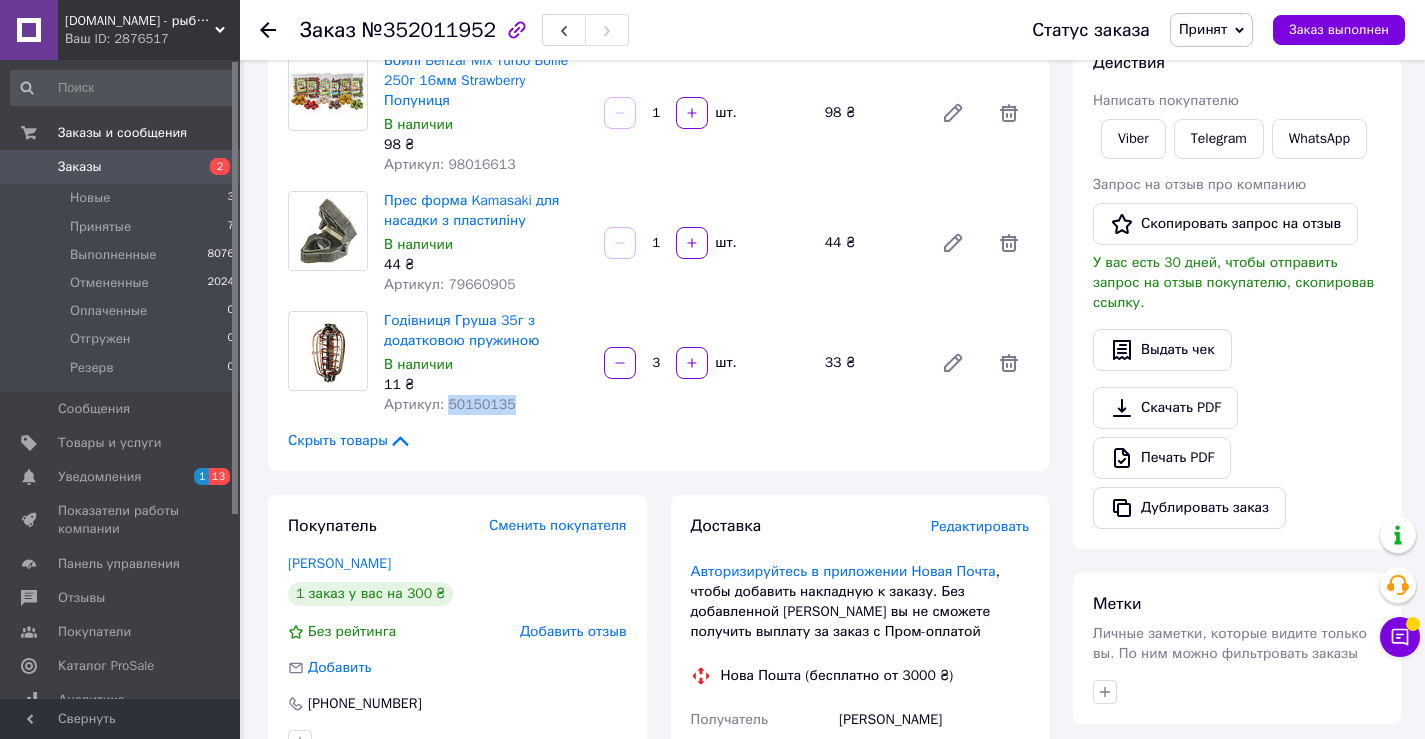 drag, startPoint x: 509, startPoint y: 376, endPoint x: 446, endPoint y: 379, distance: 63.07139 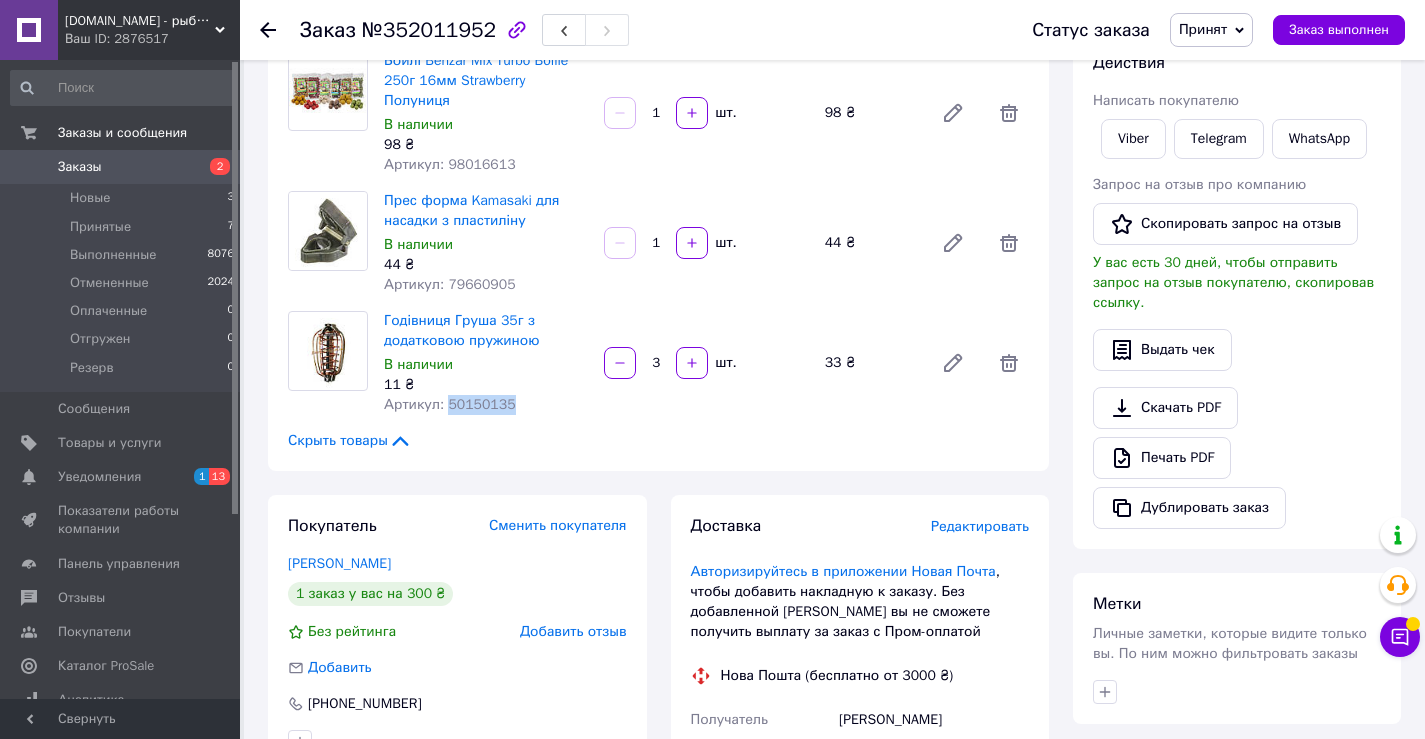 click on "Артикул: 50150135" at bounding box center (486, 405) 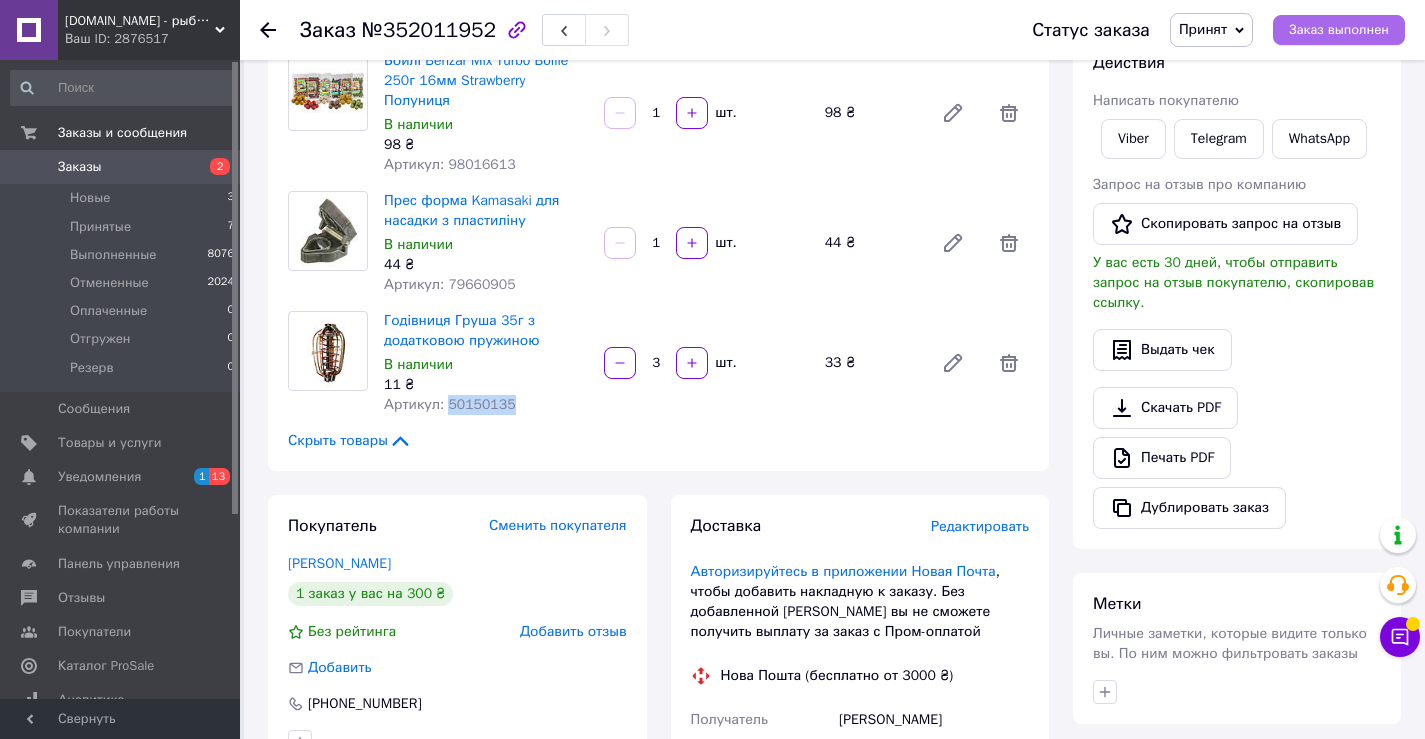 click on "Заказ выполнен" at bounding box center [1339, 30] 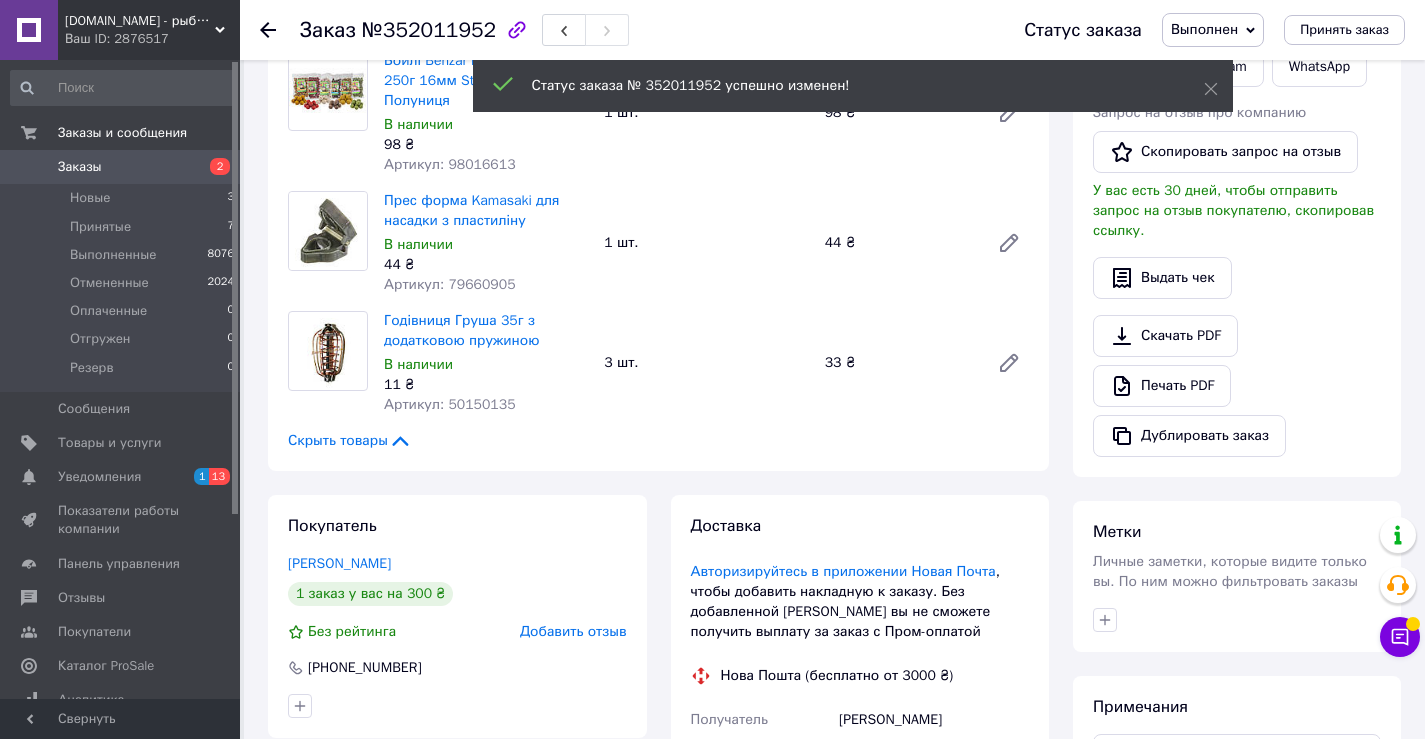 click 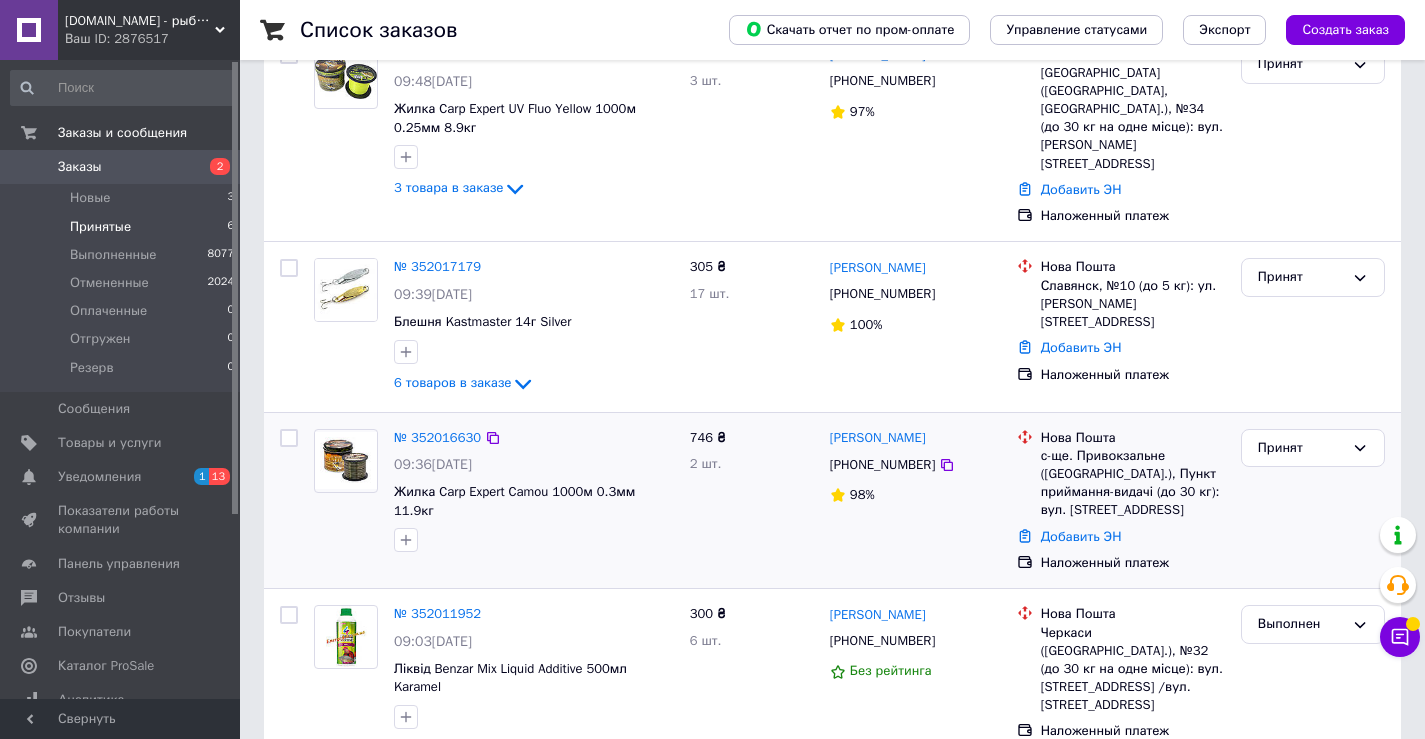 scroll, scrollTop: 594, scrollLeft: 0, axis: vertical 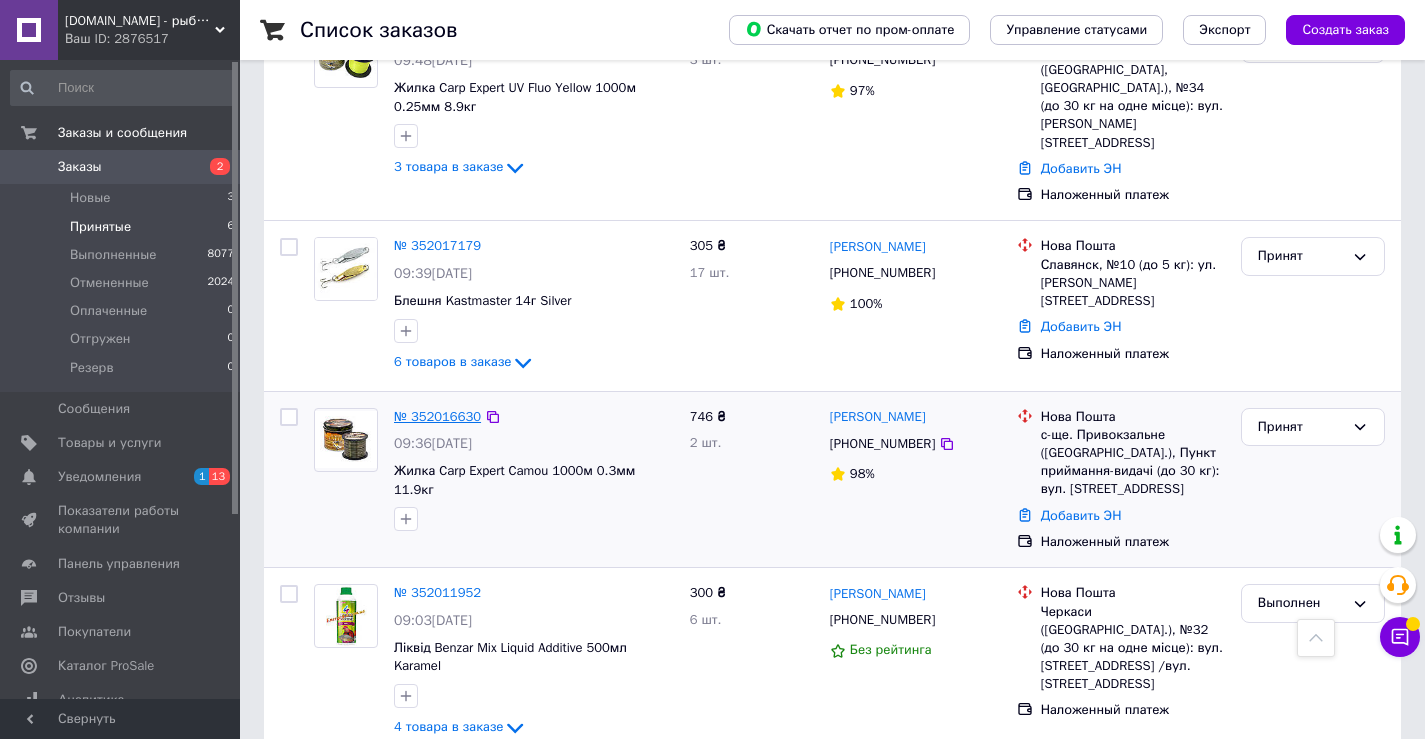 click on "№ 352016630" at bounding box center (437, 416) 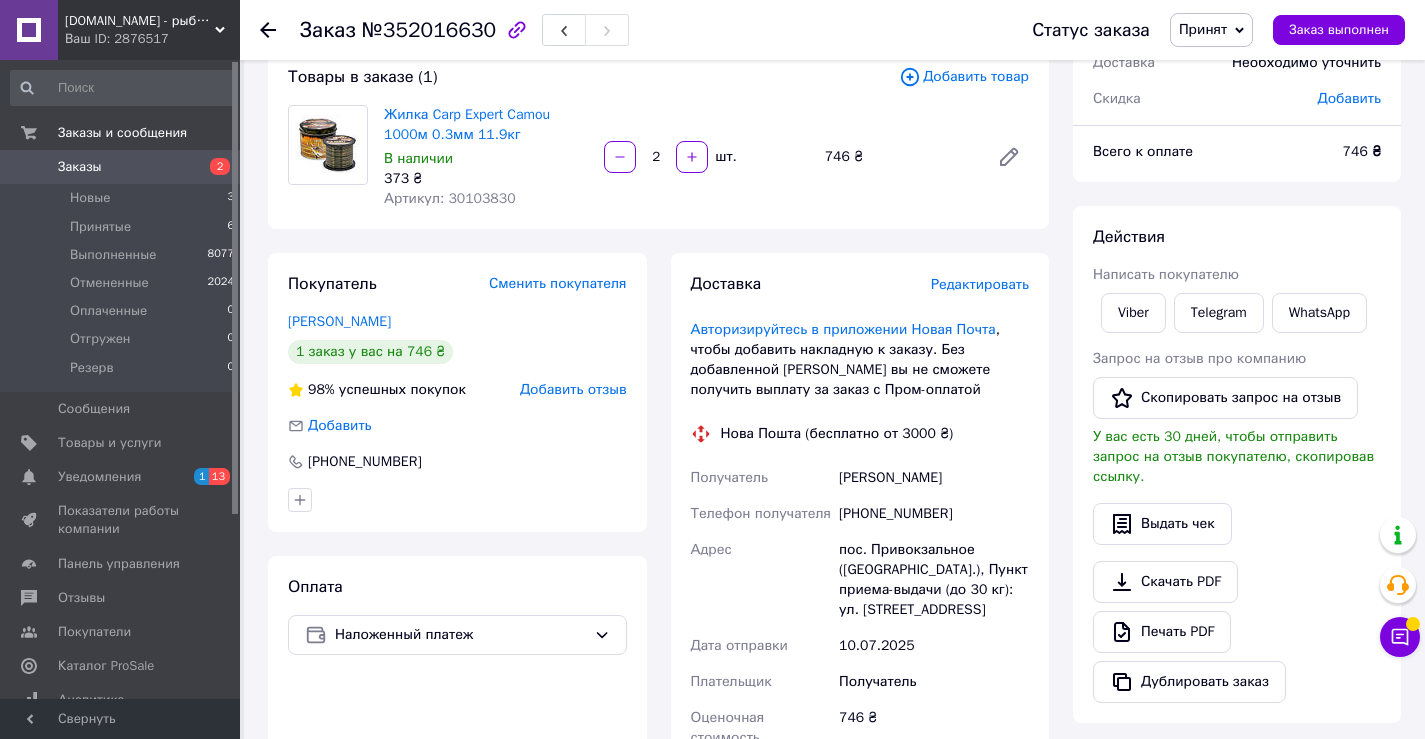 scroll, scrollTop: 0, scrollLeft: 0, axis: both 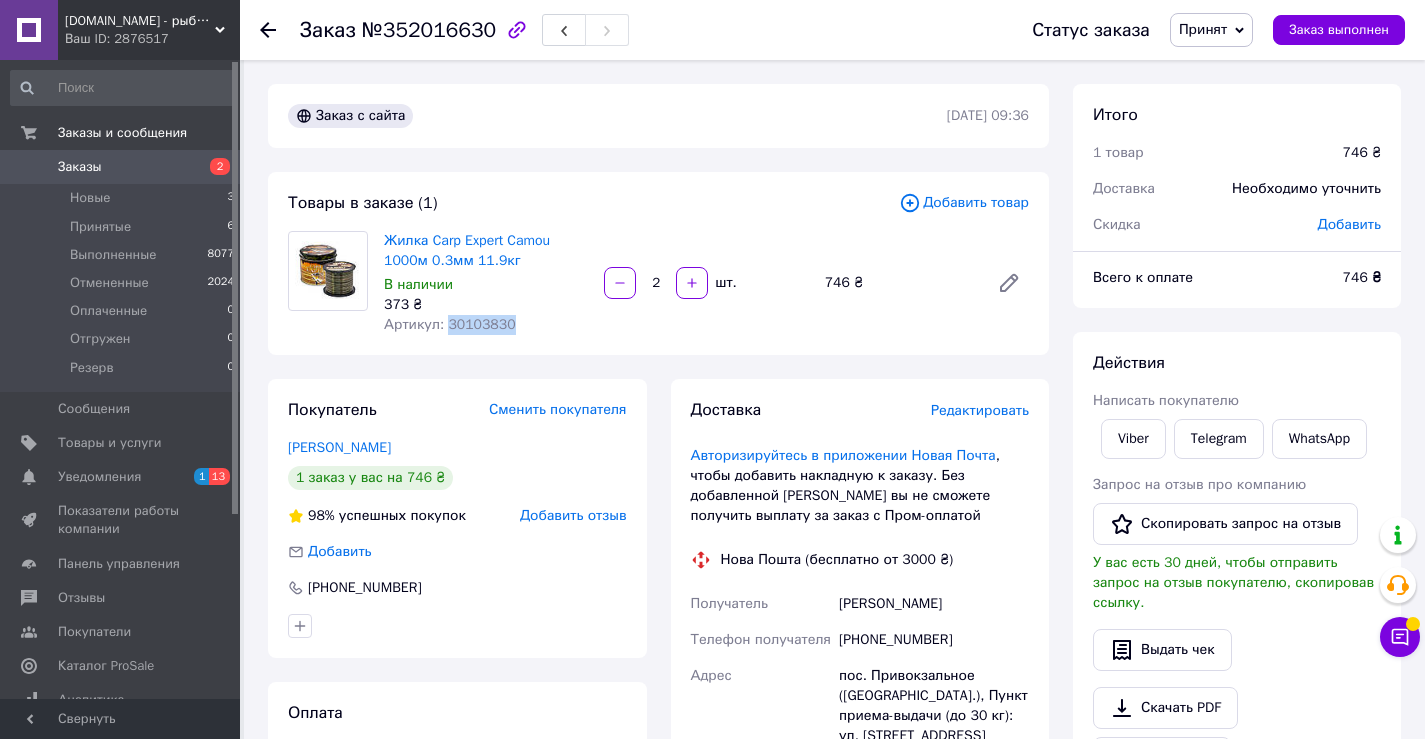 drag, startPoint x: 521, startPoint y: 316, endPoint x: 445, endPoint y: 322, distance: 76.23647 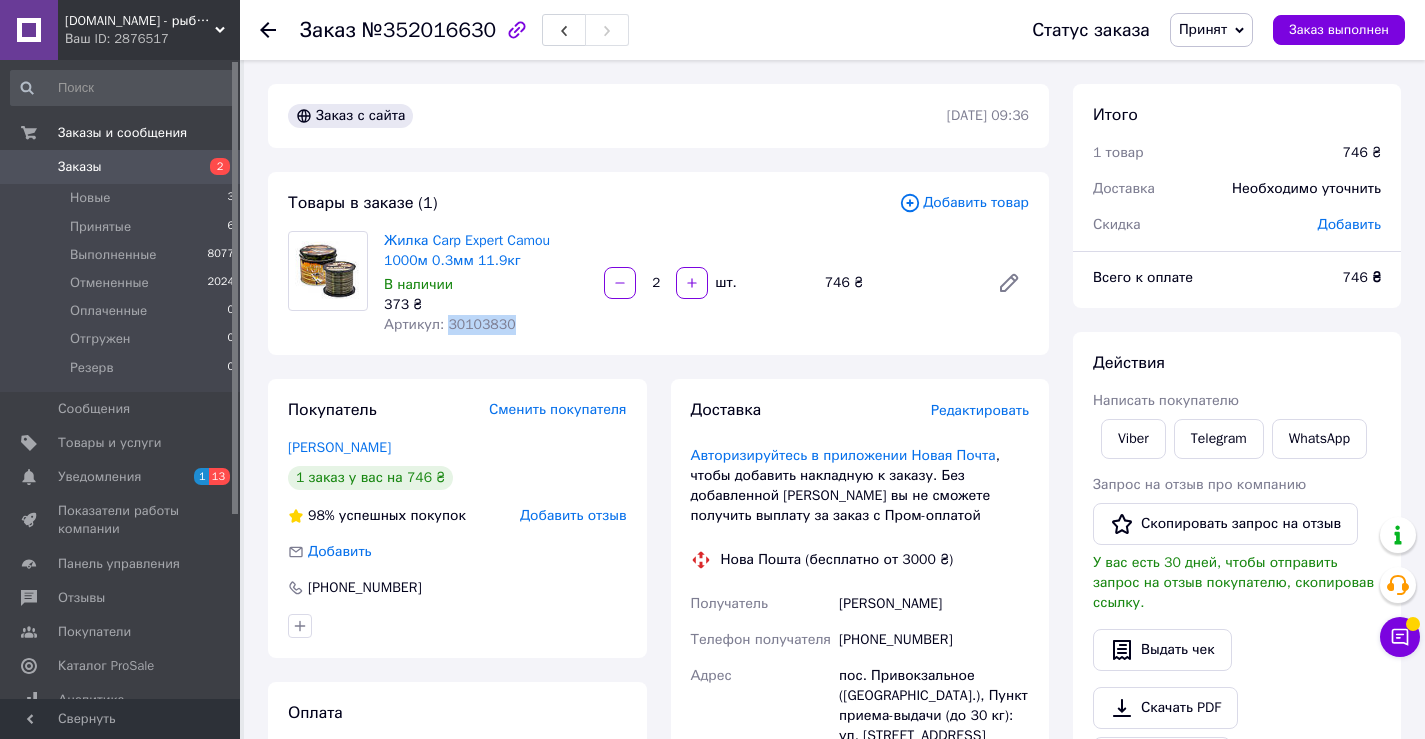 click on "Артикул: 30103830" at bounding box center (486, 325) 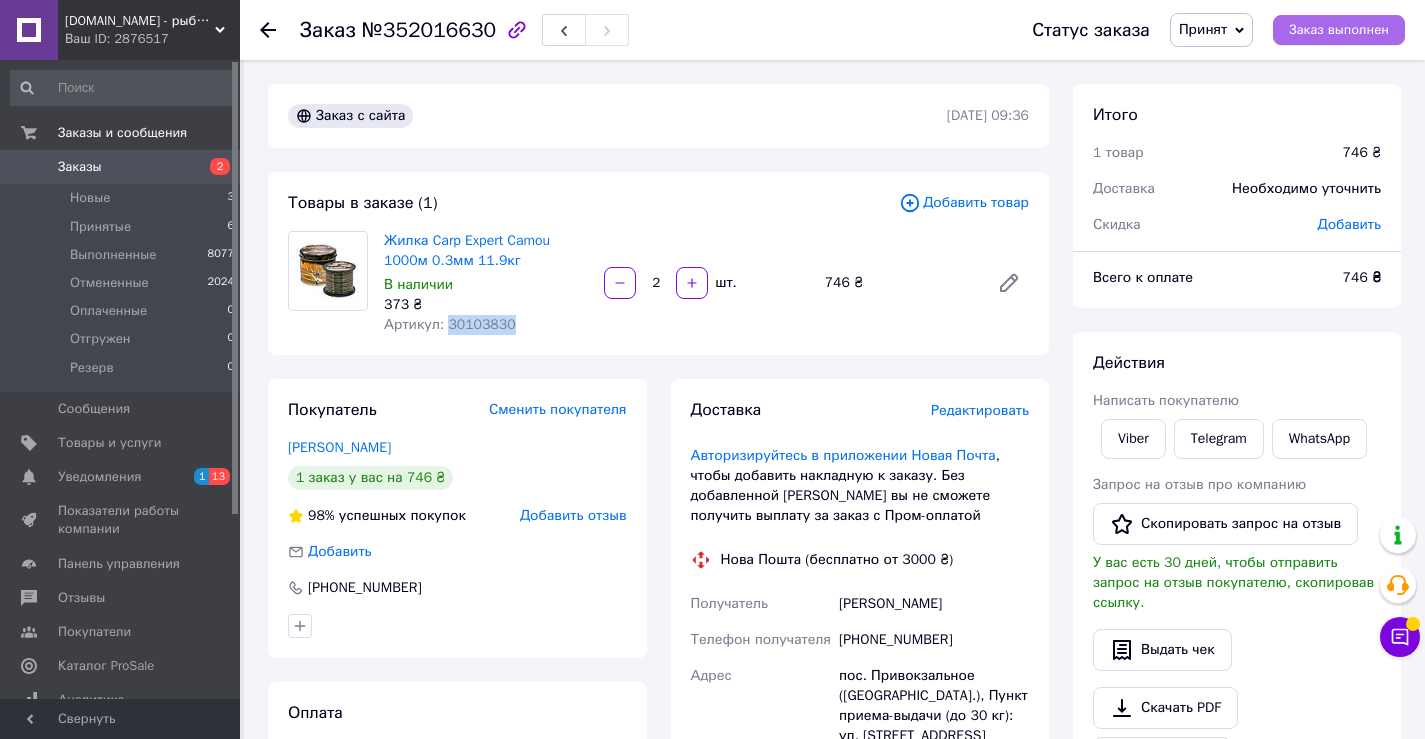 click on "Заказ выполнен" at bounding box center [1339, 30] 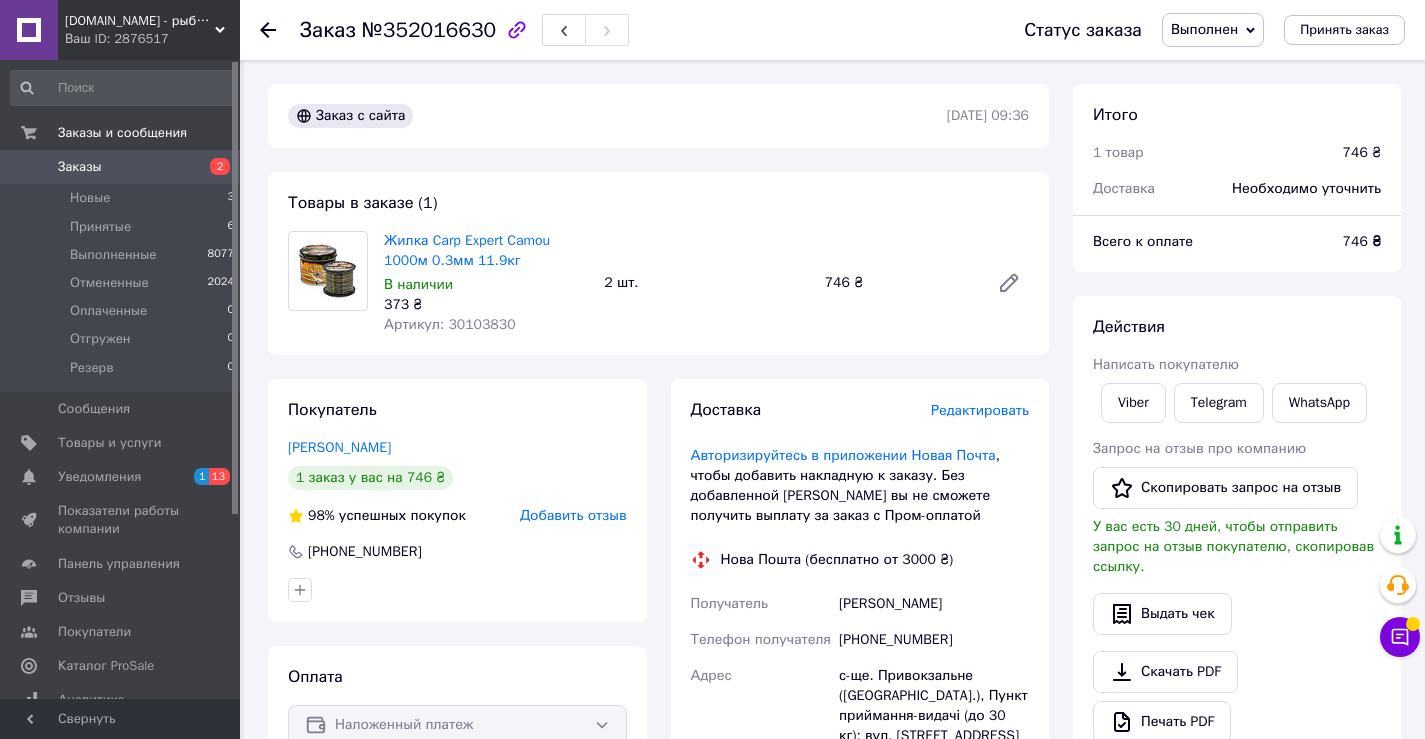 click 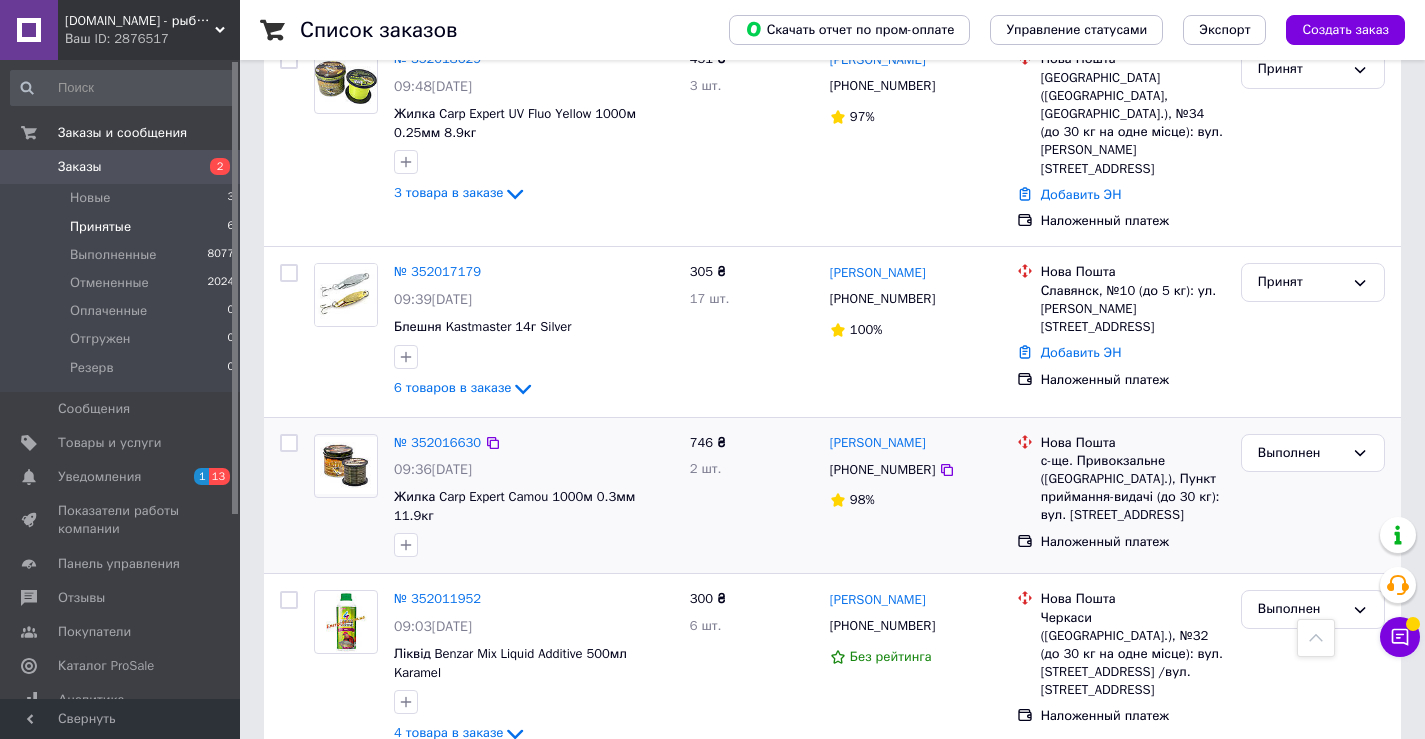scroll, scrollTop: 368, scrollLeft: 0, axis: vertical 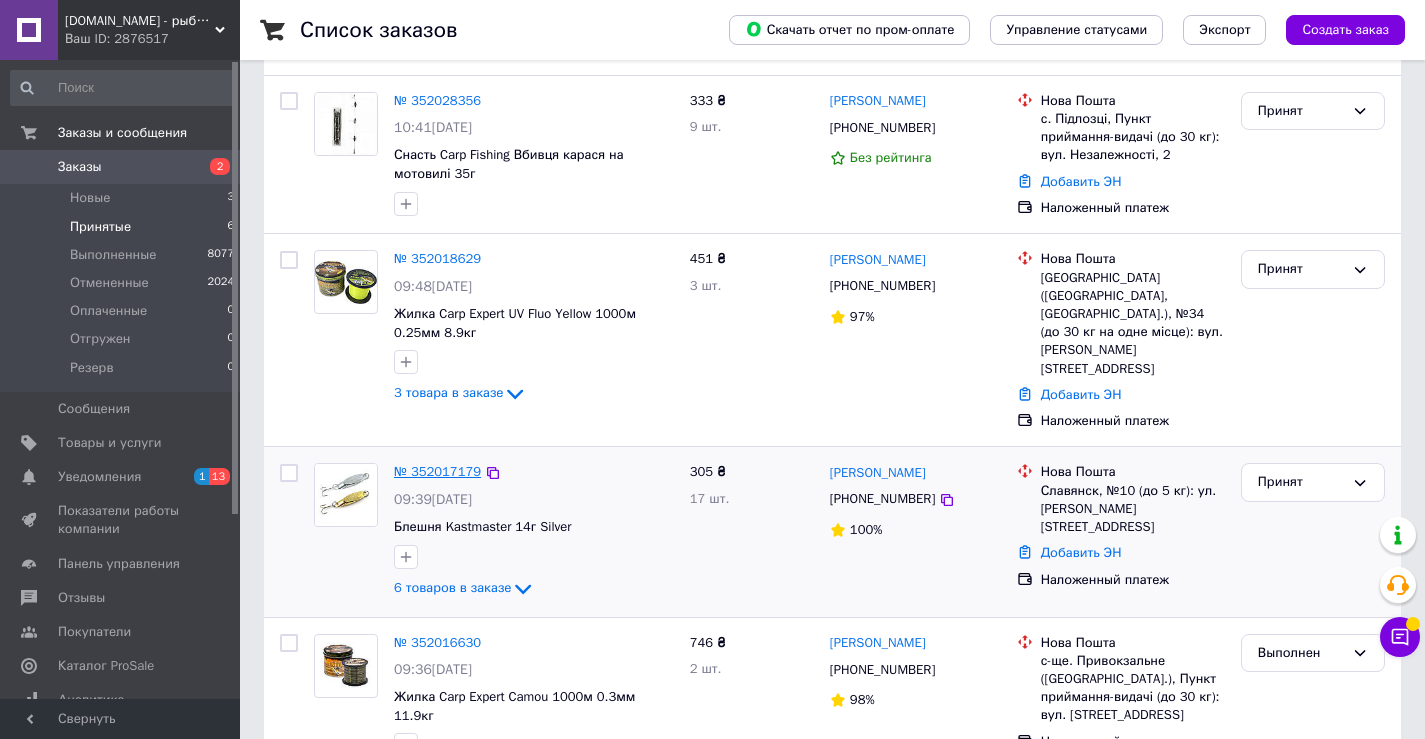 click on "№ 352017179" at bounding box center (437, 471) 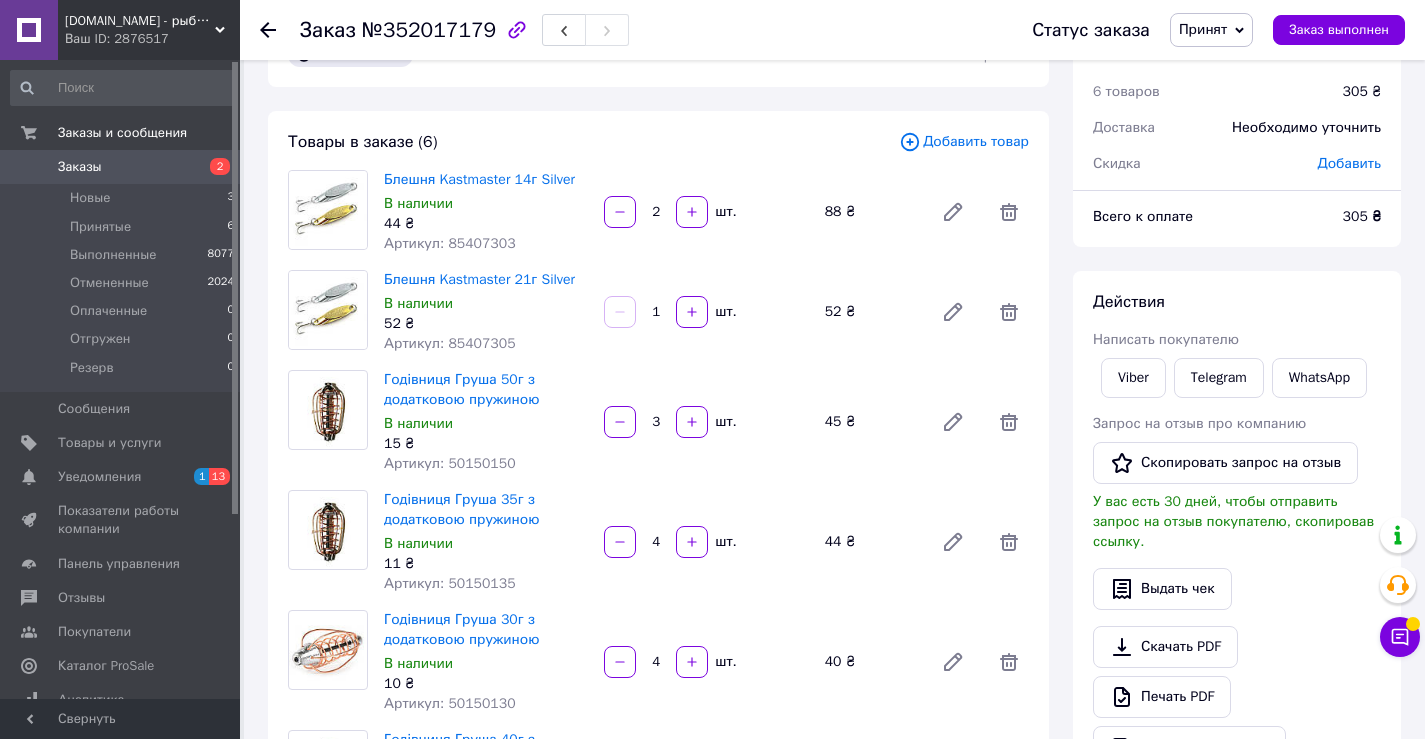 scroll, scrollTop: 0, scrollLeft: 0, axis: both 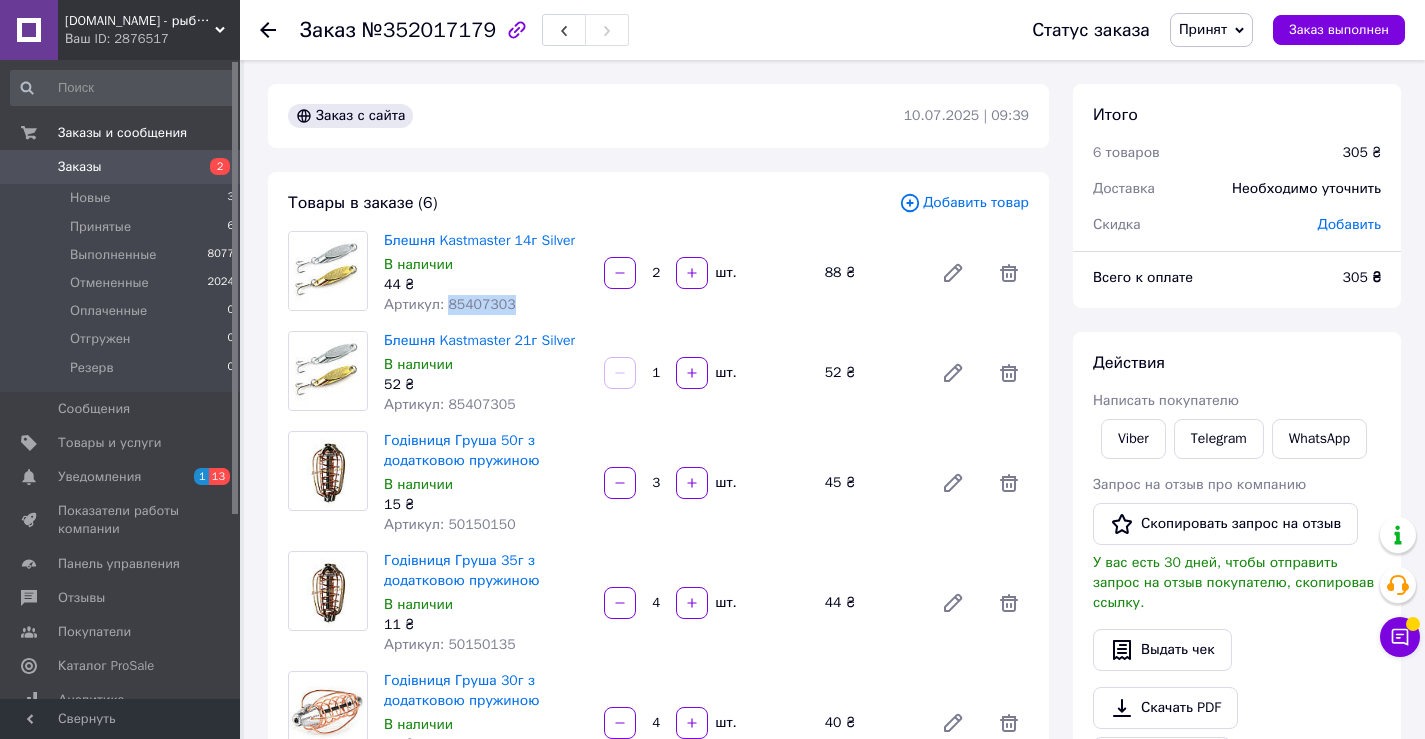 drag, startPoint x: 529, startPoint y: 307, endPoint x: 442, endPoint y: 314, distance: 87.28116 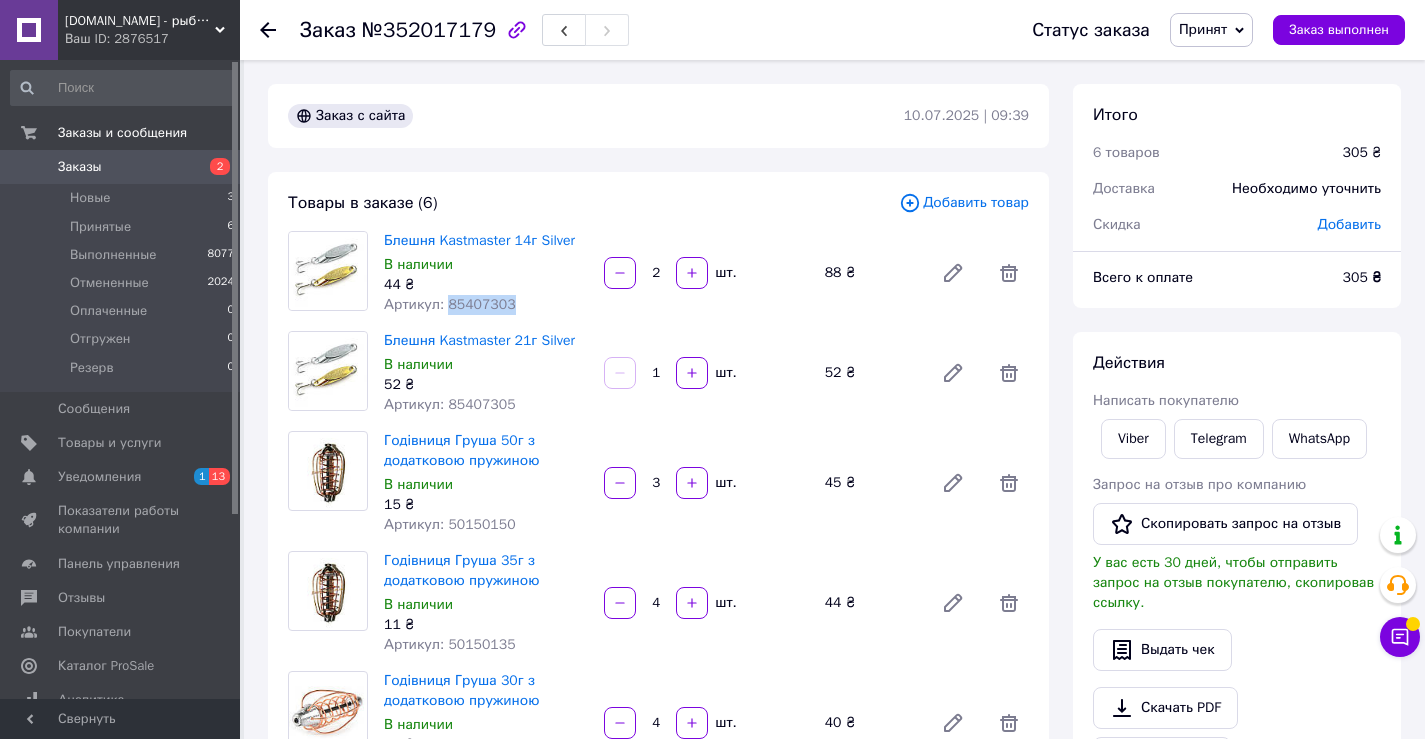 click on "Артикул: 85407303" at bounding box center (486, 305) 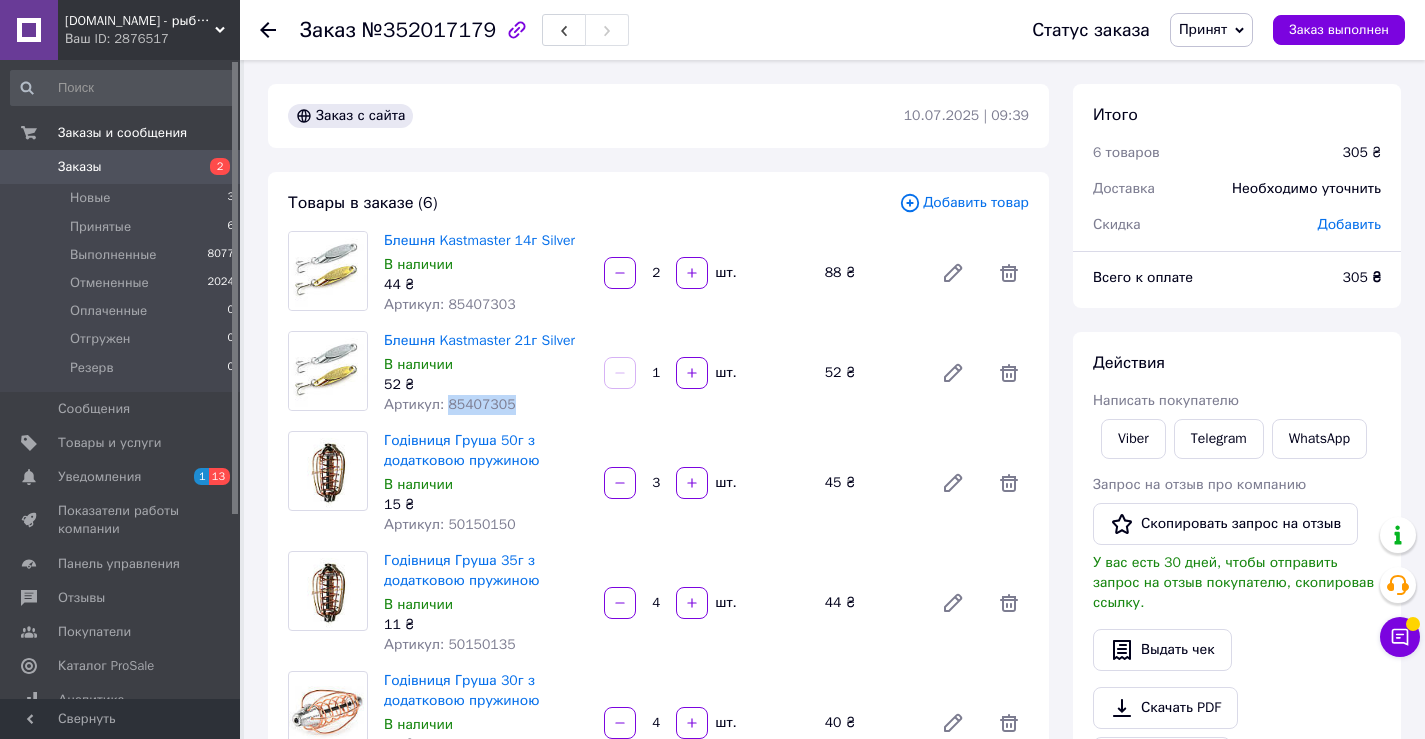 drag, startPoint x: 514, startPoint y: 405, endPoint x: 445, endPoint y: 402, distance: 69.065186 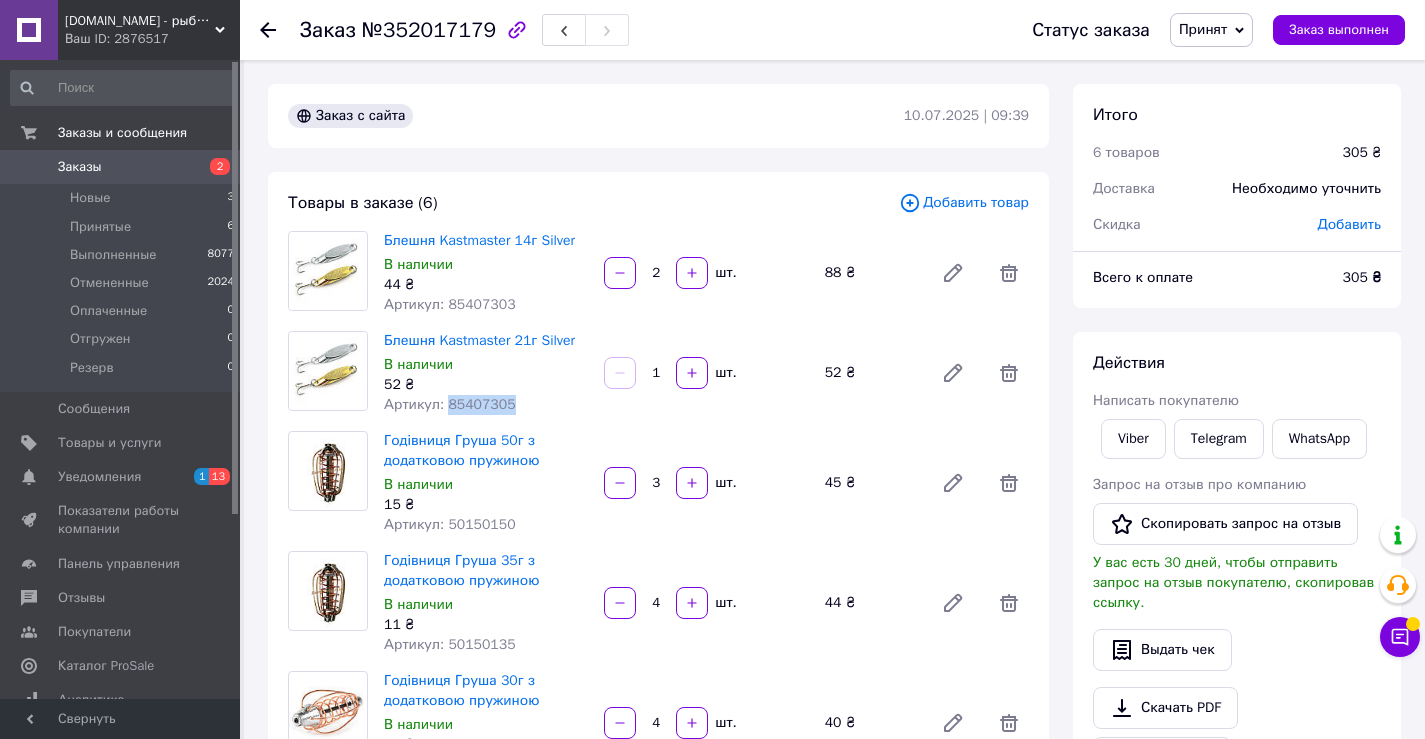 click on "Артикул: 85407305" at bounding box center [486, 405] 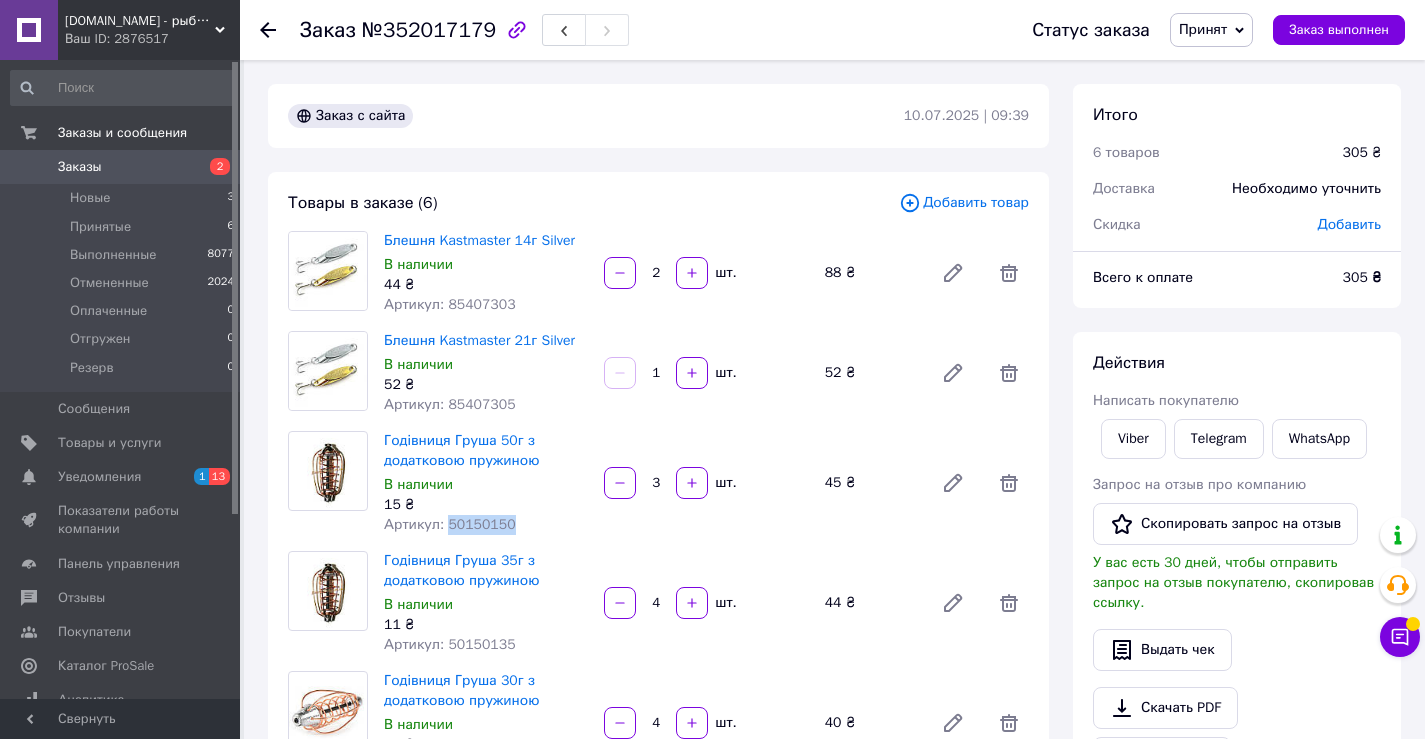 drag, startPoint x: 516, startPoint y: 529, endPoint x: 444, endPoint y: 523, distance: 72.249565 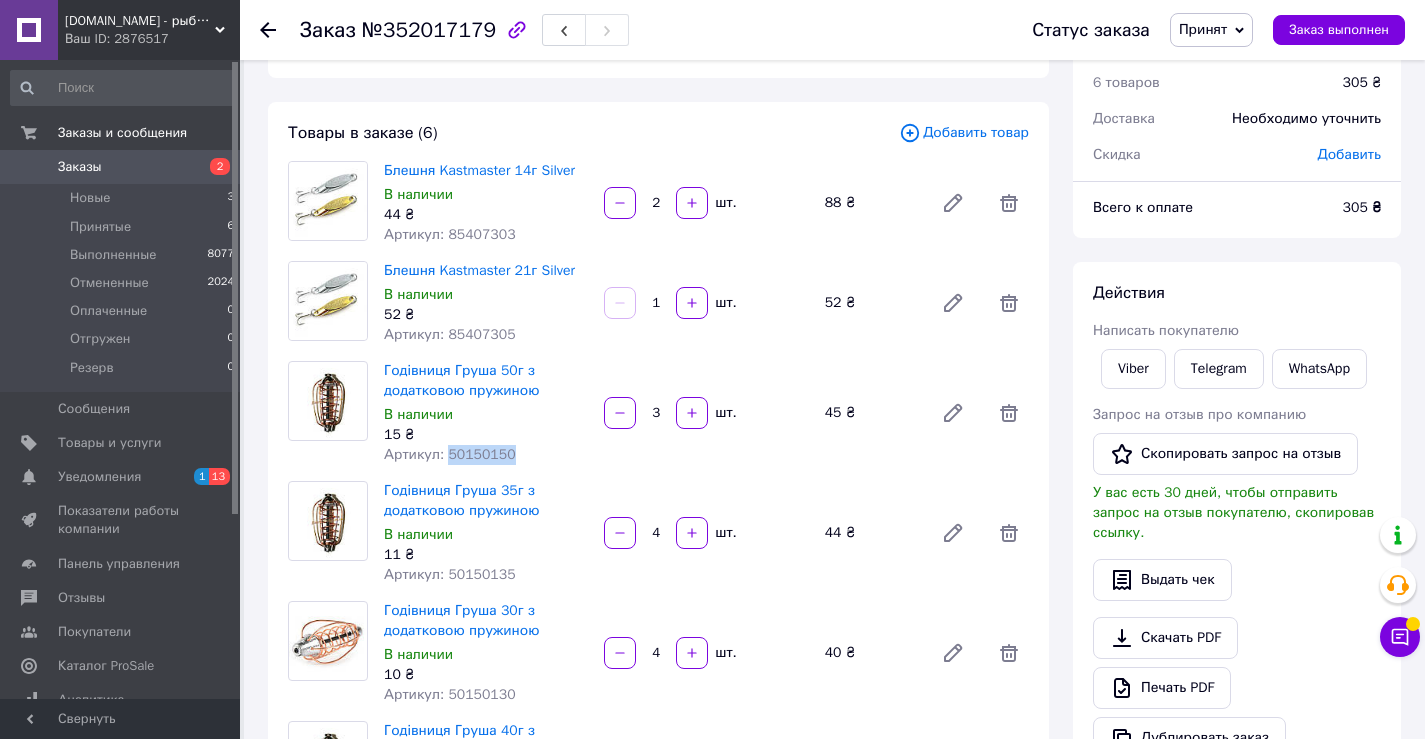 scroll, scrollTop: 200, scrollLeft: 0, axis: vertical 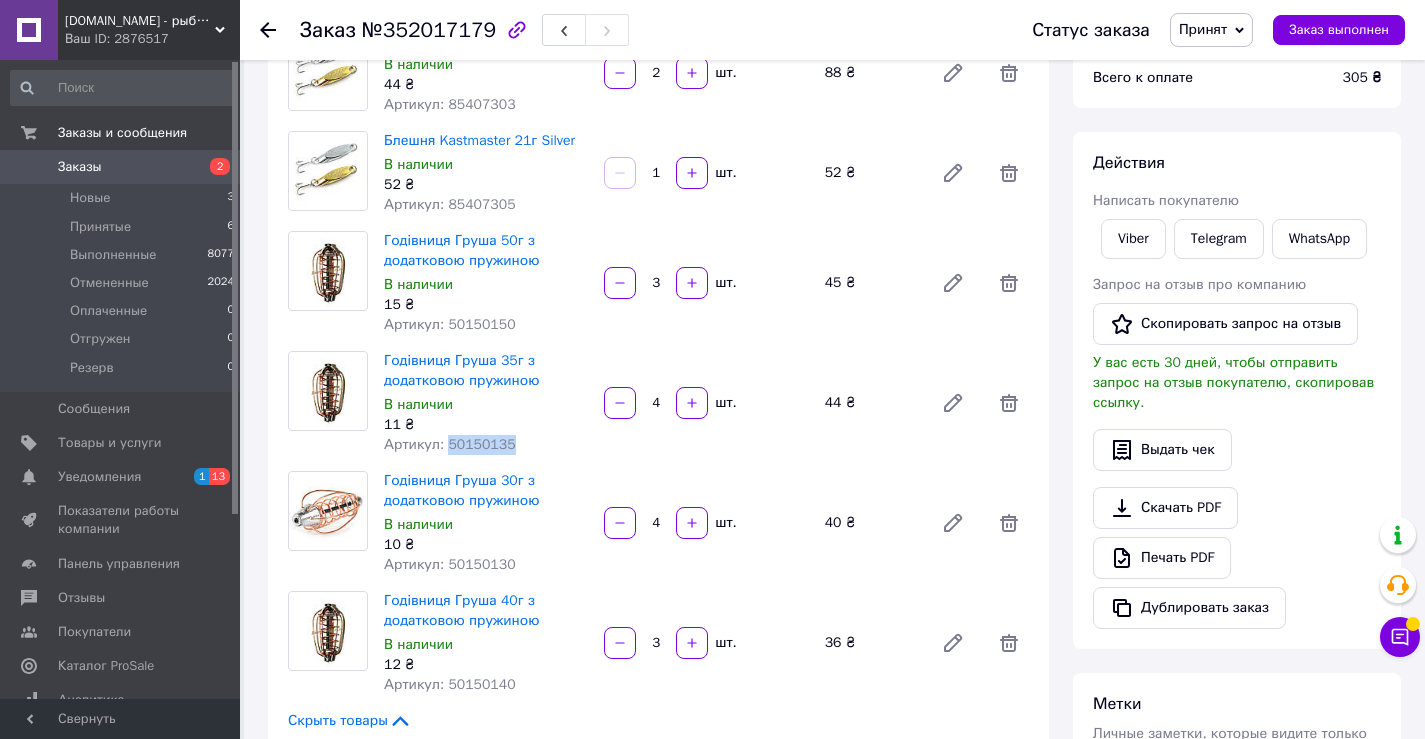 drag, startPoint x: 513, startPoint y: 439, endPoint x: 443, endPoint y: 448, distance: 70.5762 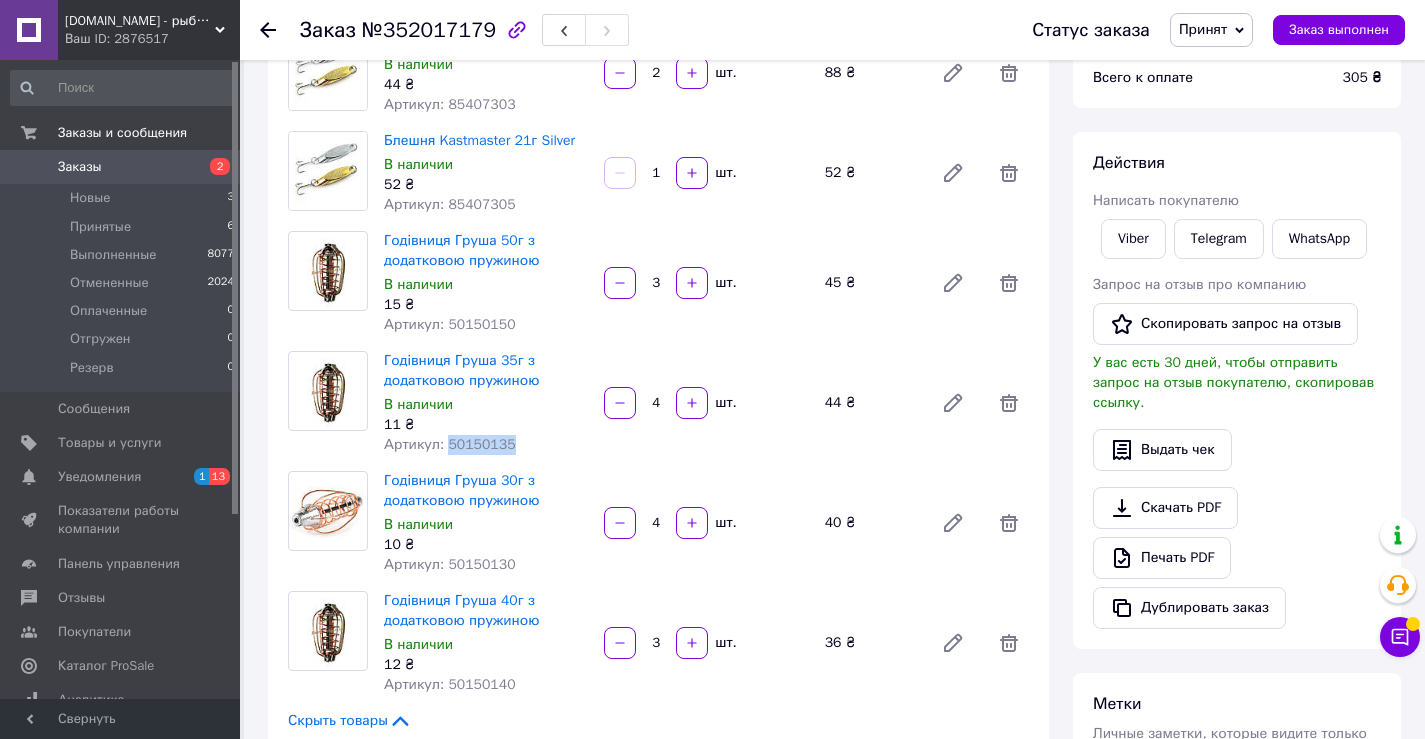 click on "Артикул: 50150135" at bounding box center [486, 445] 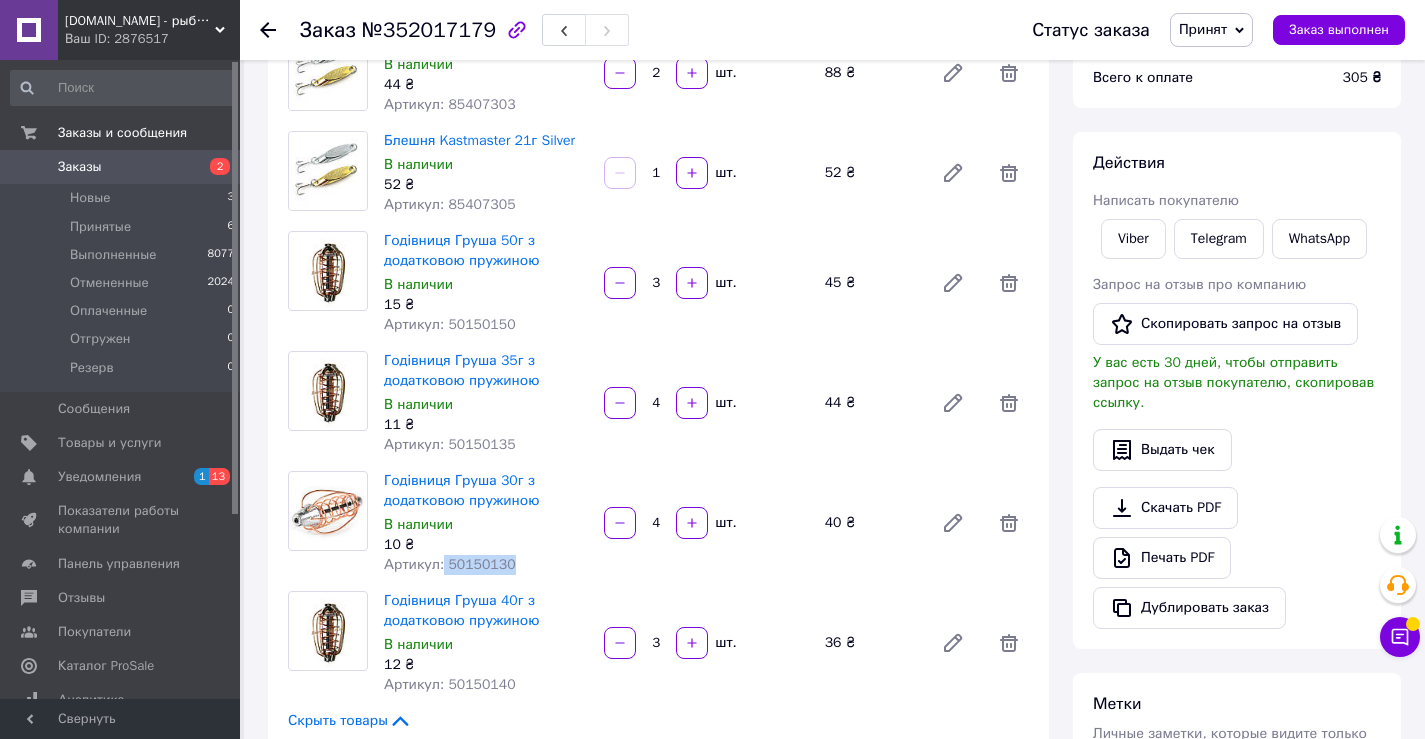drag, startPoint x: 507, startPoint y: 560, endPoint x: 441, endPoint y: 558, distance: 66.0303 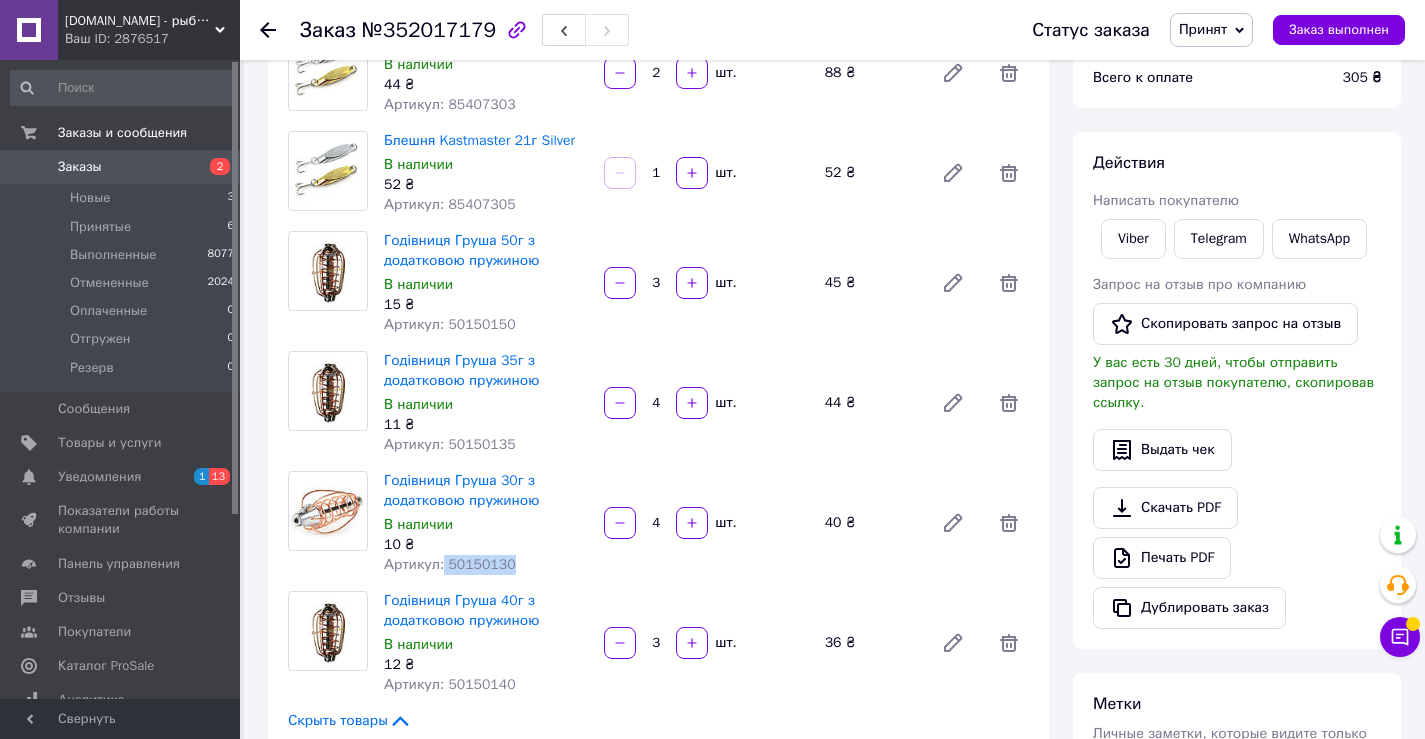 click on "Артикул: 50150130" at bounding box center [486, 565] 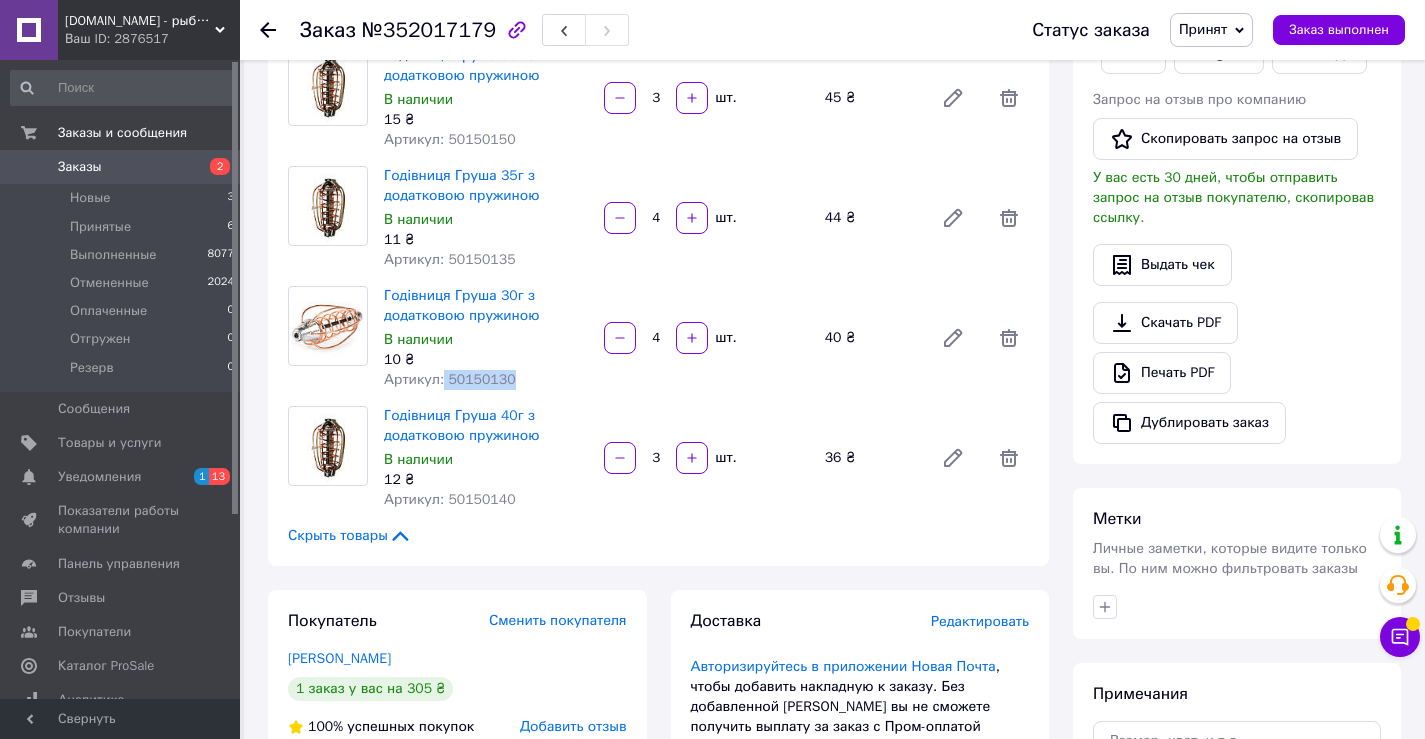 scroll, scrollTop: 400, scrollLeft: 0, axis: vertical 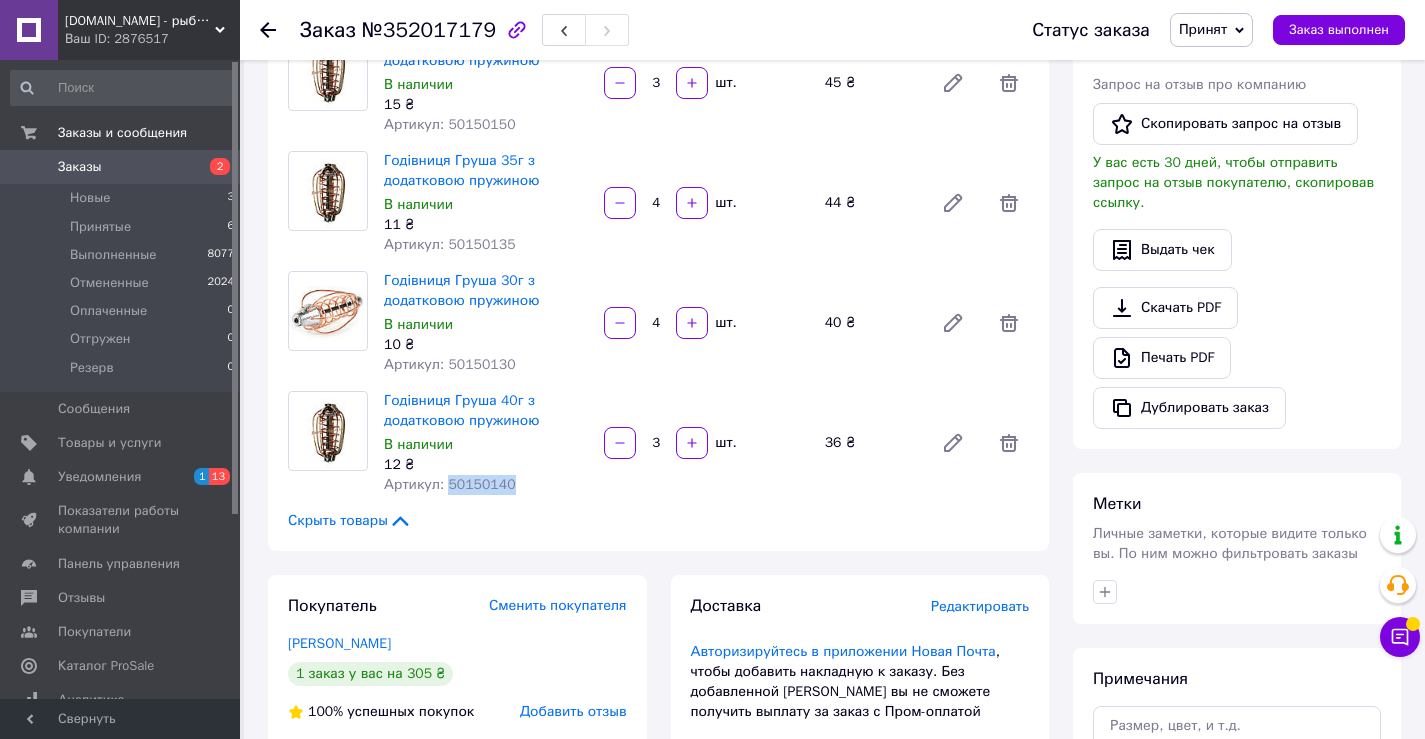 drag, startPoint x: 507, startPoint y: 487, endPoint x: 445, endPoint y: 480, distance: 62.39391 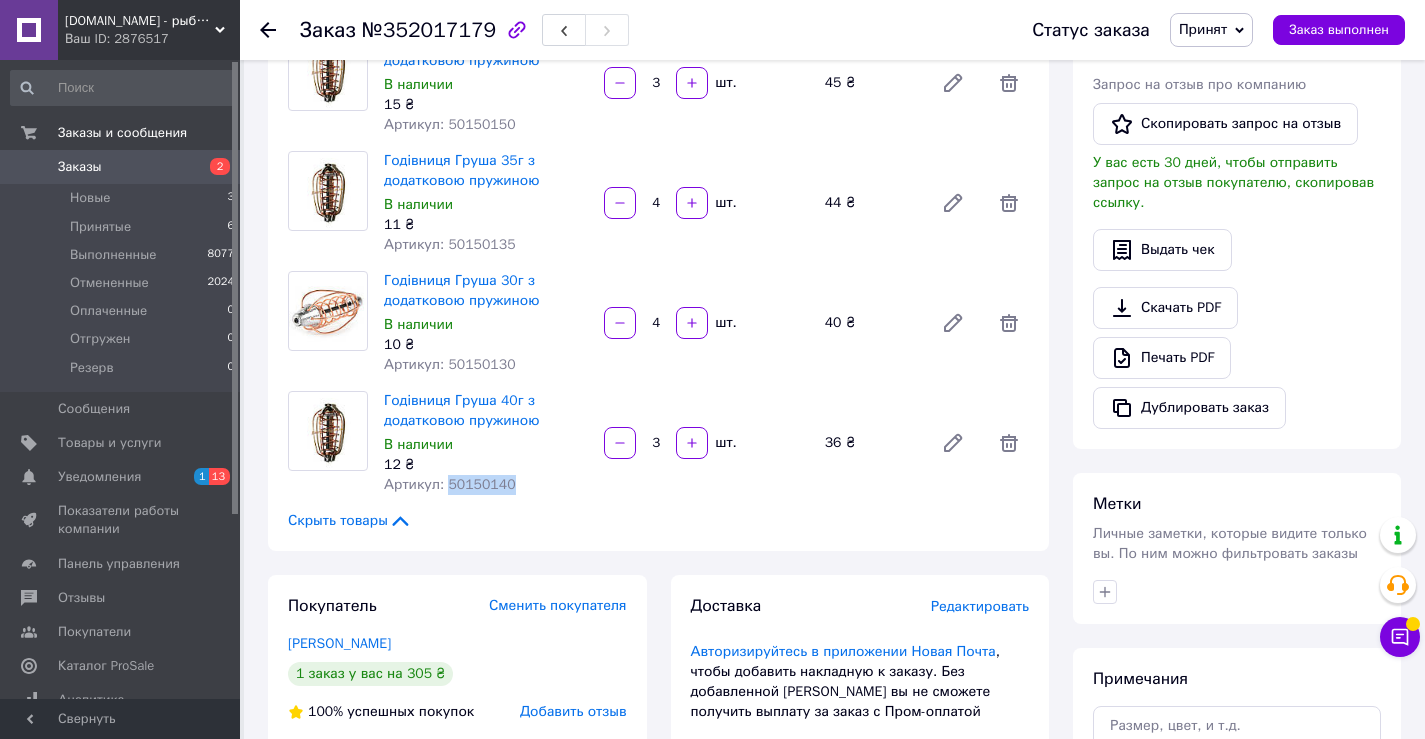 click on "Артикул: 50150140" at bounding box center [486, 485] 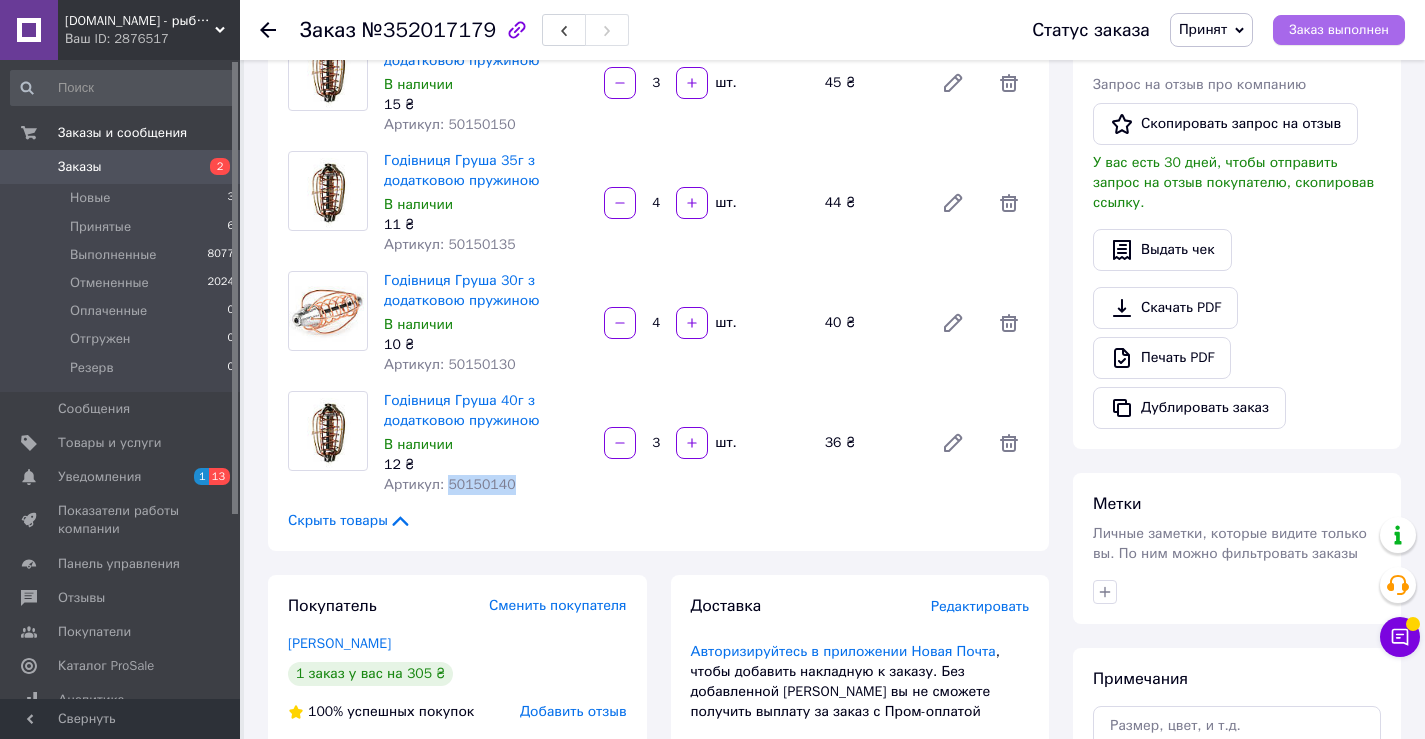 click on "Заказ выполнен" at bounding box center (1339, 30) 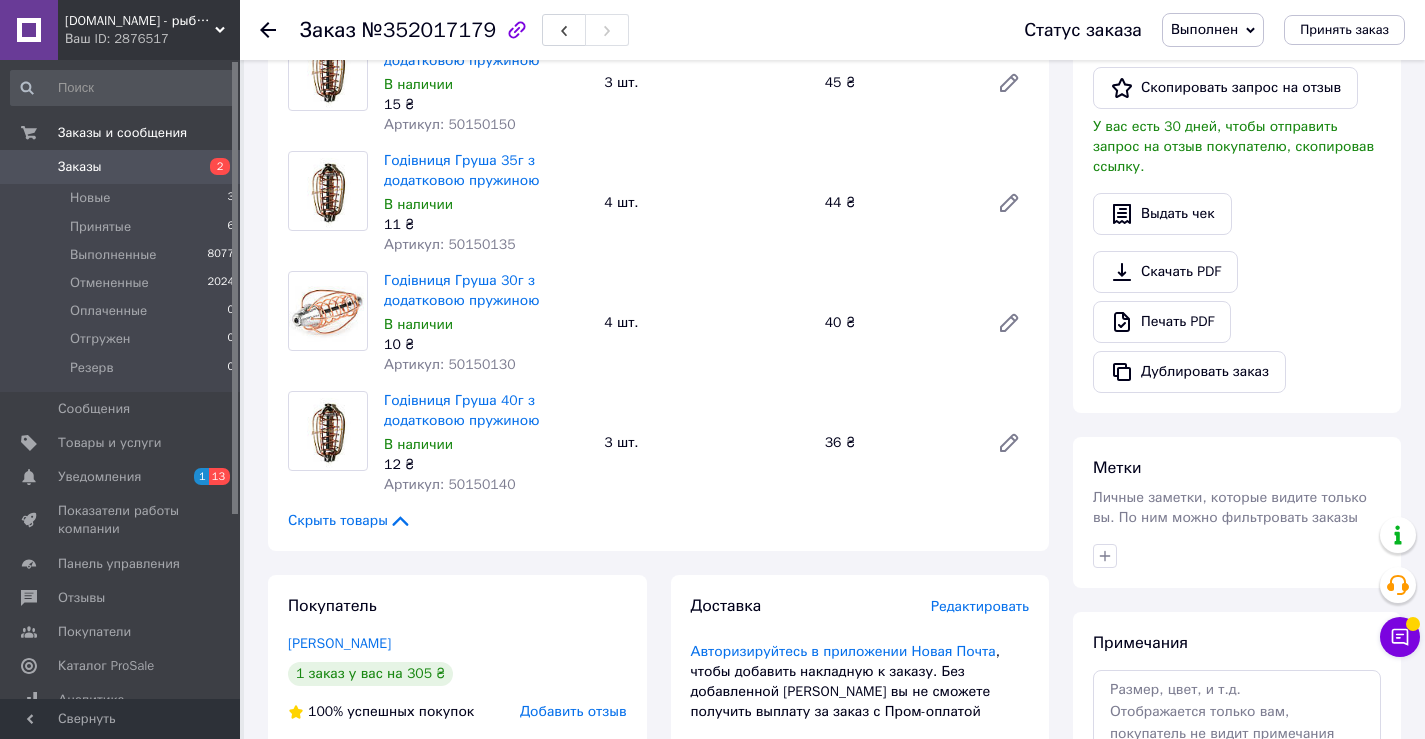 click 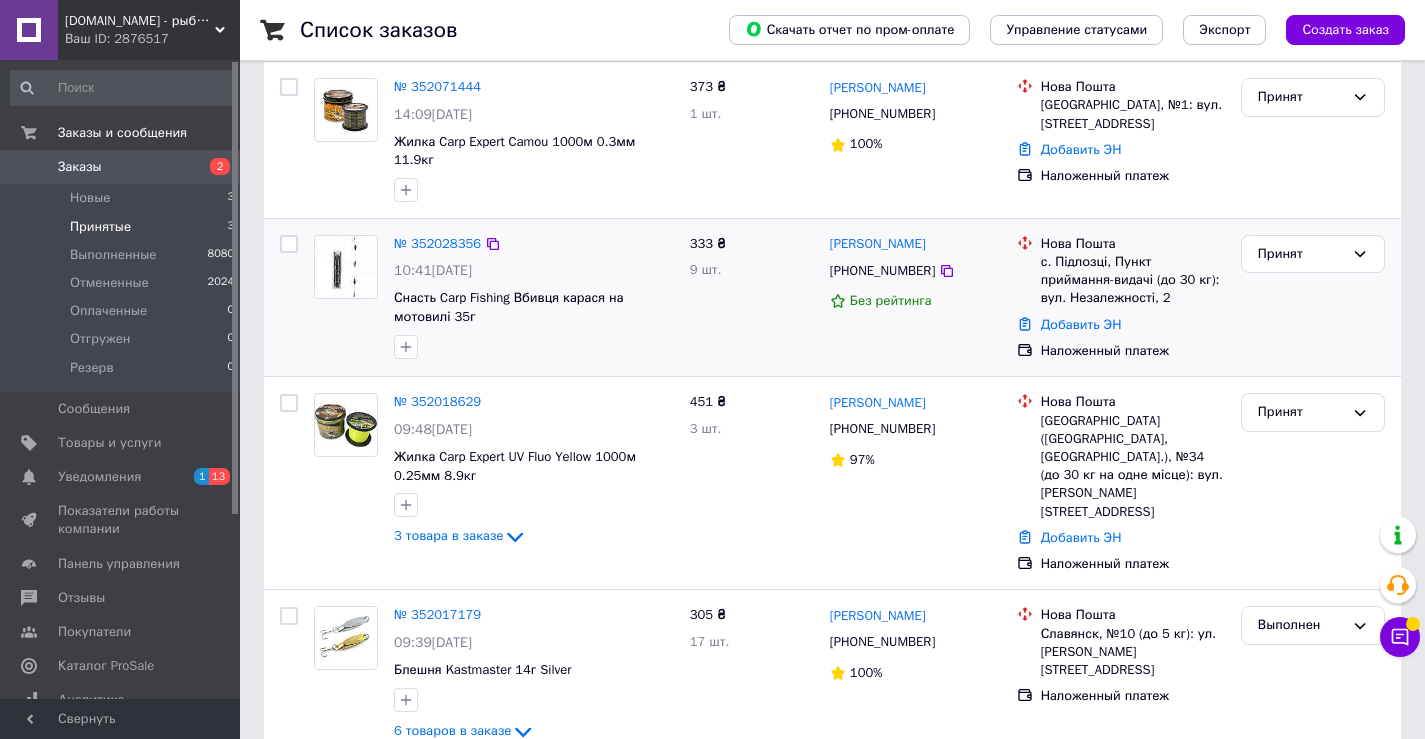 scroll, scrollTop: 229, scrollLeft: 0, axis: vertical 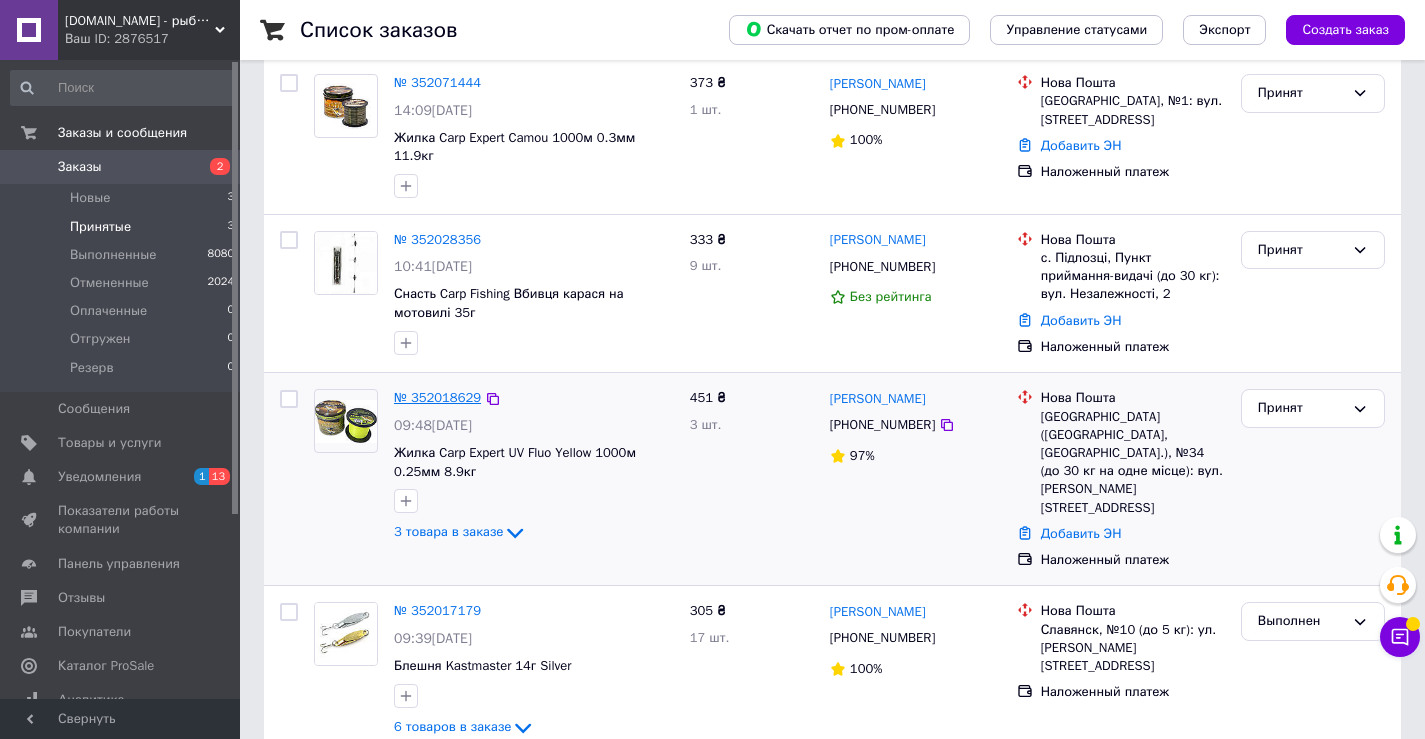 click on "№ 352018629" at bounding box center [437, 397] 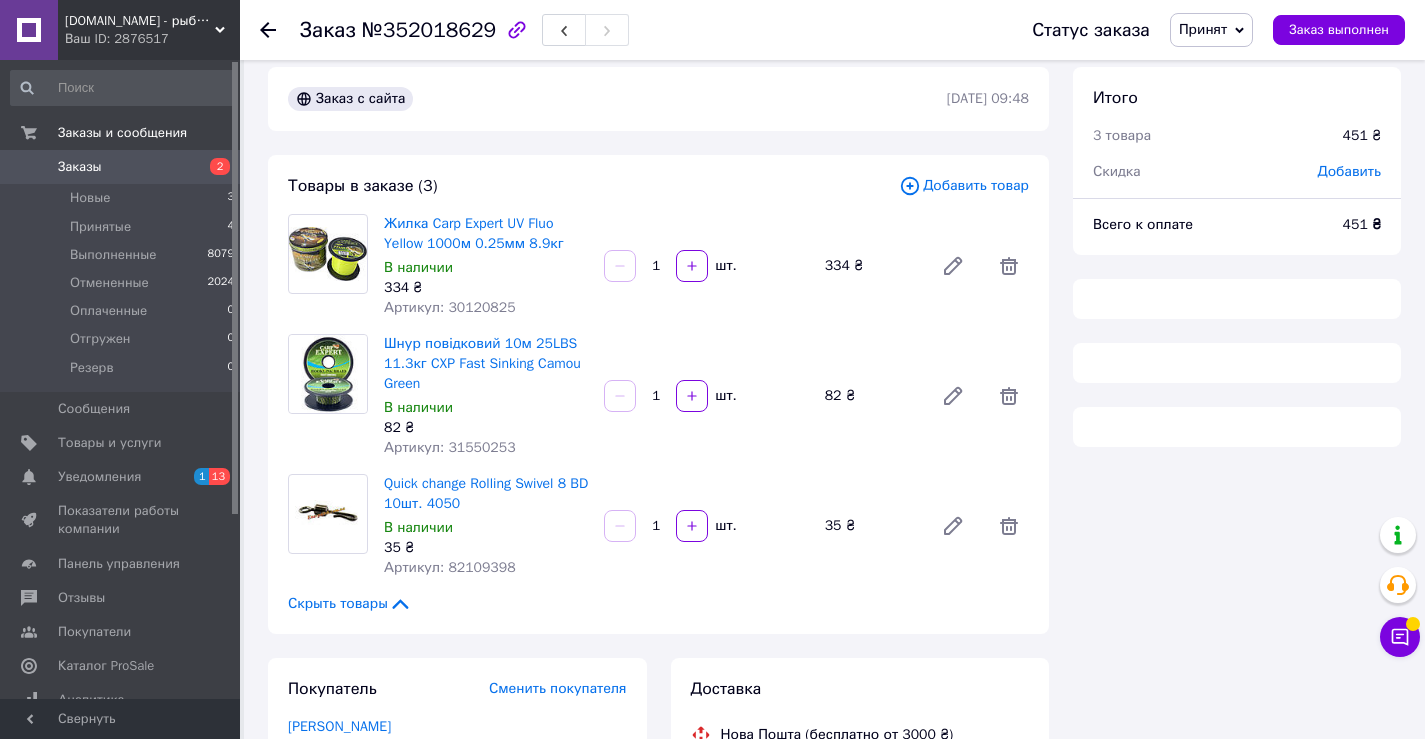 scroll, scrollTop: 0, scrollLeft: 0, axis: both 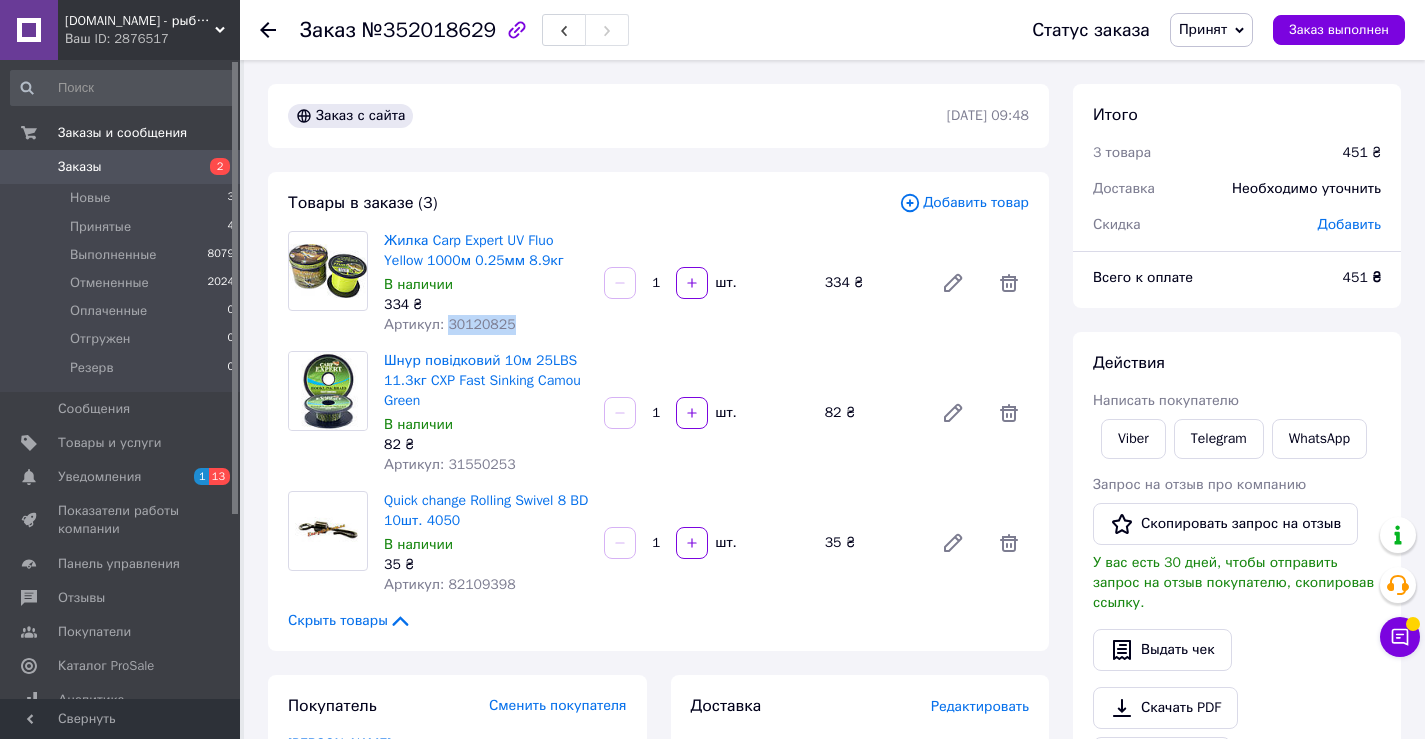 drag, startPoint x: 512, startPoint y: 327, endPoint x: 445, endPoint y: 334, distance: 67.36468 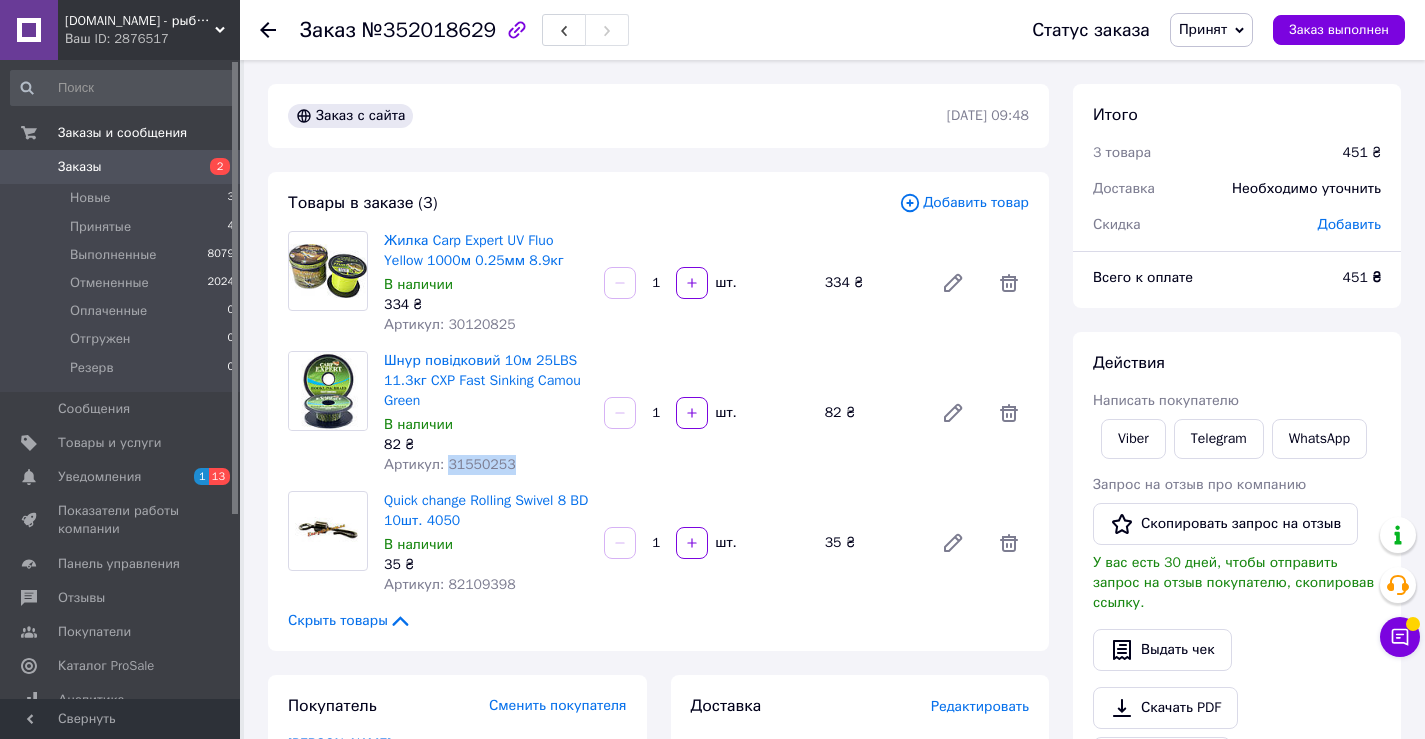 drag, startPoint x: 515, startPoint y: 467, endPoint x: 445, endPoint y: 468, distance: 70.00714 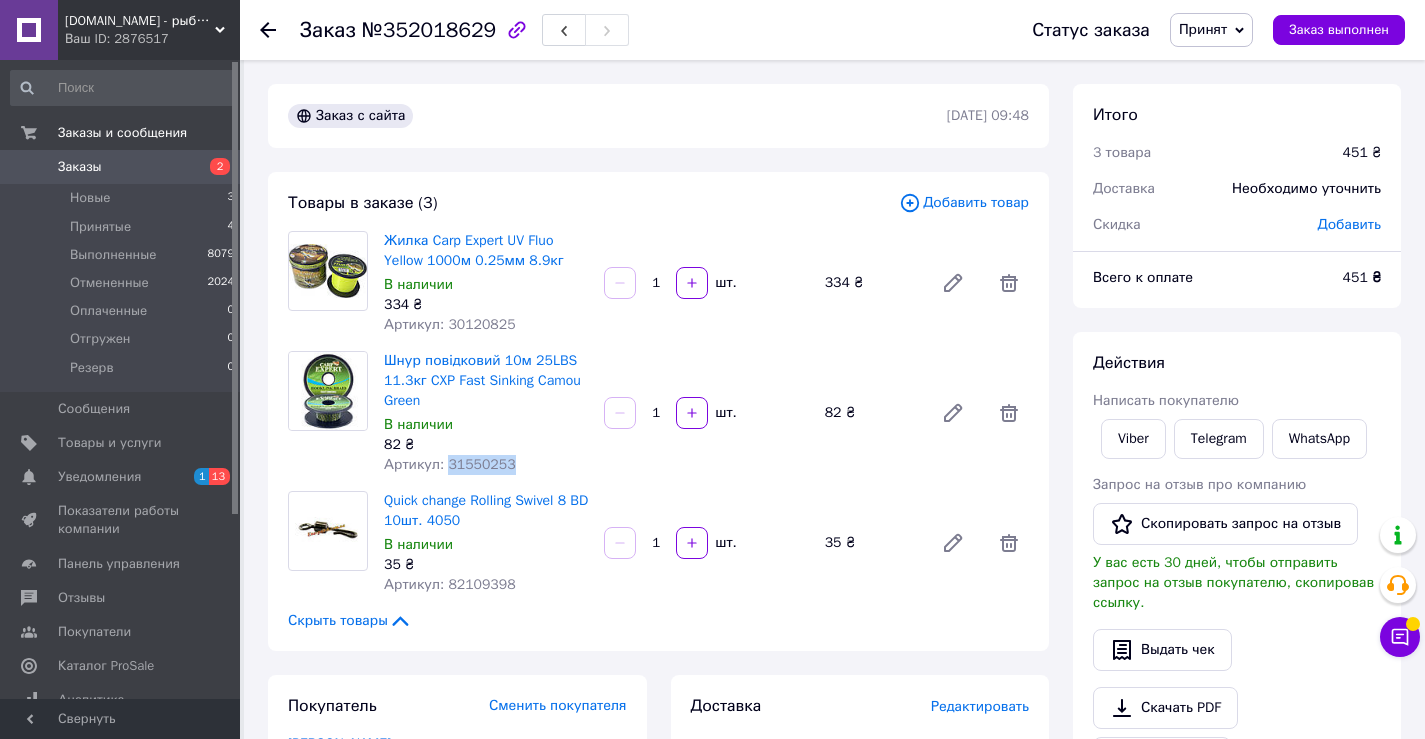 click on "Артикул: 31550253" at bounding box center (486, 465) 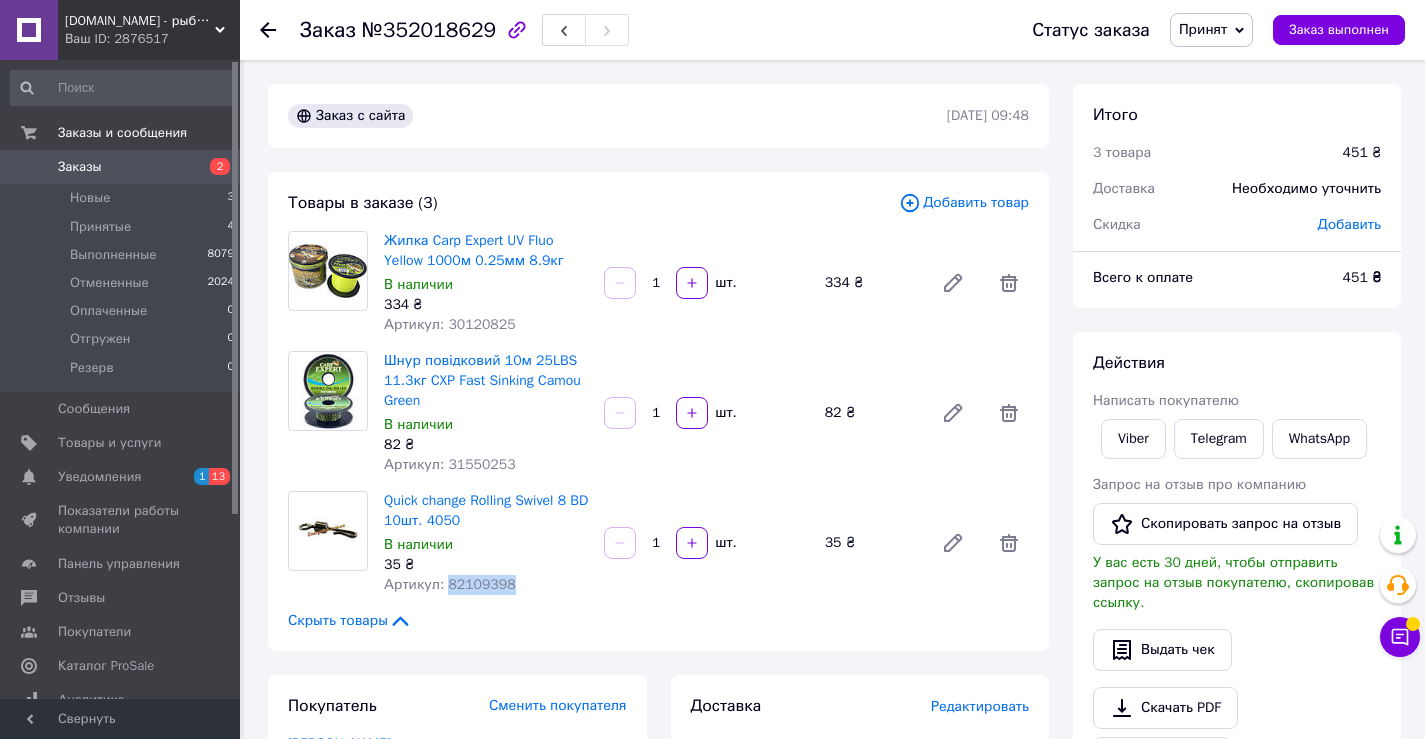 drag, startPoint x: 528, startPoint y: 586, endPoint x: 443, endPoint y: 579, distance: 85.28775 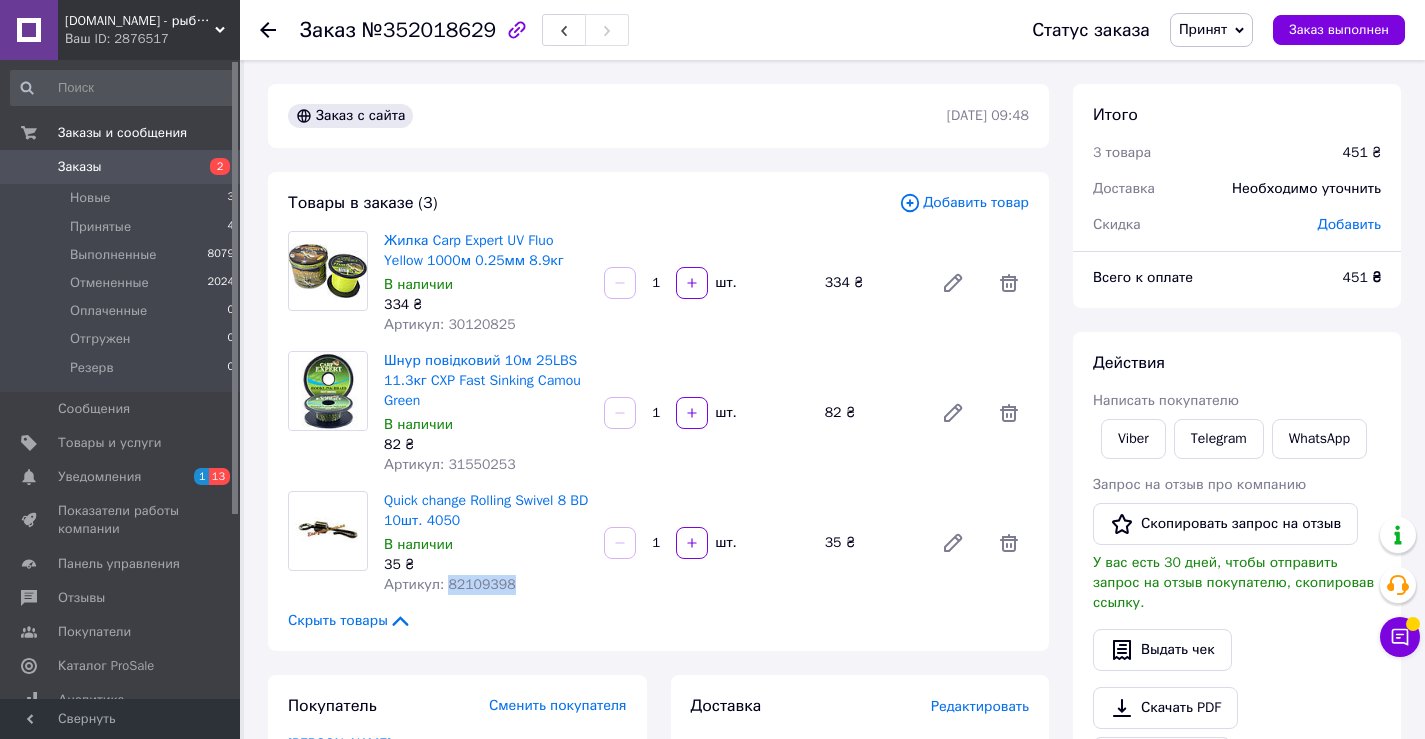 click on "Артикул: 82109398" at bounding box center (486, 585) 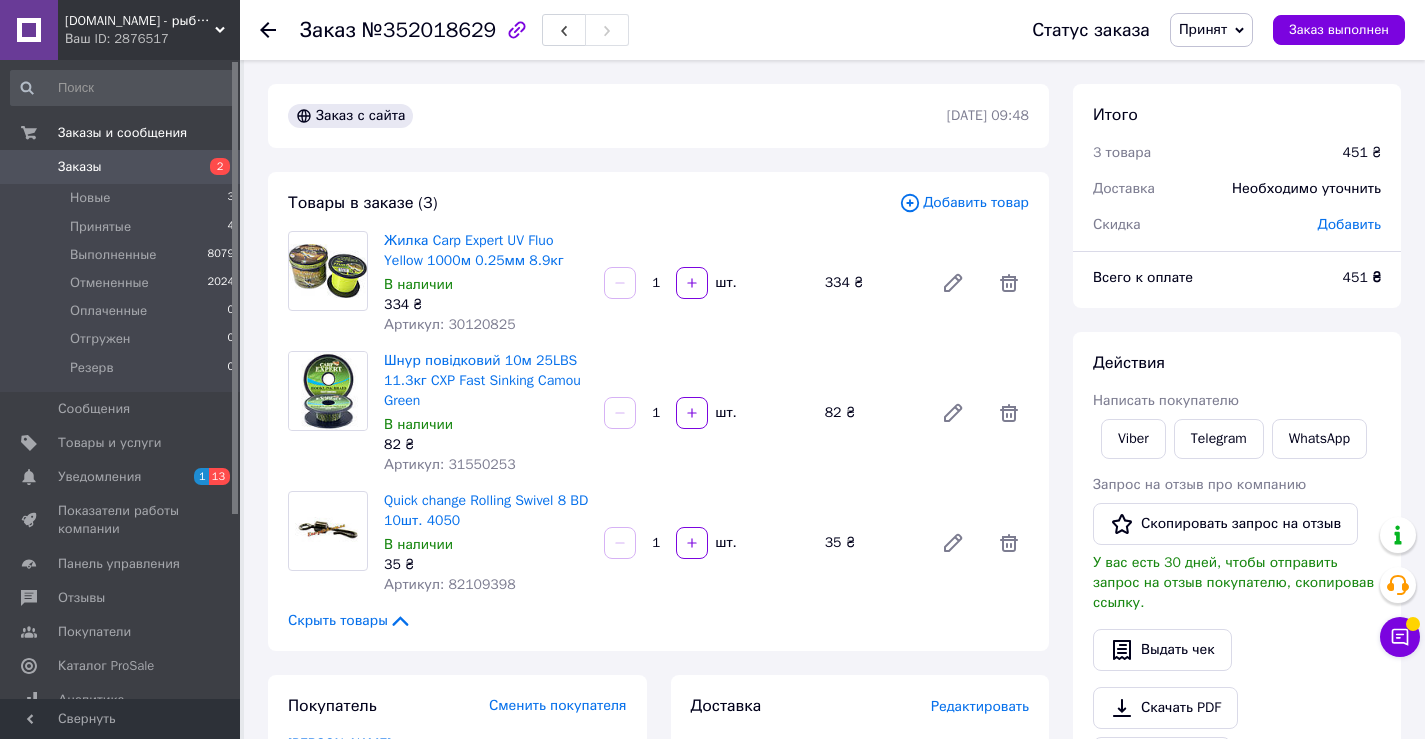 click on "Статус заказа Принят Выполнен Отменен Оплаченный Отгружен Резерв Заказ выполнен" at bounding box center (1208, 30) 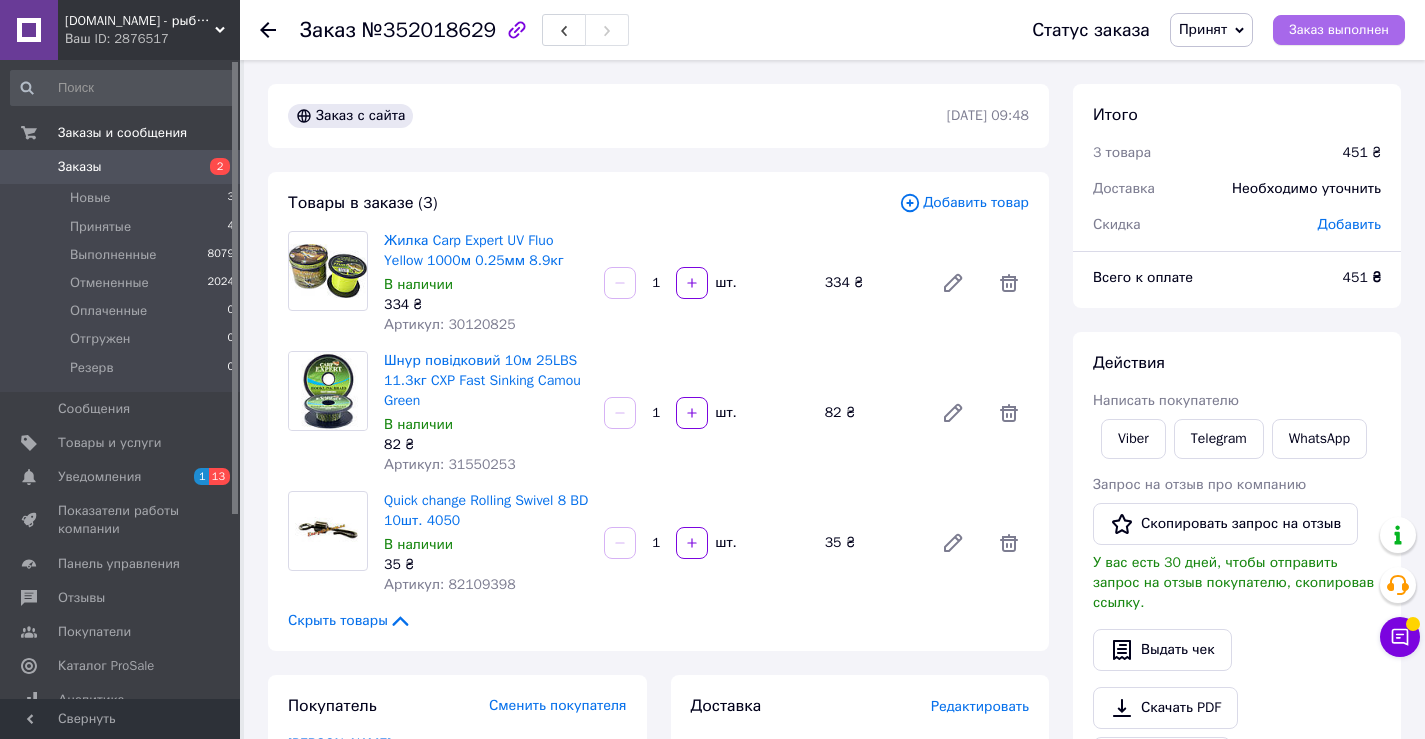 click on "Заказ выполнен" at bounding box center [1339, 30] 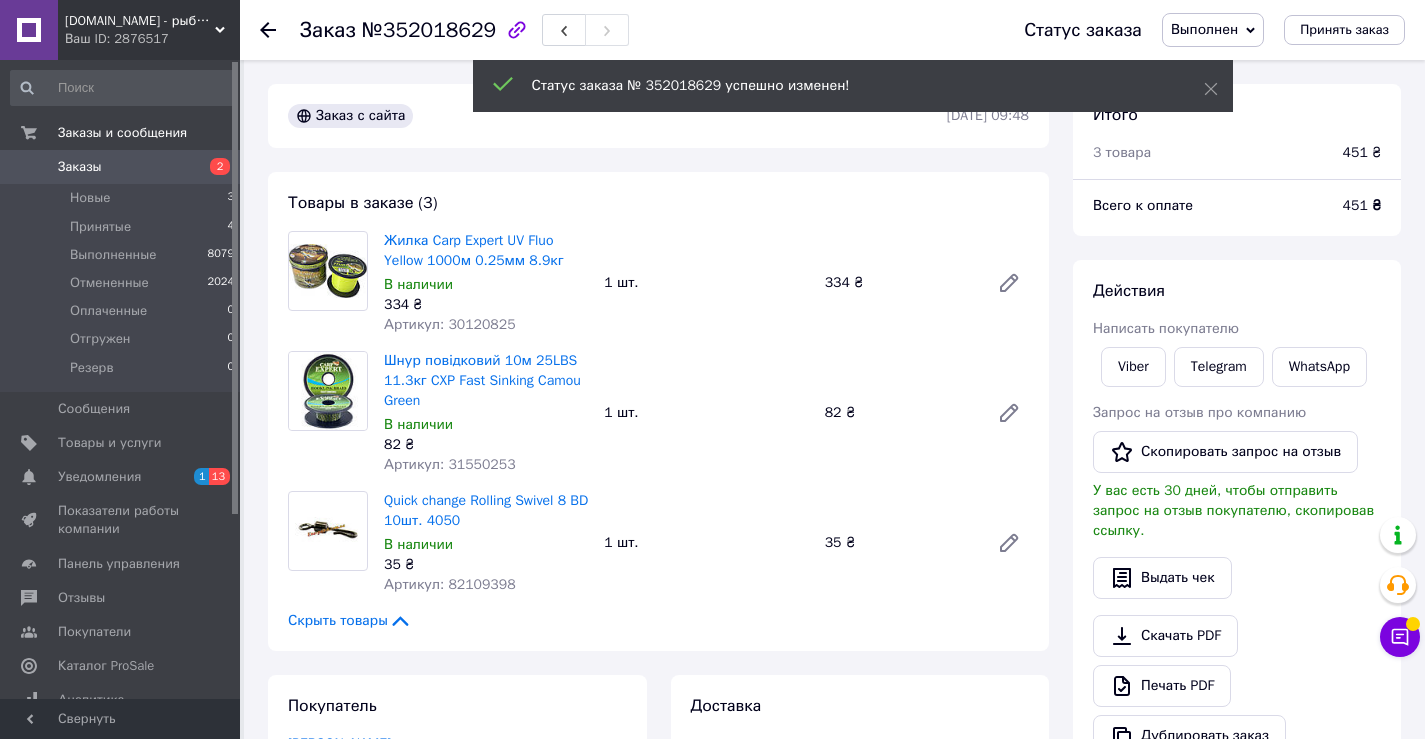 click 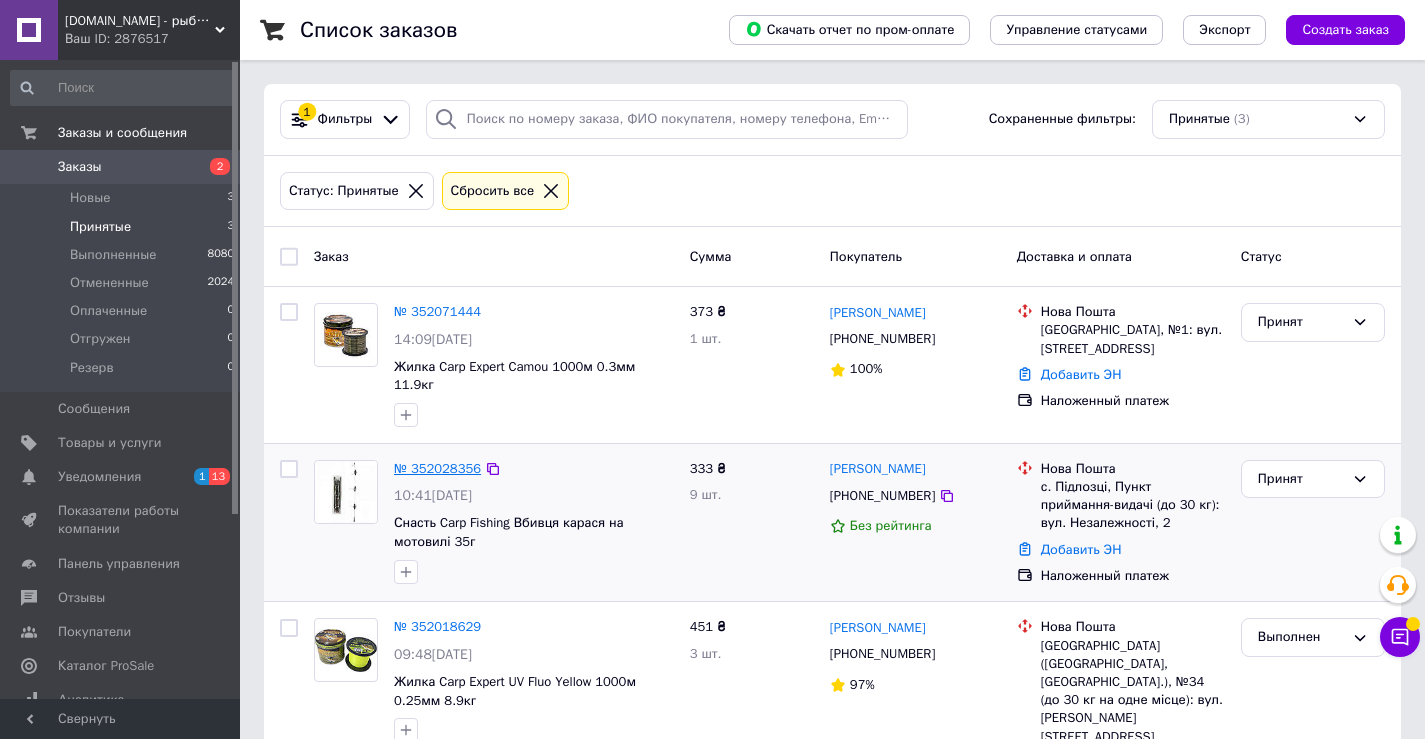 click on "№ 352028356" at bounding box center [437, 468] 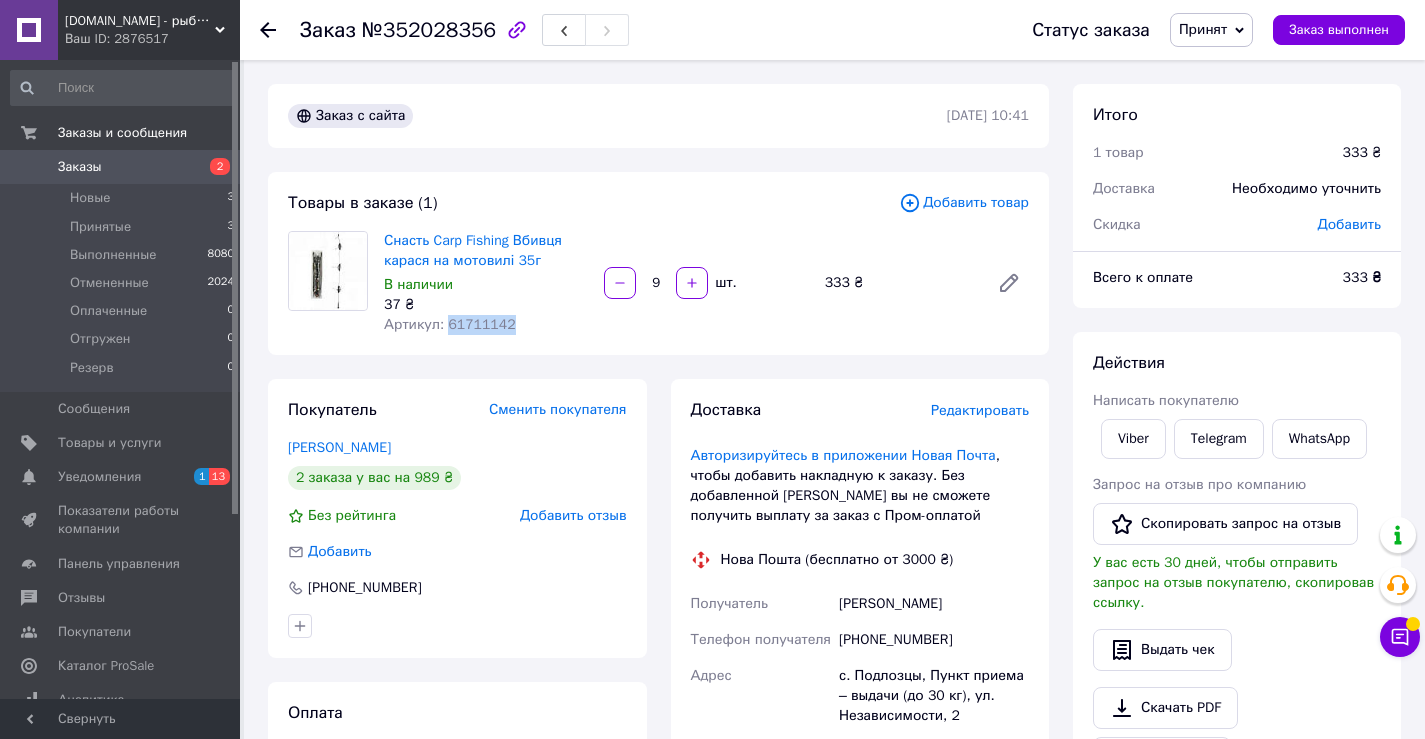 drag, startPoint x: 519, startPoint y: 326, endPoint x: 443, endPoint y: 326, distance: 76 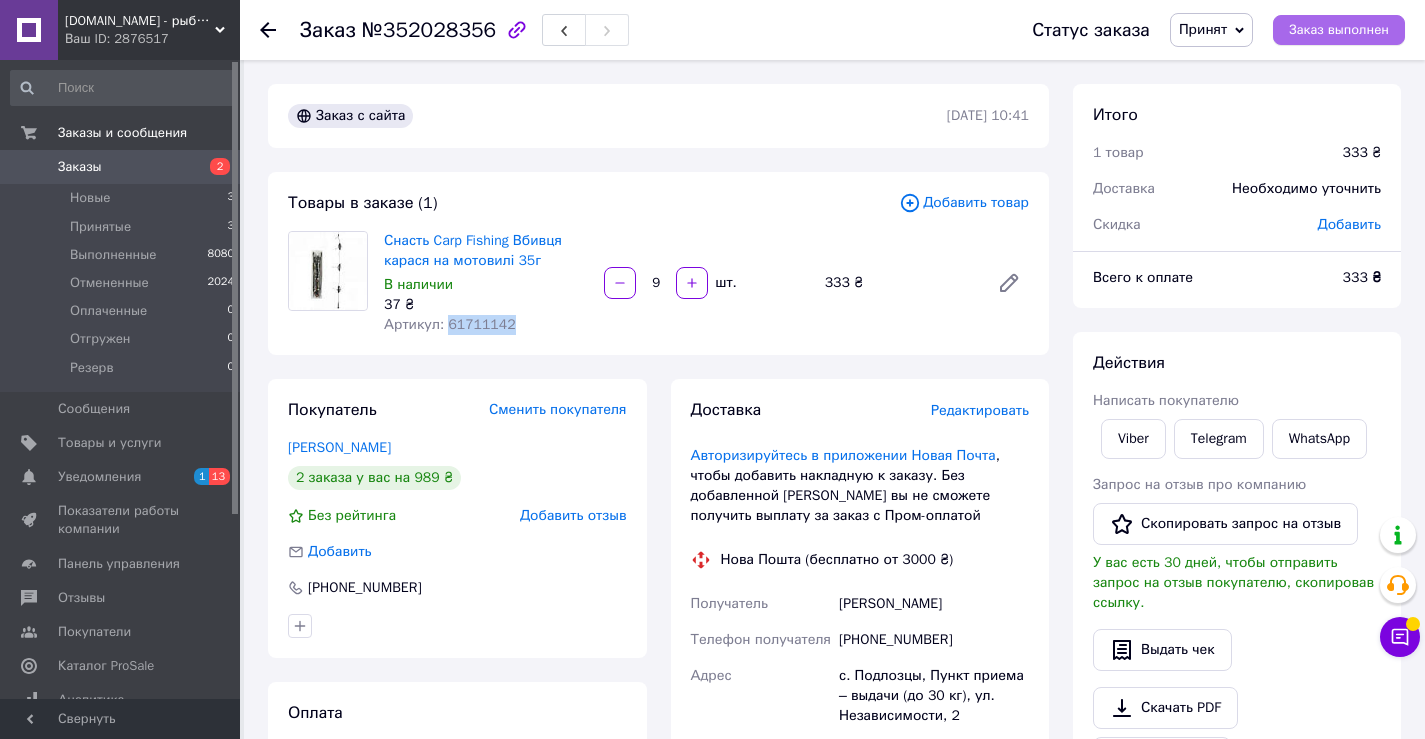 click on "Заказ выполнен" at bounding box center [1339, 30] 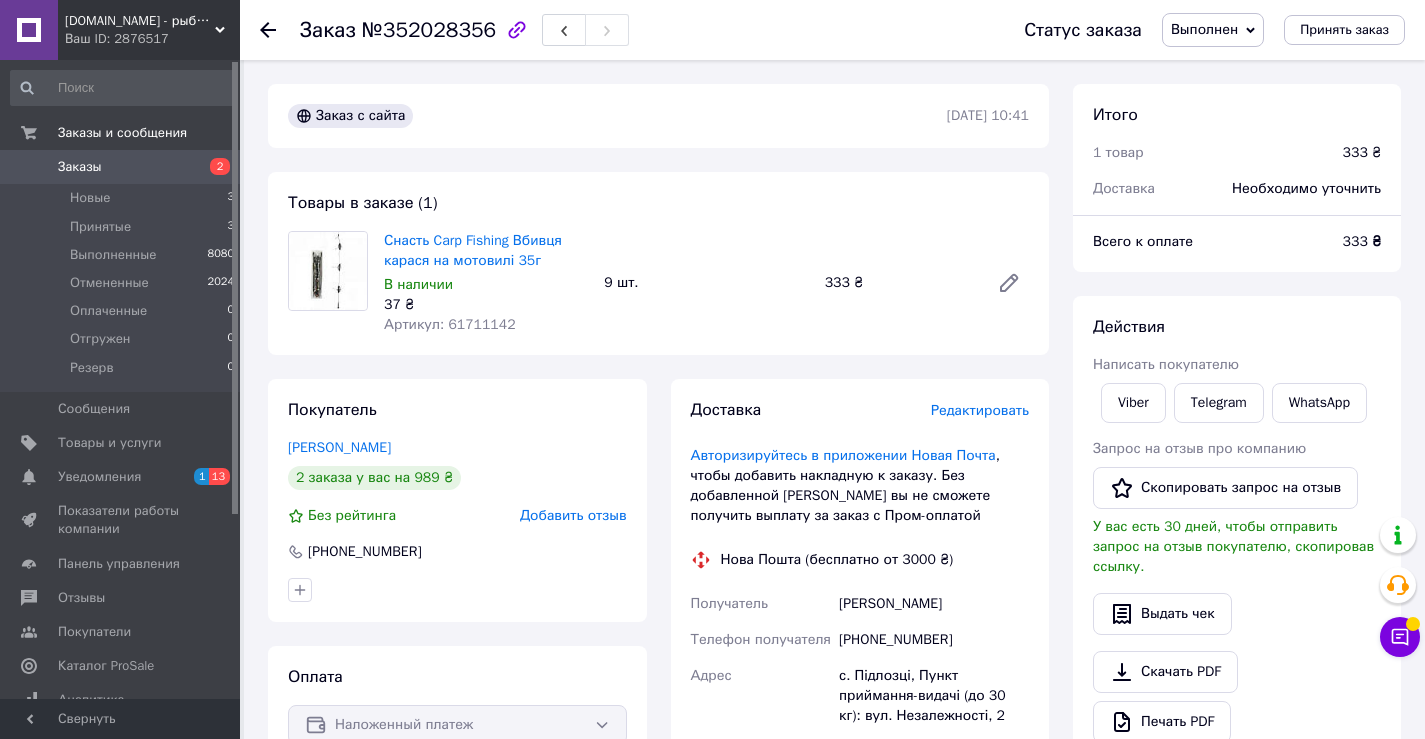 click 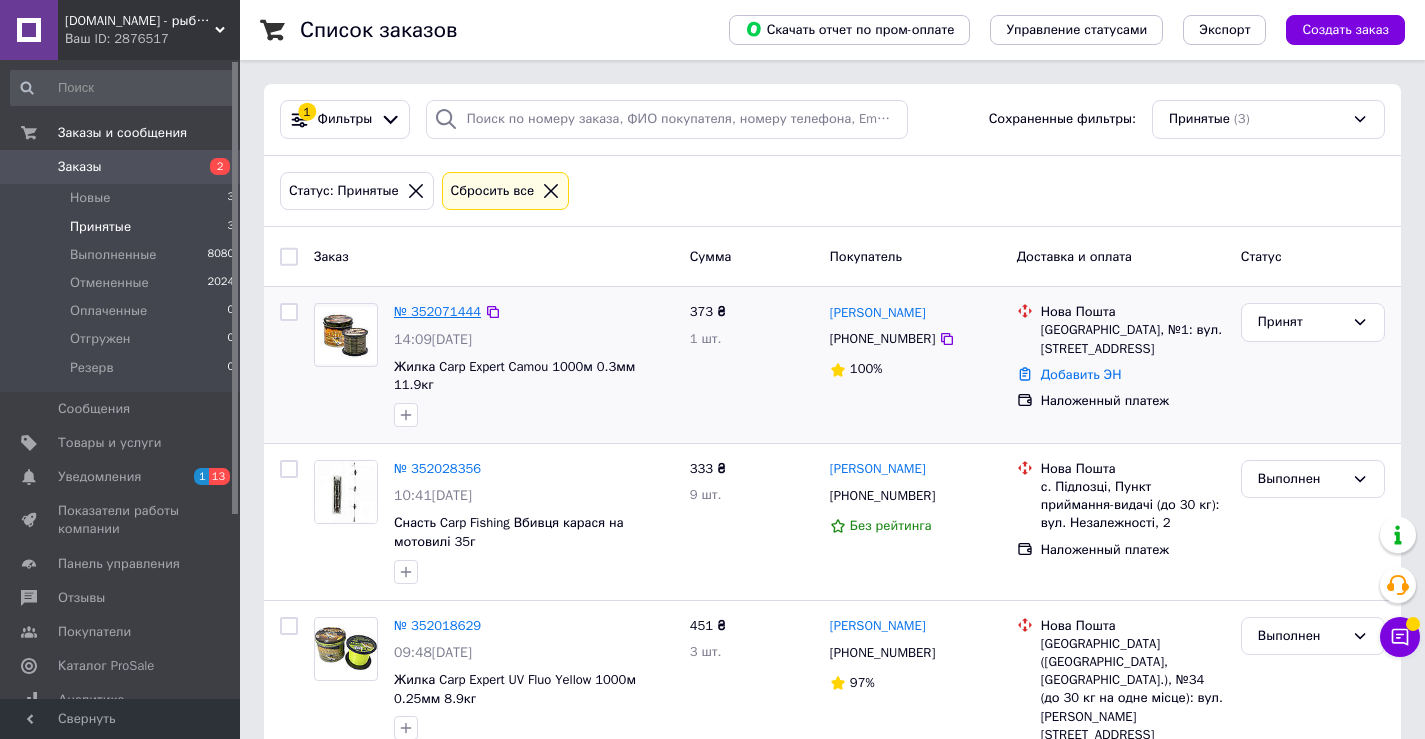 click on "№ 352071444" at bounding box center [437, 311] 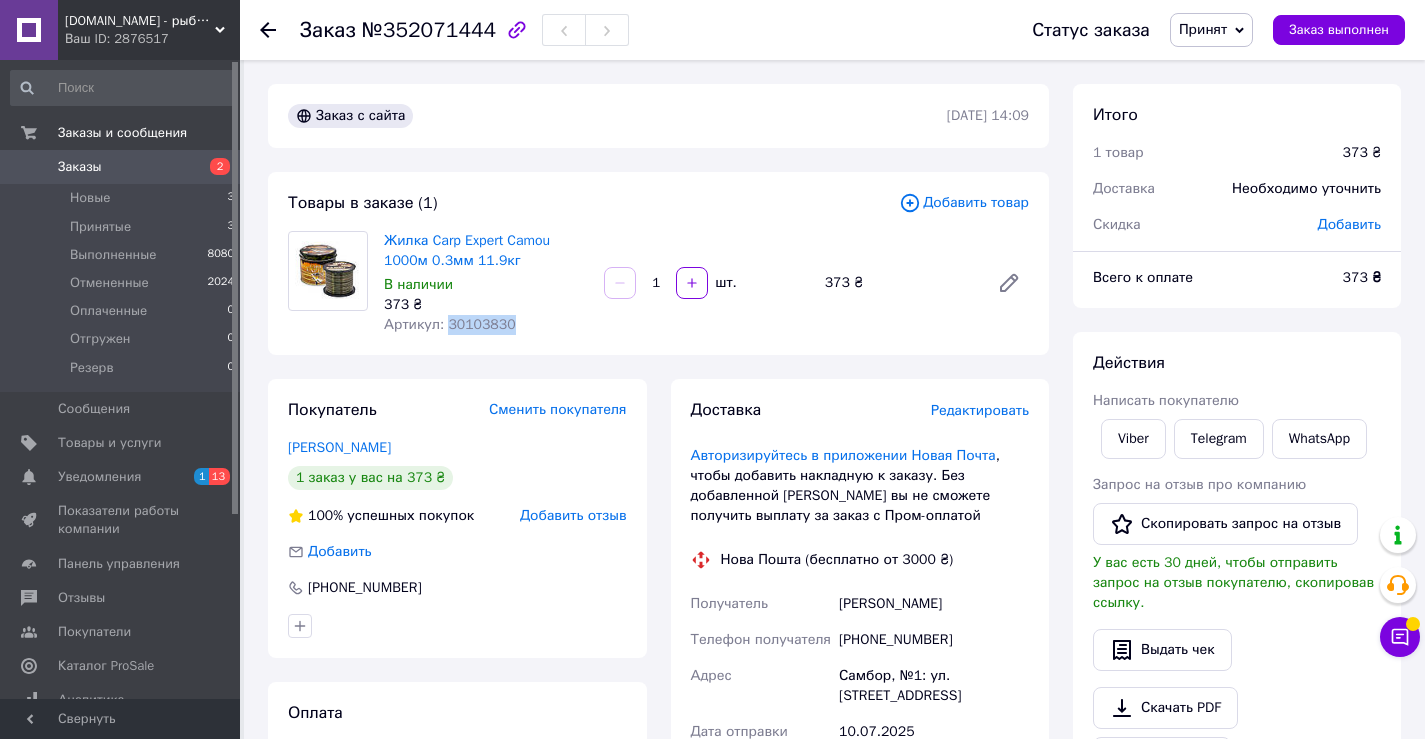drag, startPoint x: 529, startPoint y: 332, endPoint x: 442, endPoint y: 319, distance: 87.965904 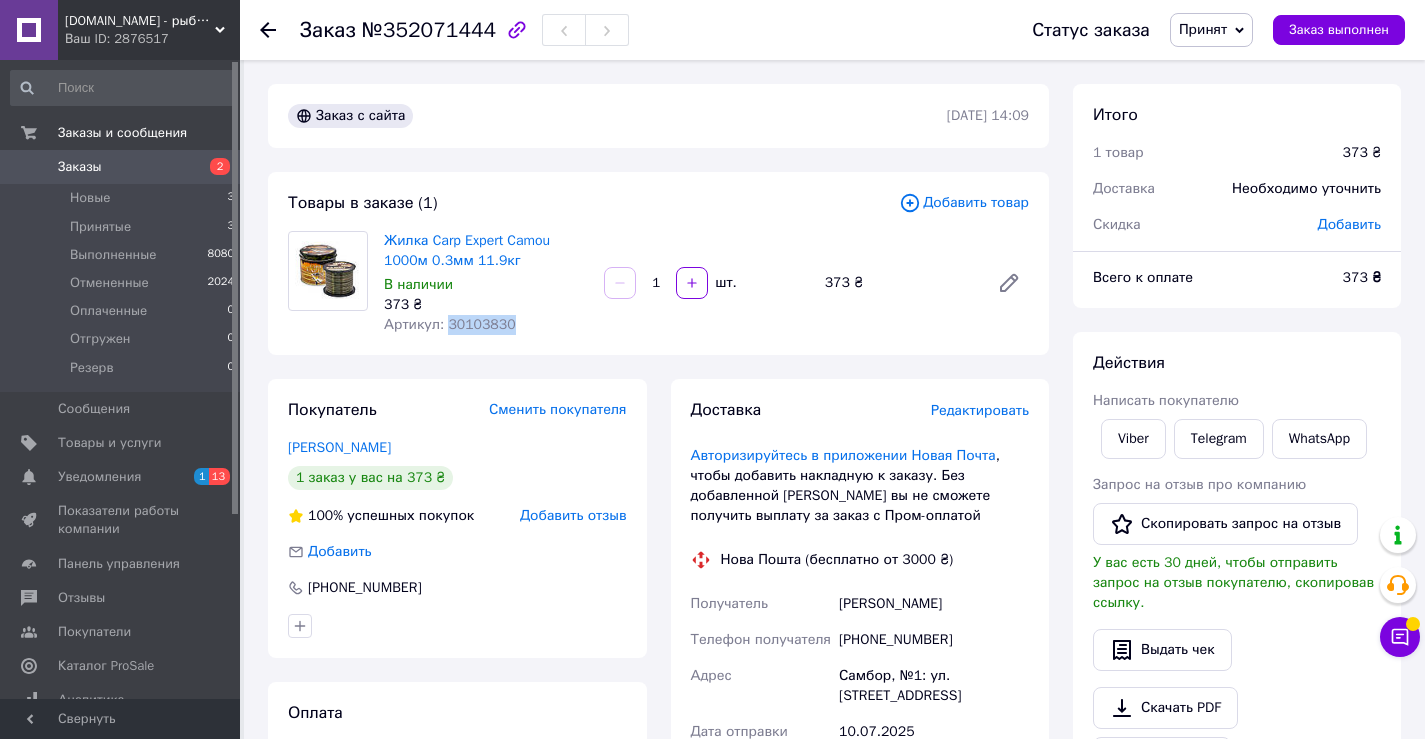 click on "Артикул: 30103830" at bounding box center (486, 325) 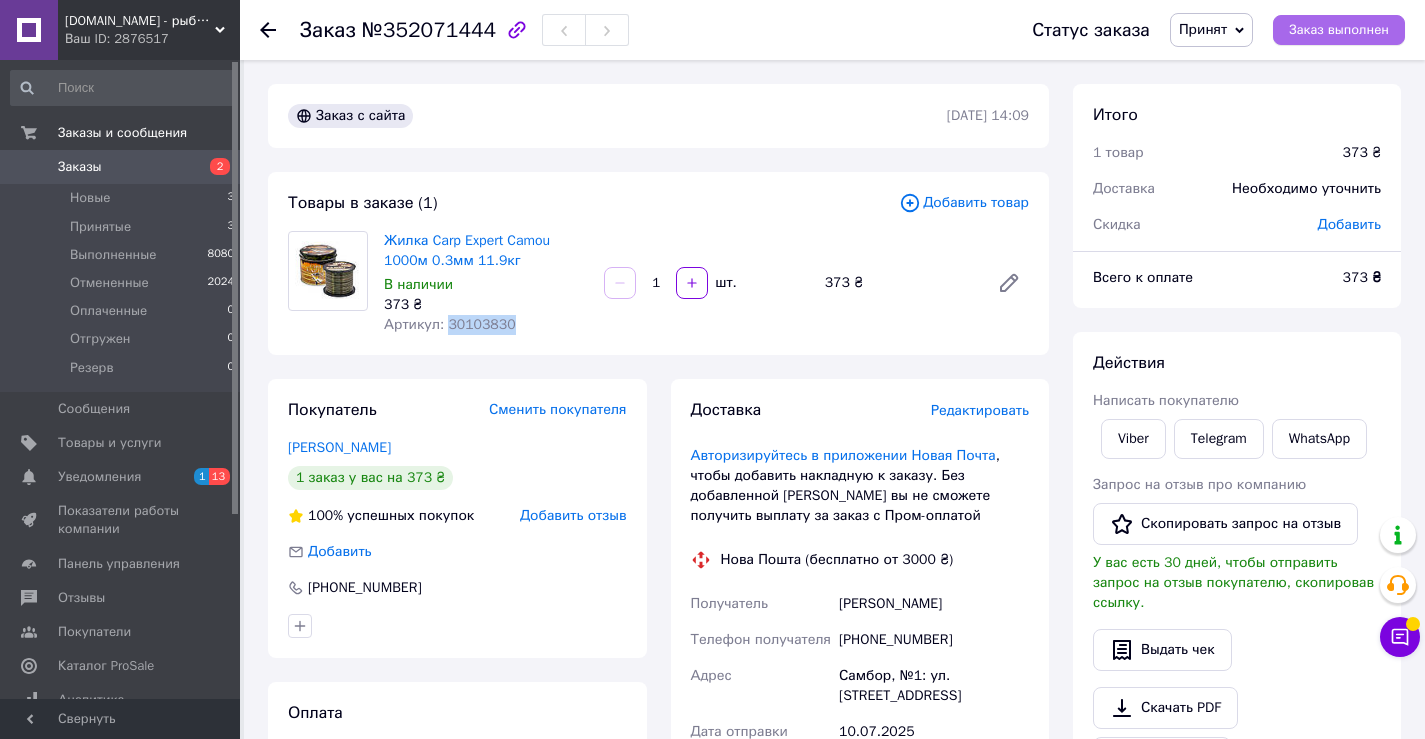 click on "Заказ выполнен" at bounding box center [1339, 30] 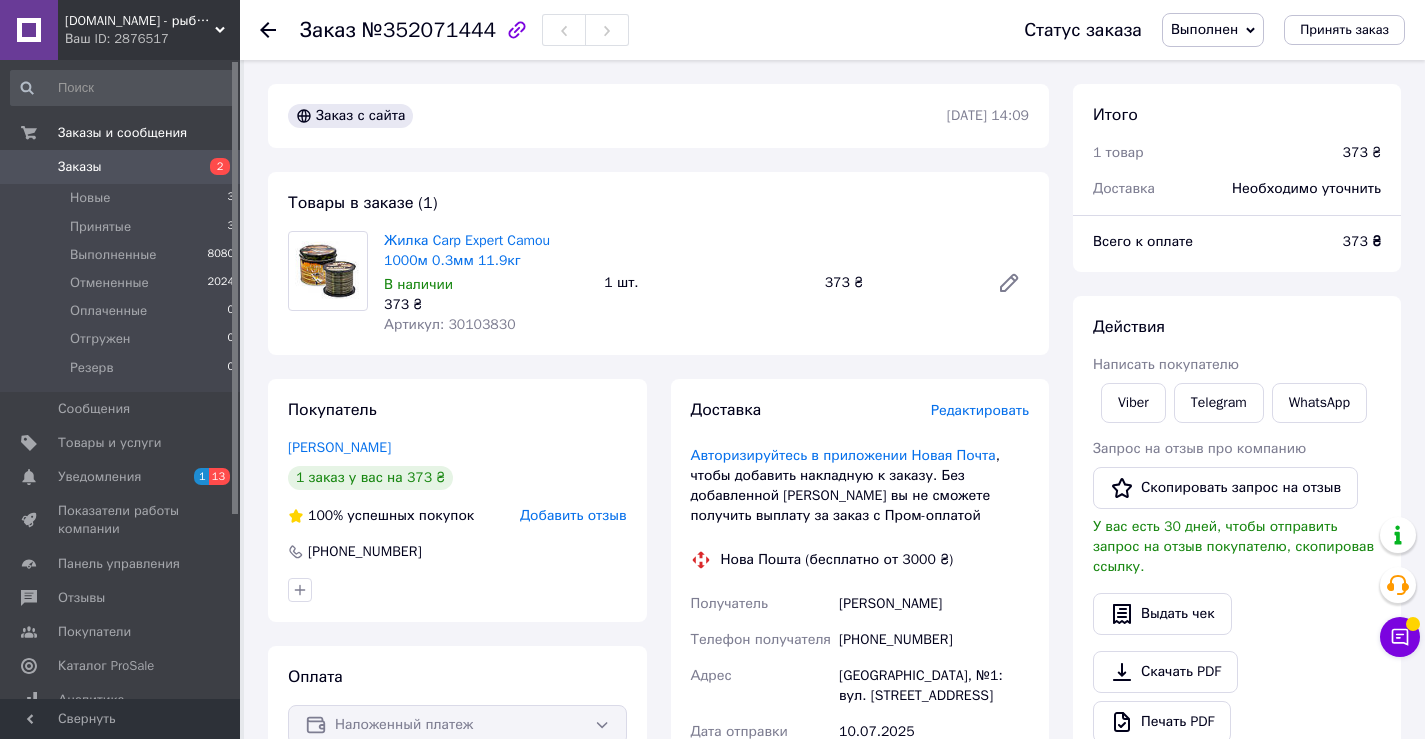 click 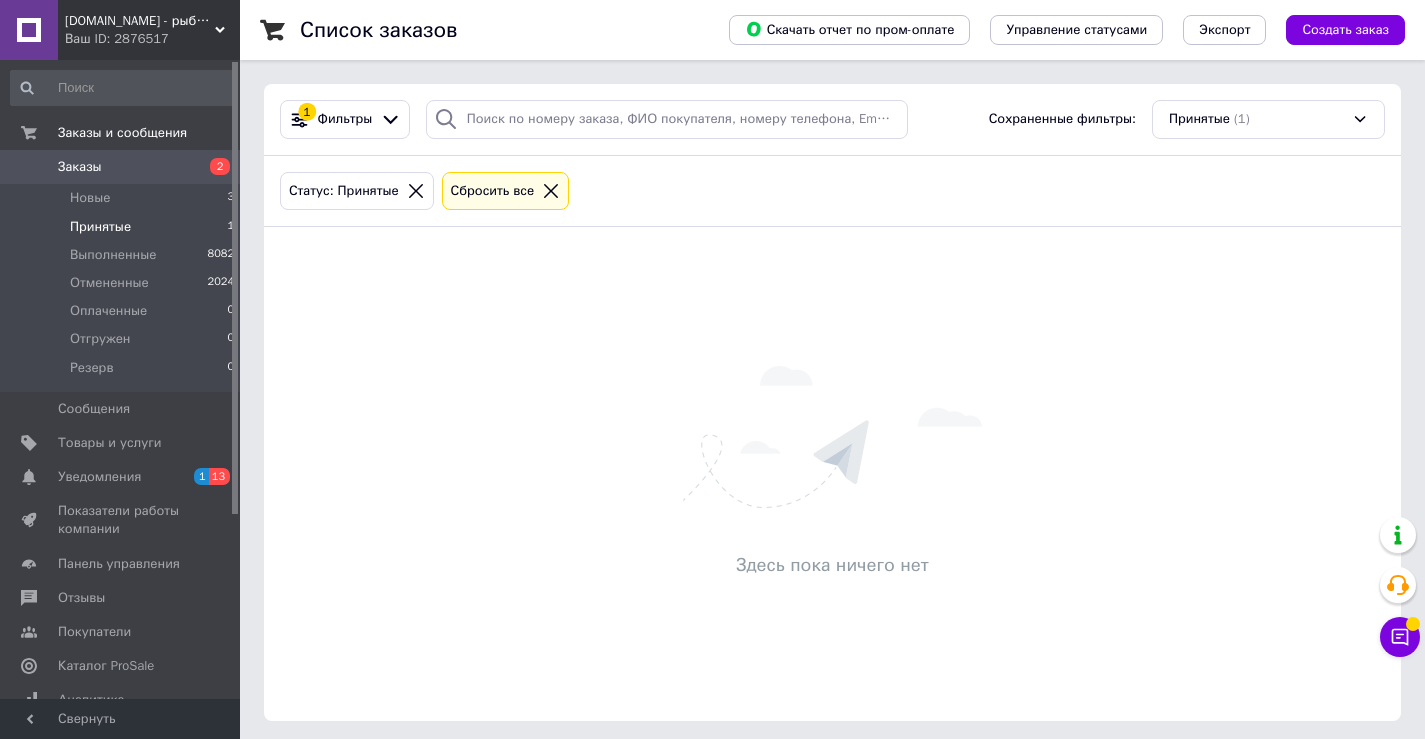 click on "Принятые" at bounding box center [100, 227] 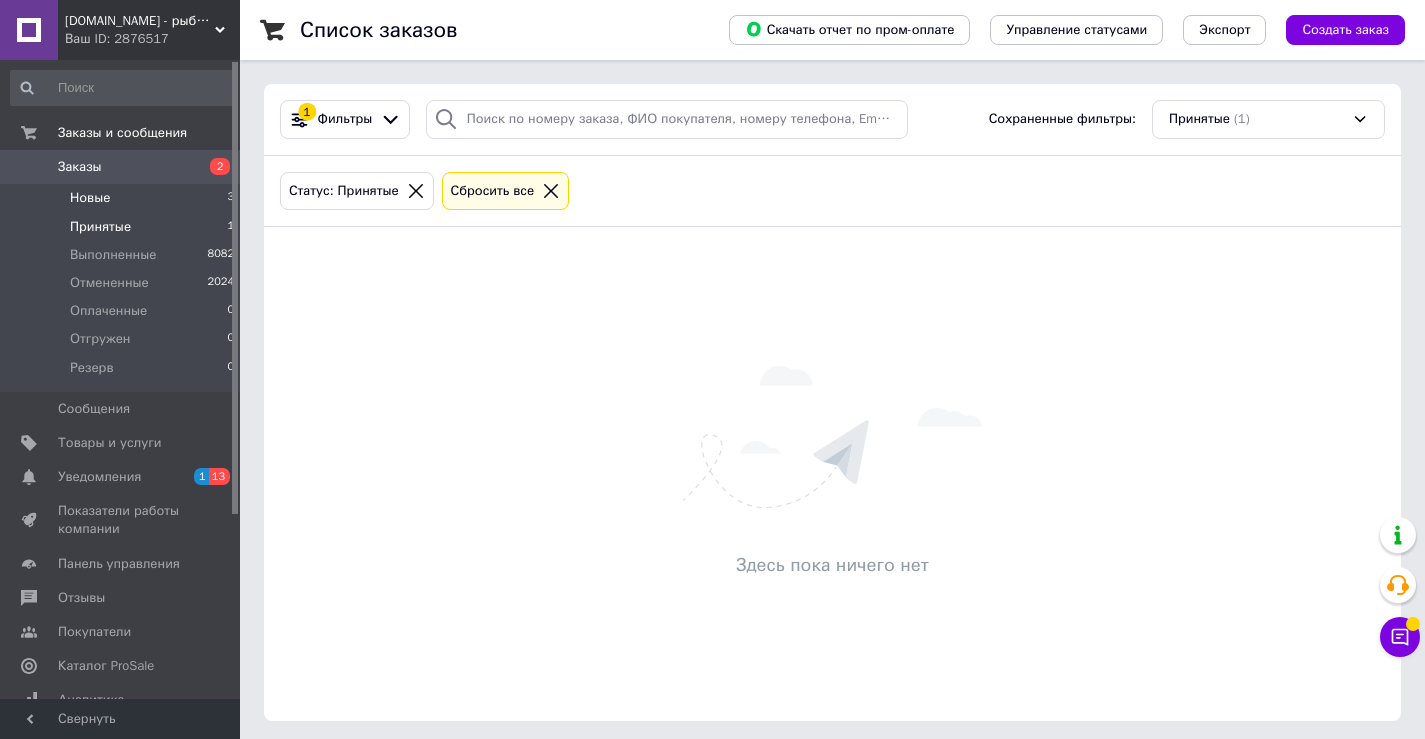 click on "Новые" at bounding box center (90, 198) 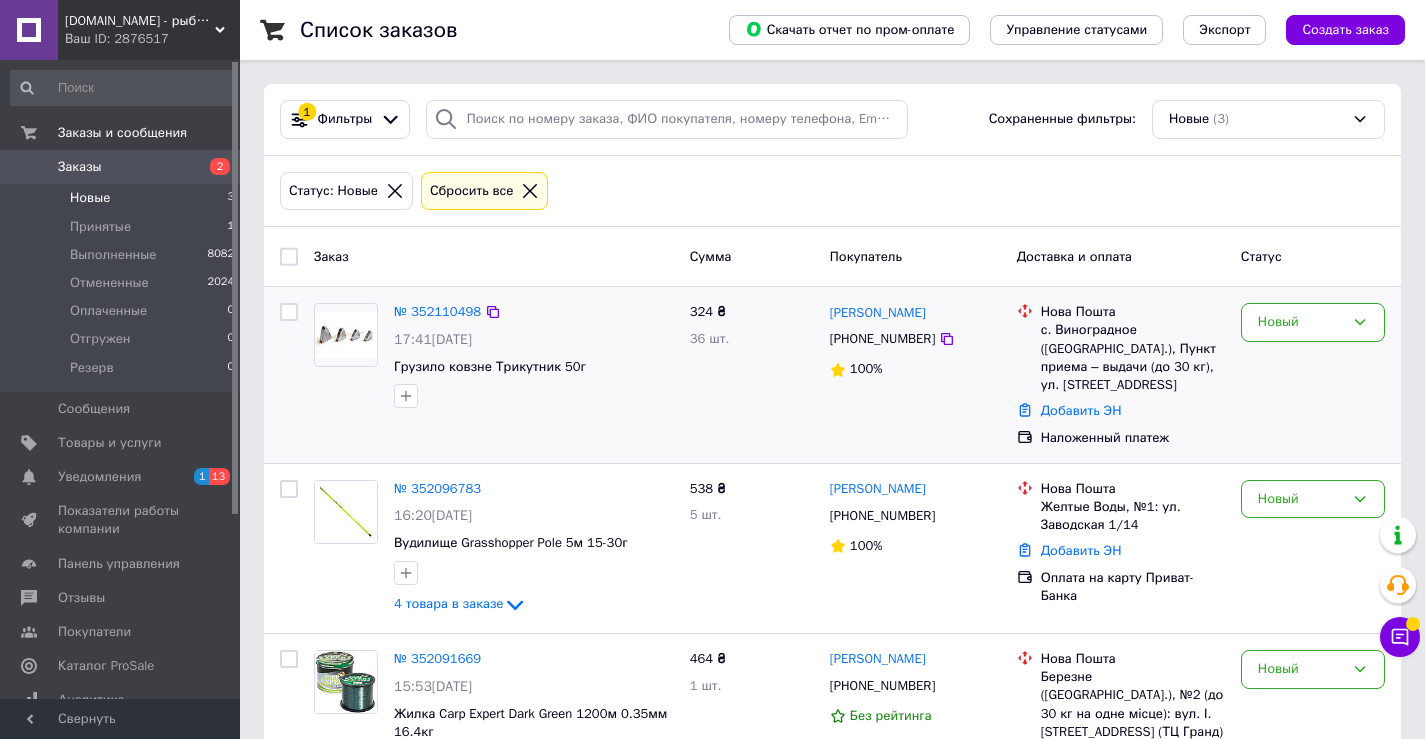 scroll, scrollTop: 77, scrollLeft: 0, axis: vertical 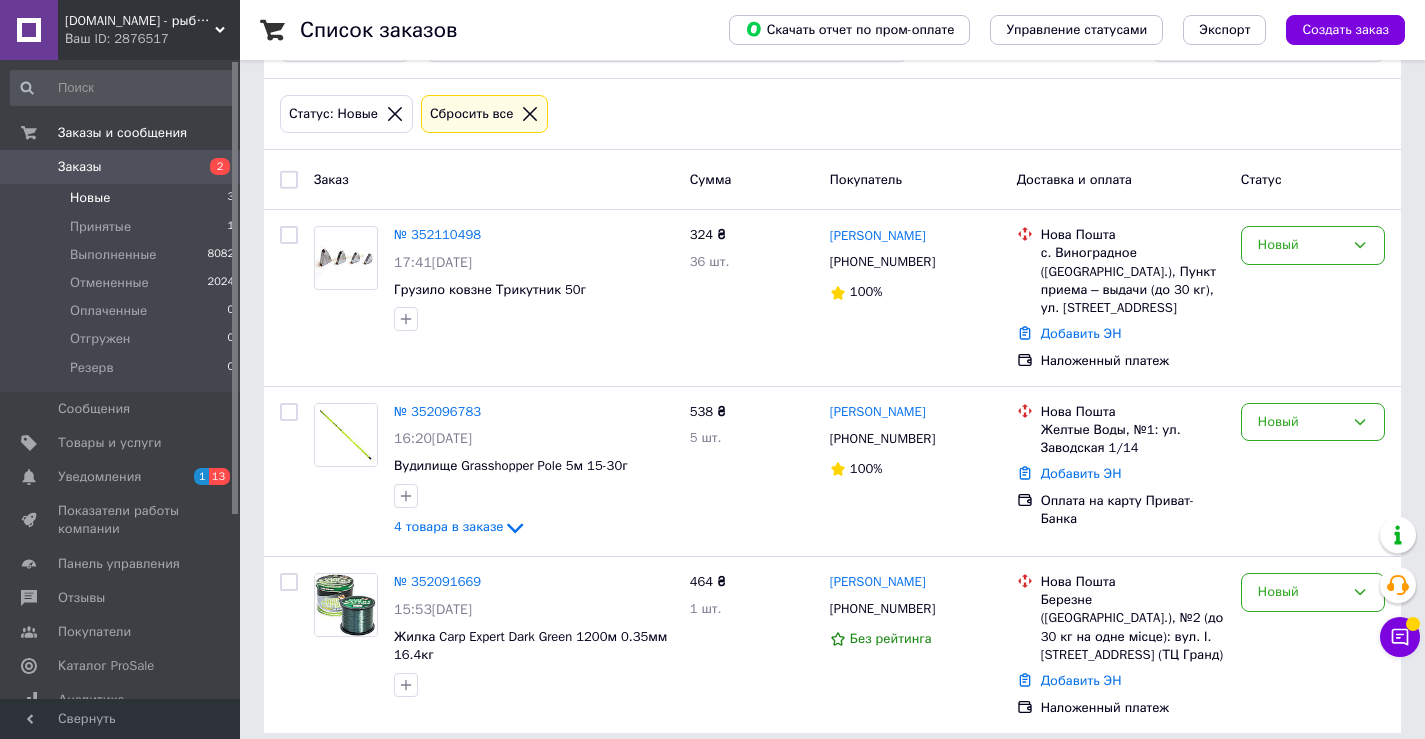 click on "[DOMAIN_NAME] - рыболовные товары оптом и в розницу" at bounding box center (140, 21) 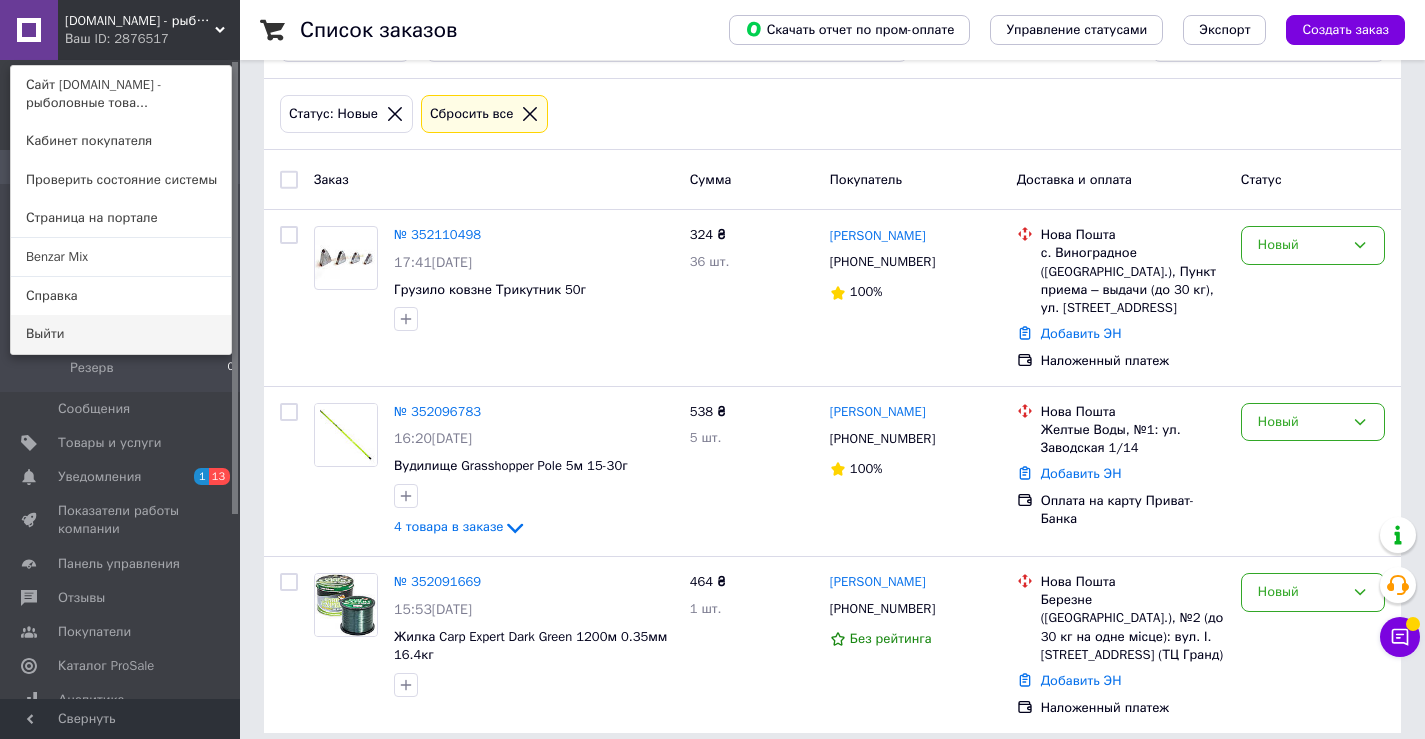click on "Выйти" at bounding box center [121, 334] 